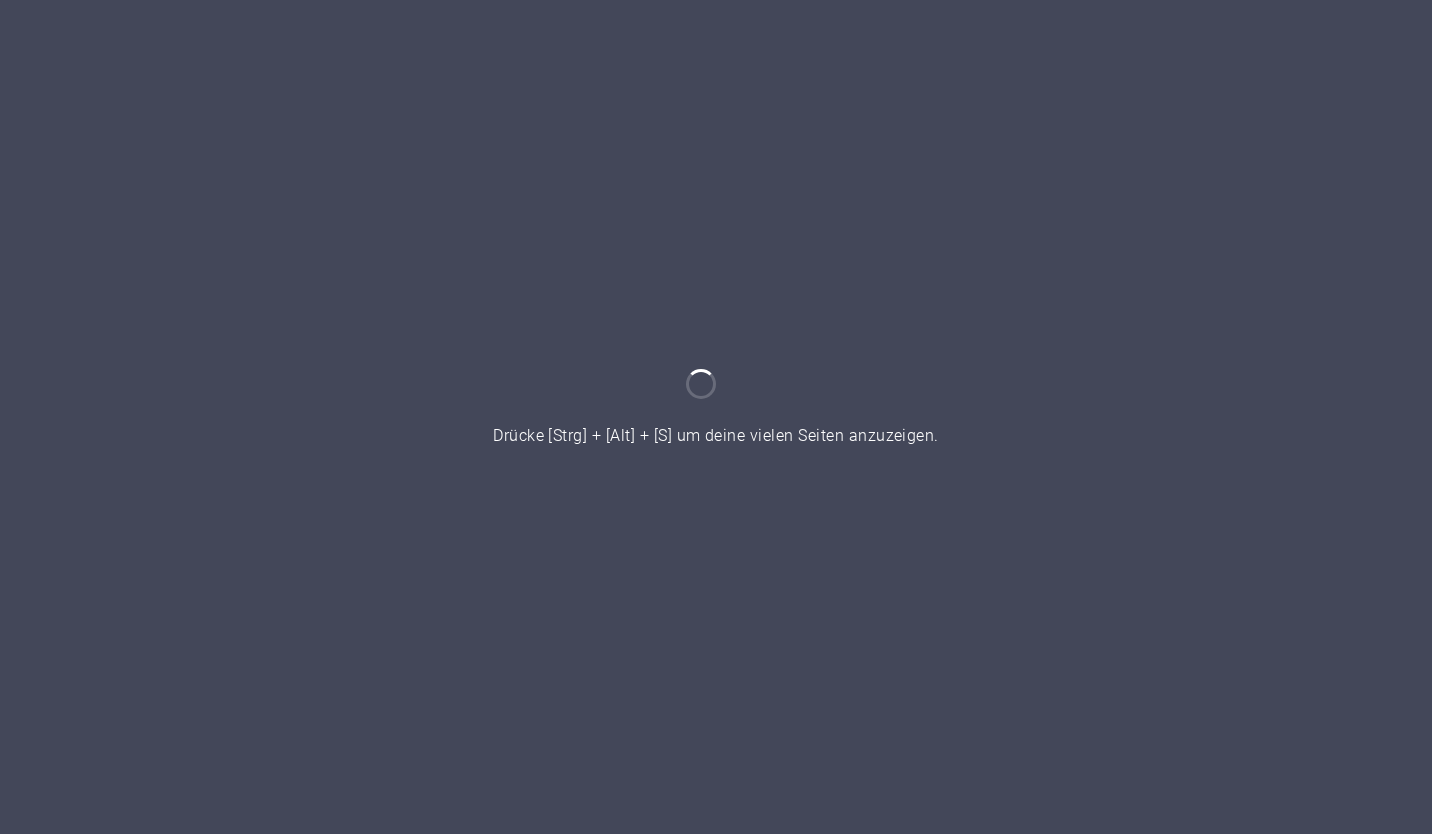 scroll, scrollTop: 0, scrollLeft: 0, axis: both 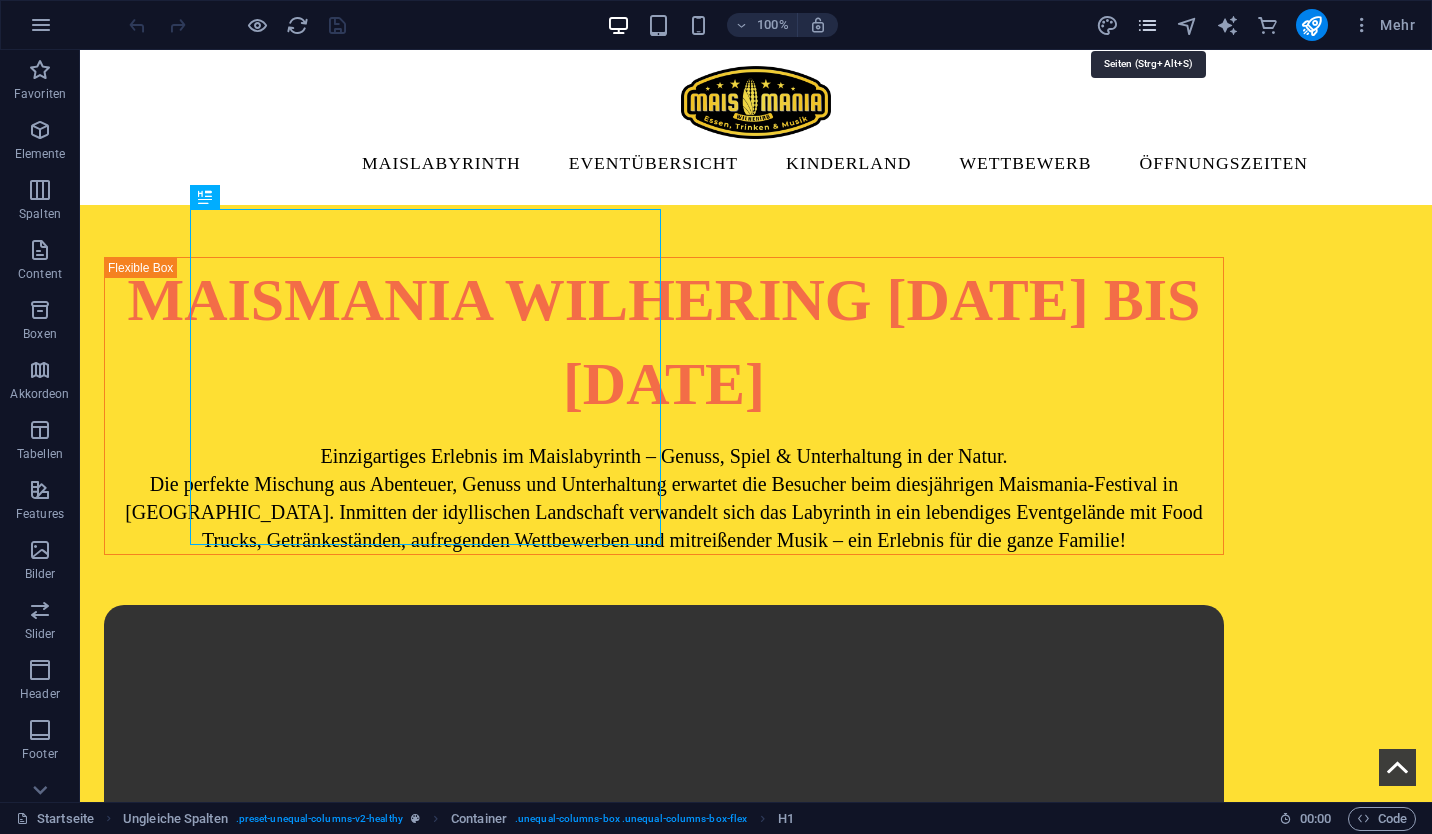 click at bounding box center [1147, 25] 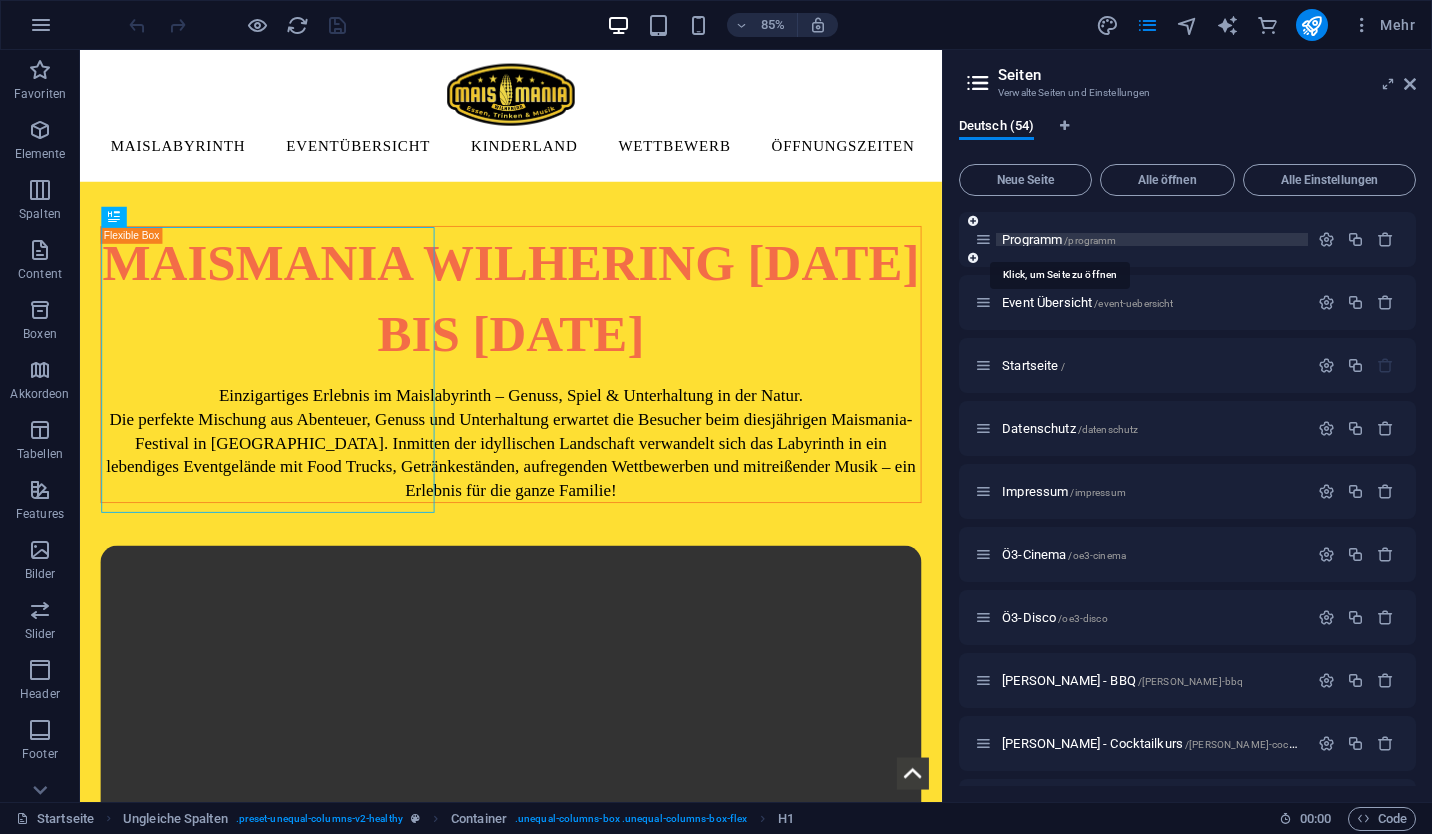 click on "Programm /programm" at bounding box center (1059, 239) 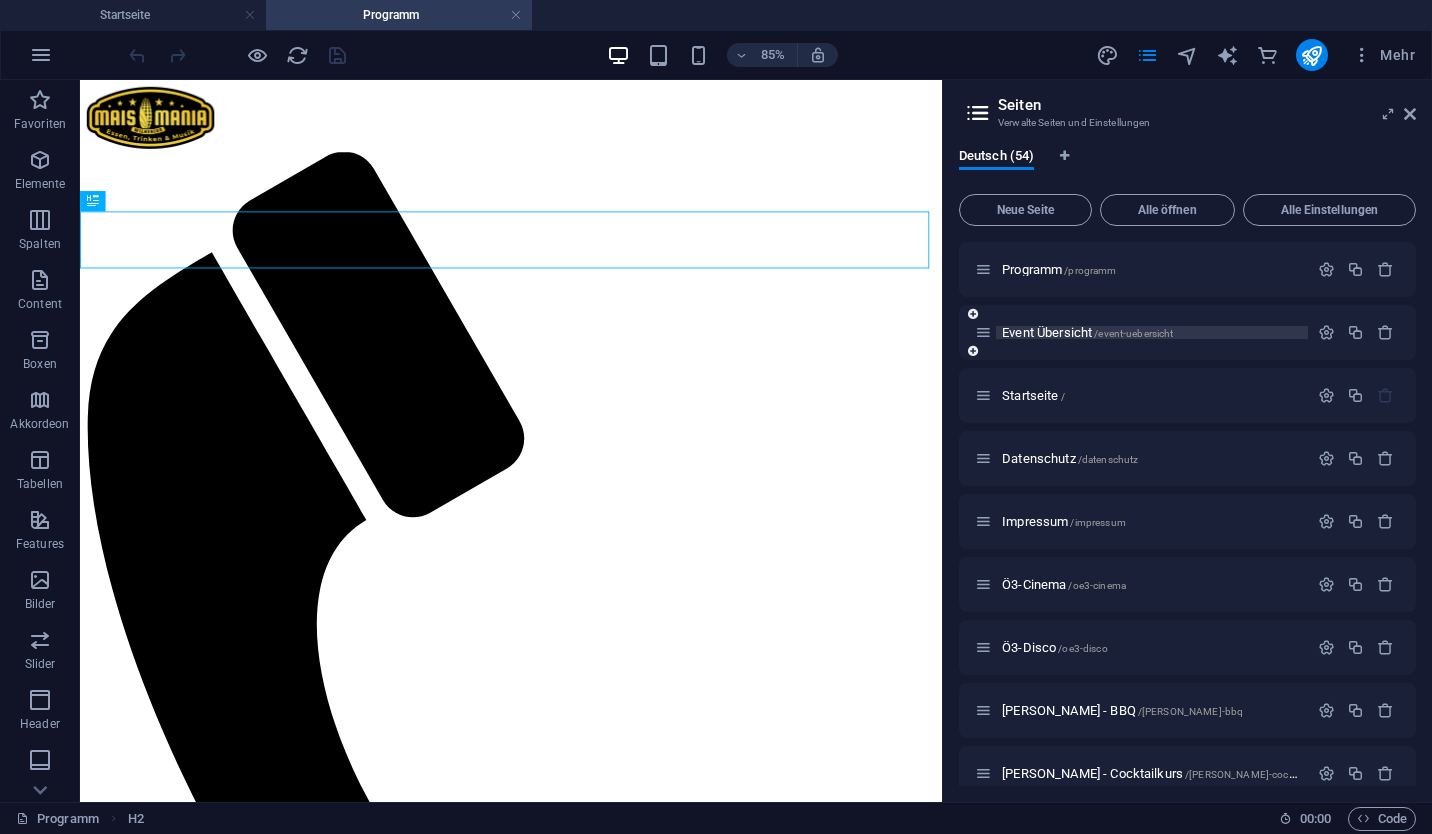 scroll, scrollTop: 0, scrollLeft: 0, axis: both 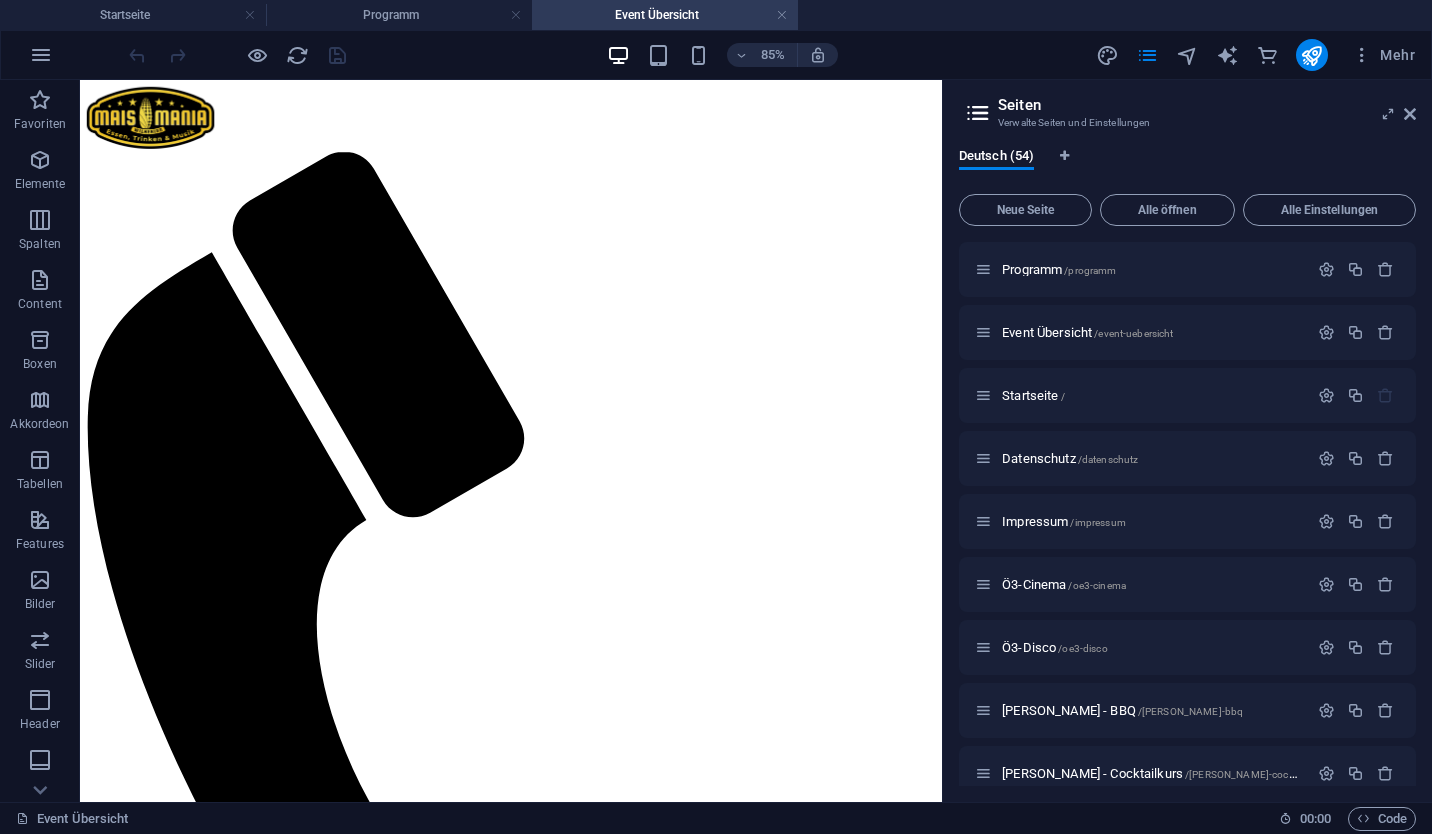 click on "Seiten Verwalte Seiten und Einstellungen Deutsch (54) Neue Seite Alle öffnen Alle Einstellungen Programm /programm Event Übersicht /event-uebersicht Startseite / Datenschutz /datenschutz Impressum /impressum Ö3-Cinema /oe3-cinema Ö3-Disco /oe3-disco Gerry Hochgatterer - BBQ /gerry-hochgatterer-bbq Stefan Haneder - Cocktailkurs /stefan-haneder-cocktailkurs Wettbewerbe /wettbewerbe Thementage /thementage Live-Musik /live-musik Frühschoppen /fruehschoppen Geländeplan /gelaendeplan Kinderland /kinderland Talentewettbewerb /talentewettbewerb Verpflegung /verpflegung Getränke /getraenke Maismania Team /maismania-team Partnerpräsentationen /partnerpraesentationen Chili-Wettessen /chili-wettessen Getränkestechen /getraenkestechen Riesen Darts /riesen-darts Stossbudel /stossbudel Bubble Soccer /bubble-soccer Dosenkicken /dosenkicken Bungee Run /bungee-run Maßkrug schieben /masskrug-schieben Riesen Wuzzler /riesen-wuzzler Mühlsteinrollen /muehlsteinrollen Westernbull Riding /westernbull-riding Sumo Ringen" at bounding box center (1187, 441) 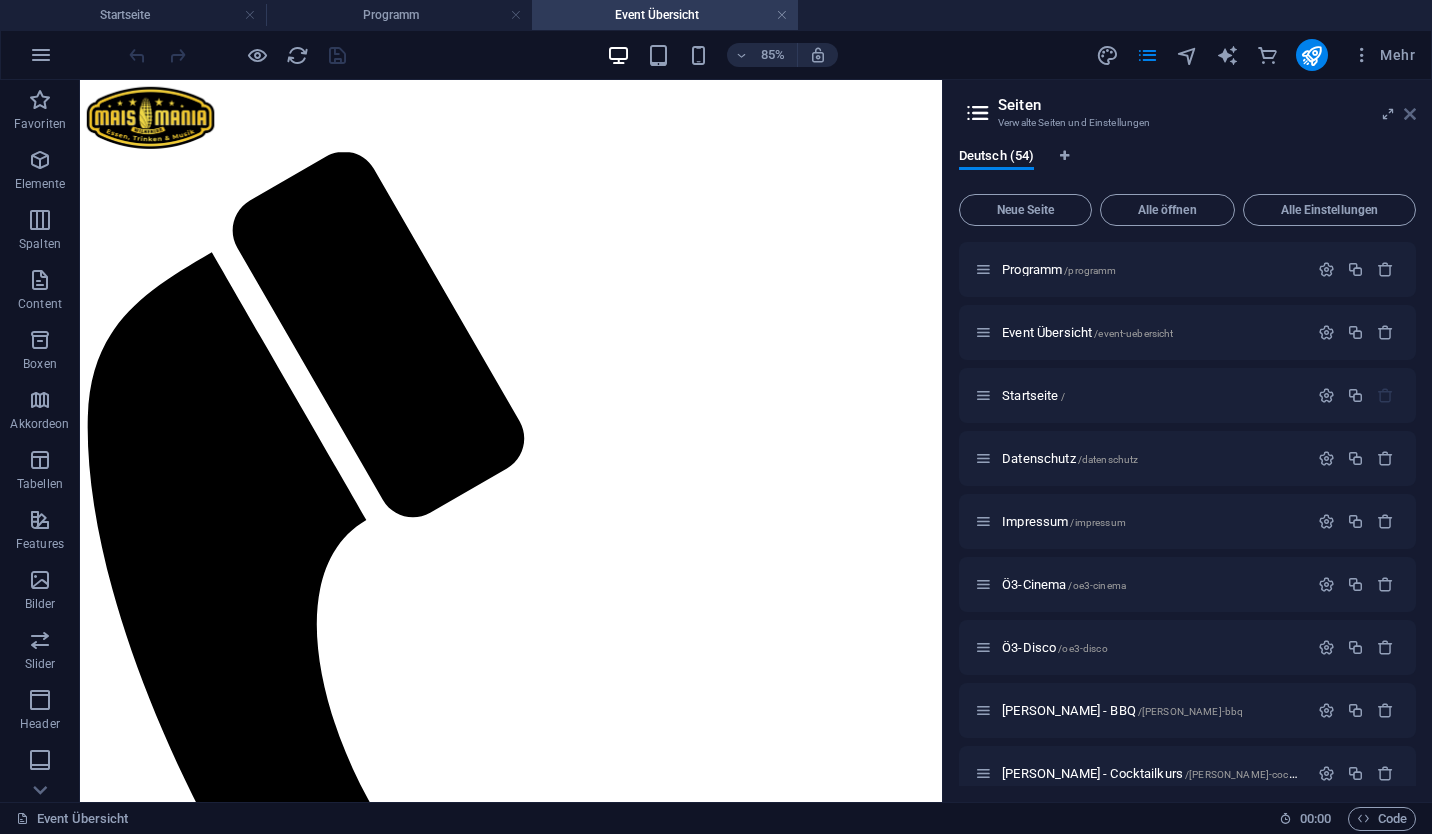 click at bounding box center (1410, 114) 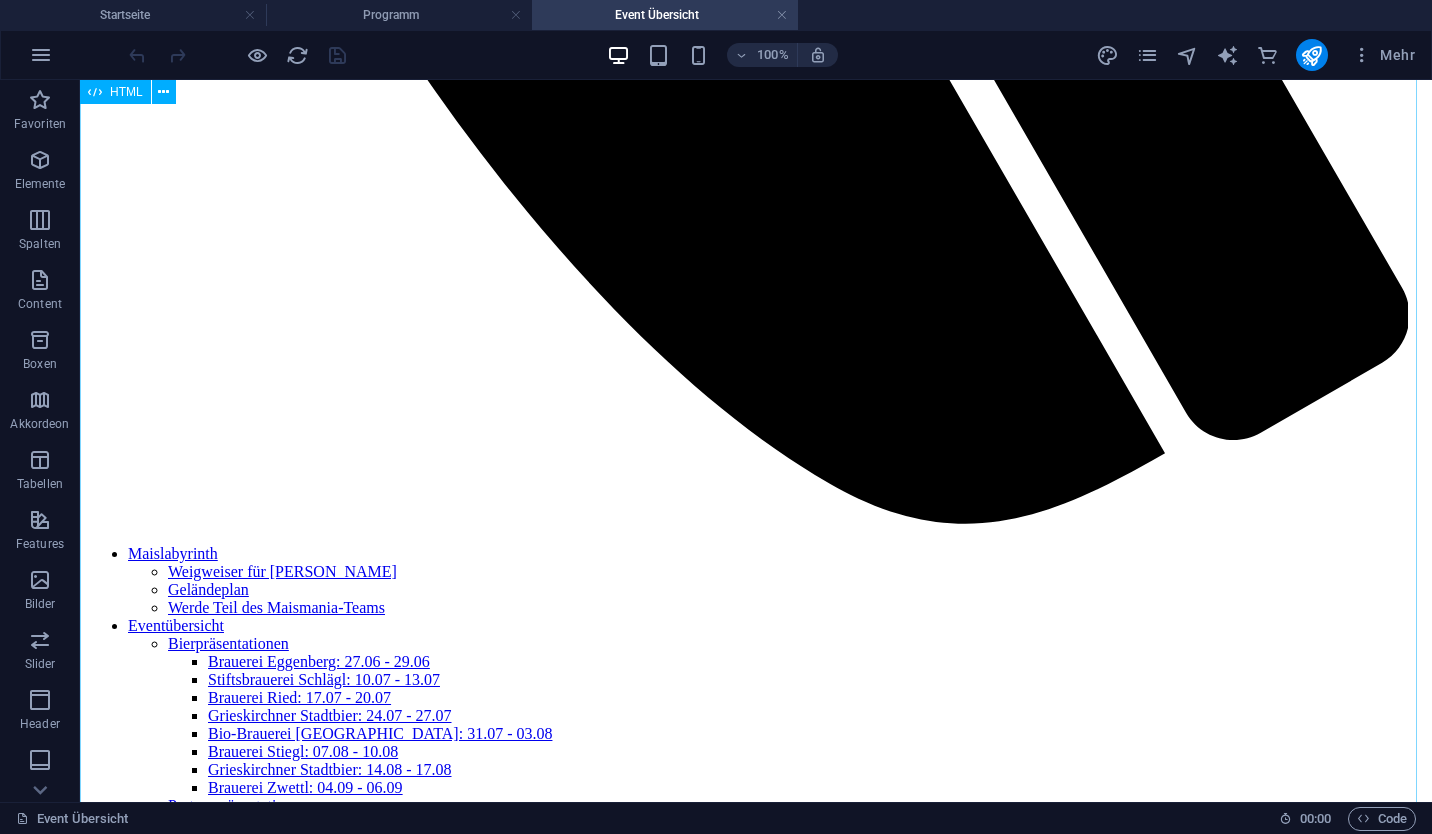 scroll, scrollTop: 1394, scrollLeft: 0, axis: vertical 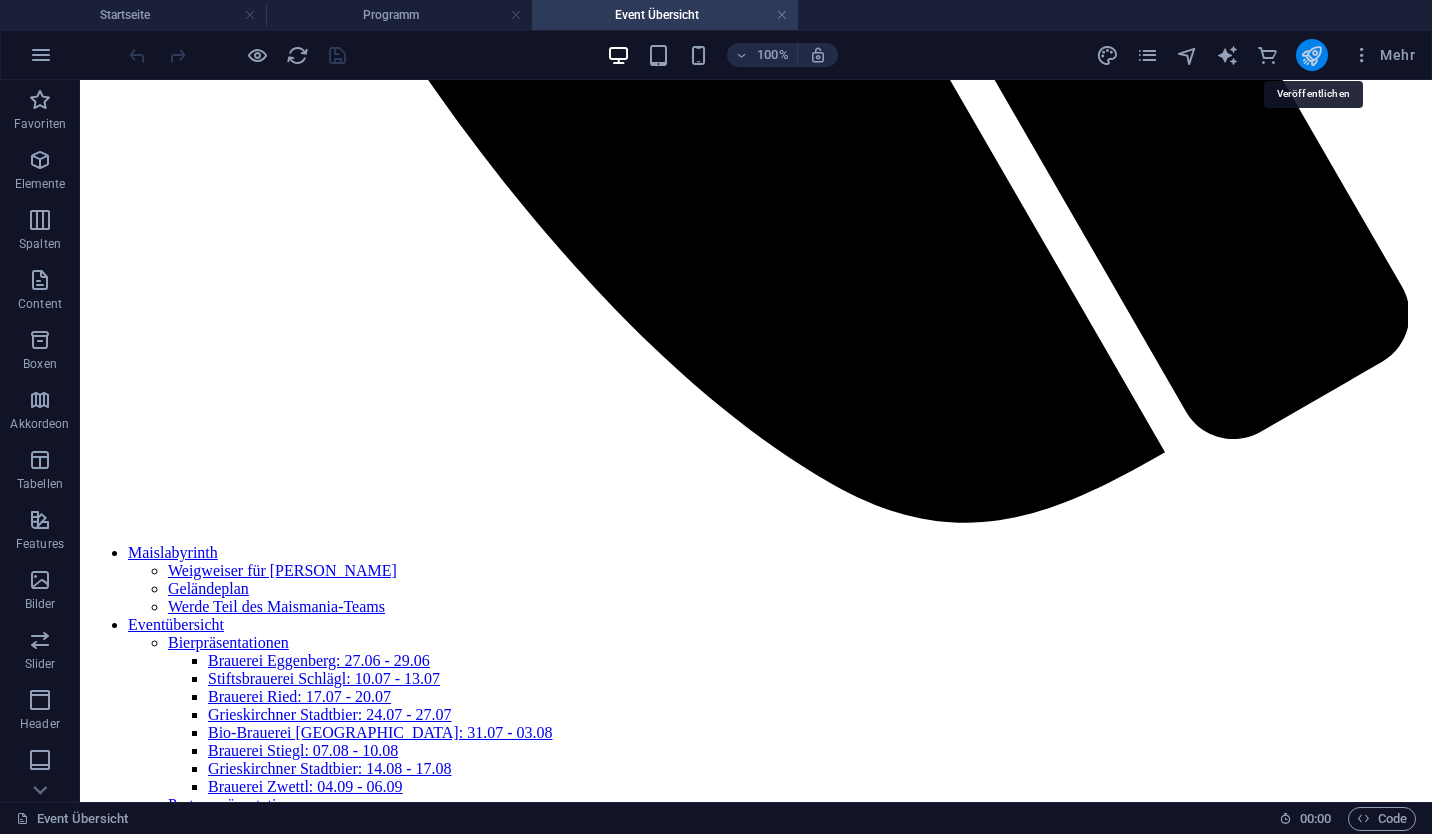 click at bounding box center [1311, 55] 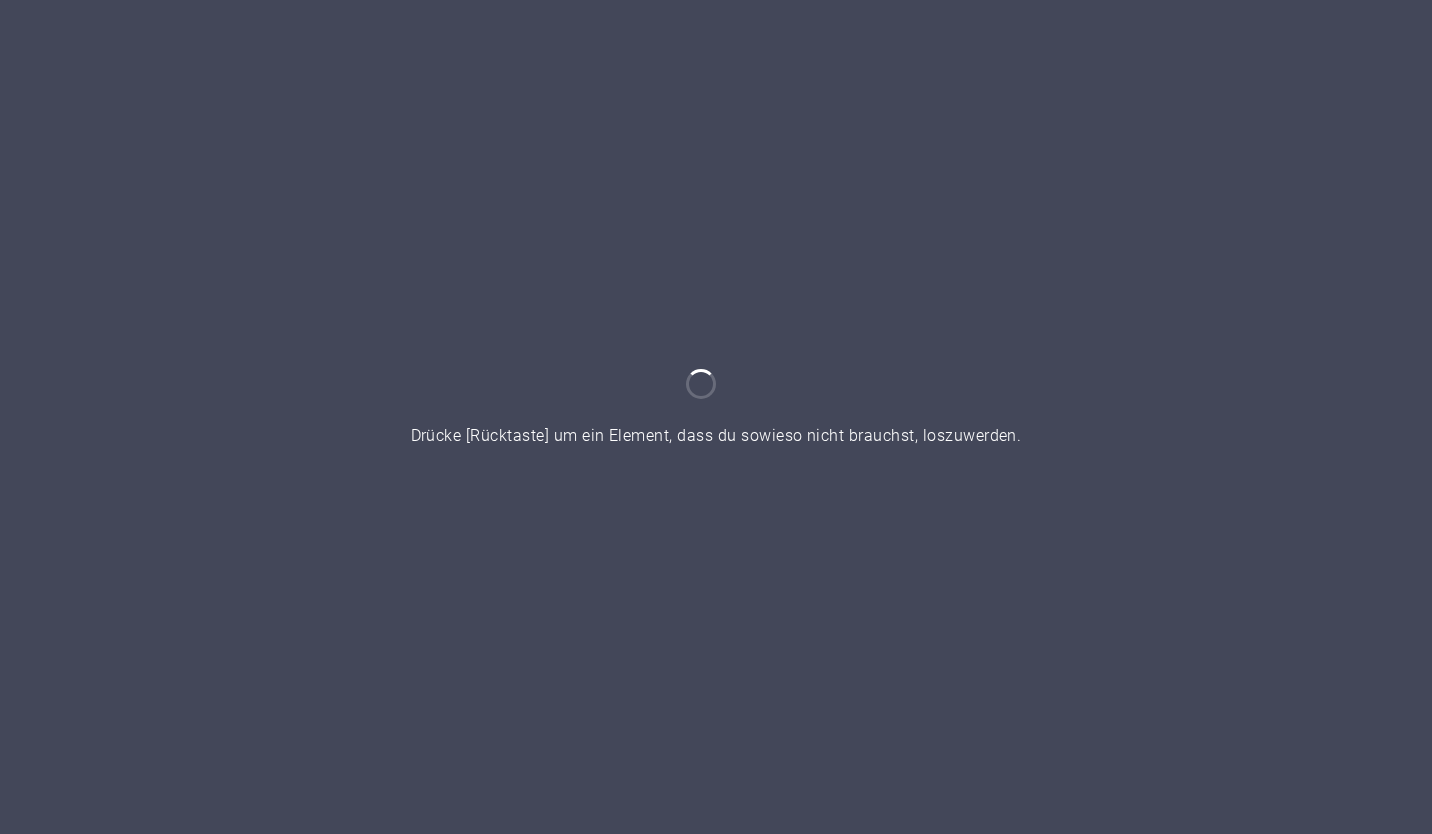 scroll, scrollTop: 0, scrollLeft: 0, axis: both 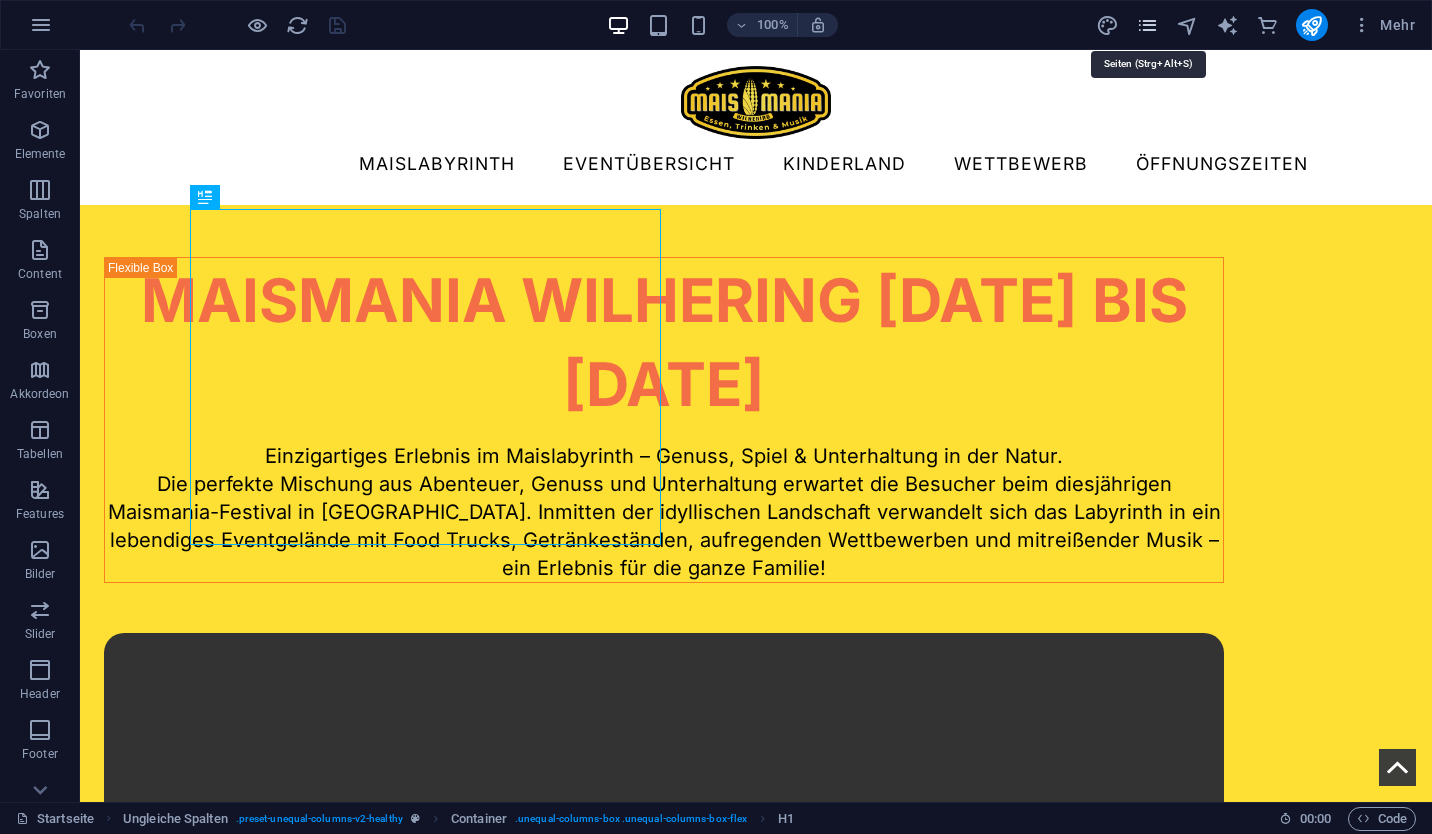 click at bounding box center [1147, 25] 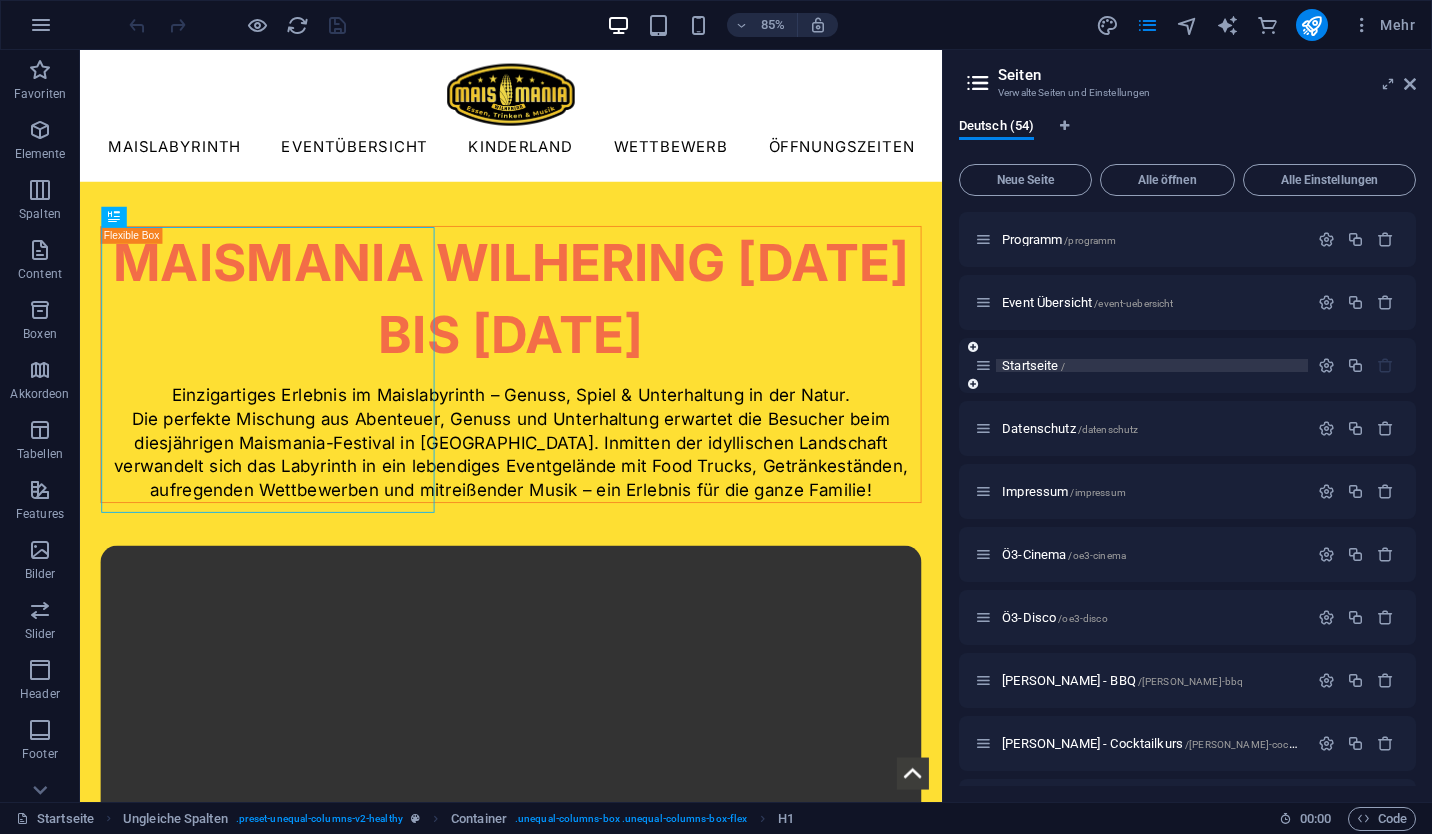 click on "Startseite /" at bounding box center (1033, 365) 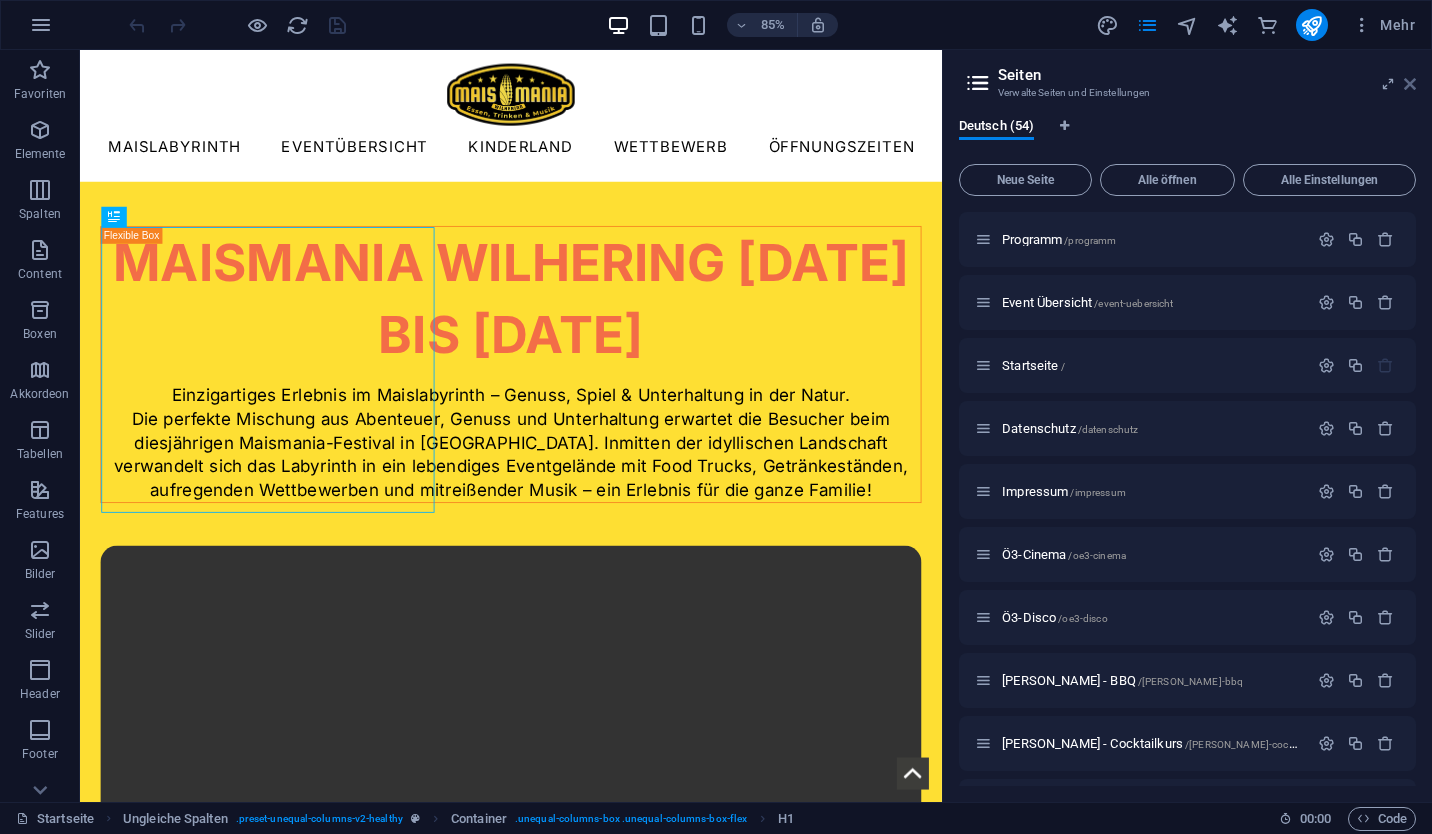 click at bounding box center [1410, 84] 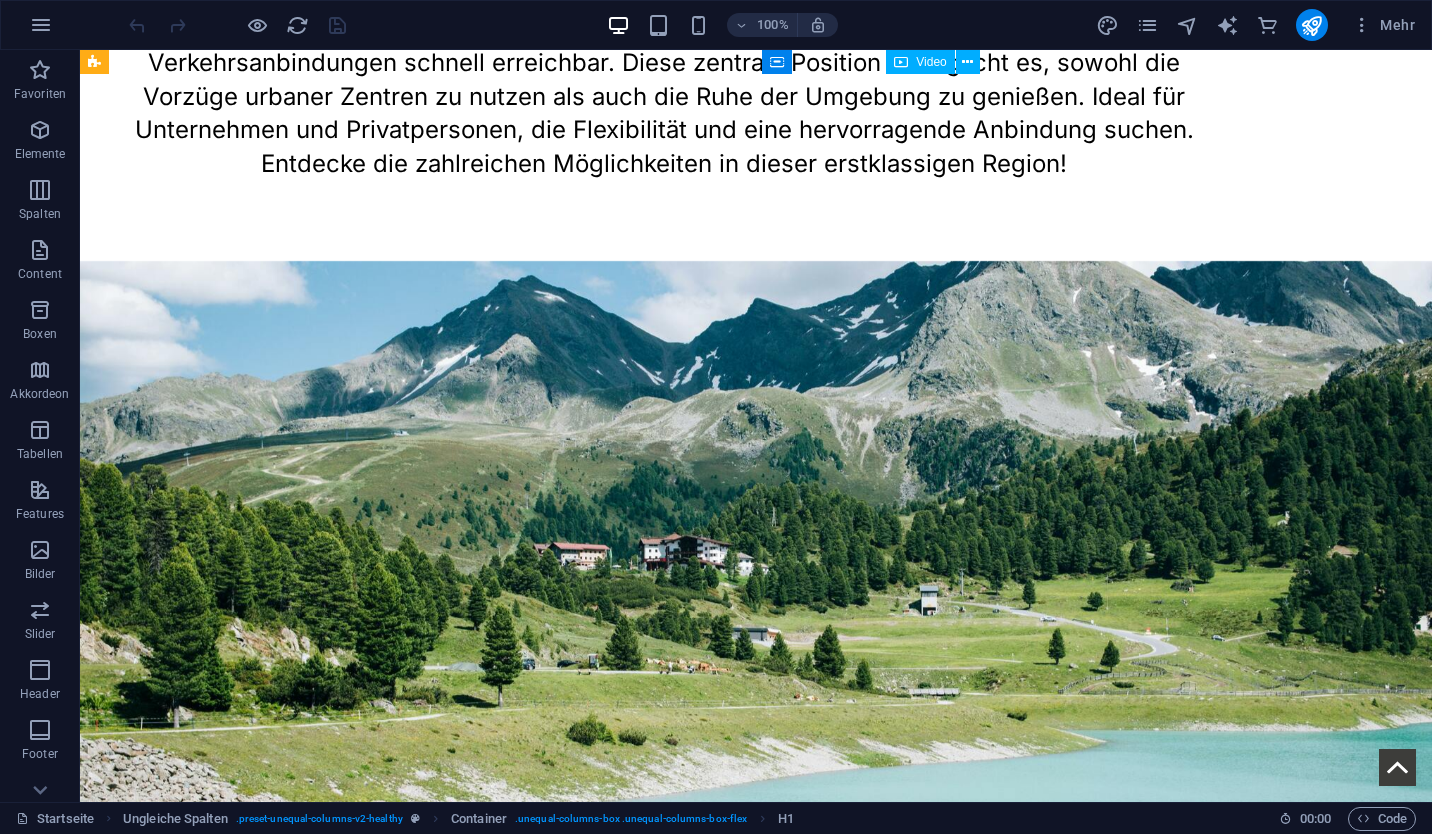 scroll, scrollTop: 7509, scrollLeft: 0, axis: vertical 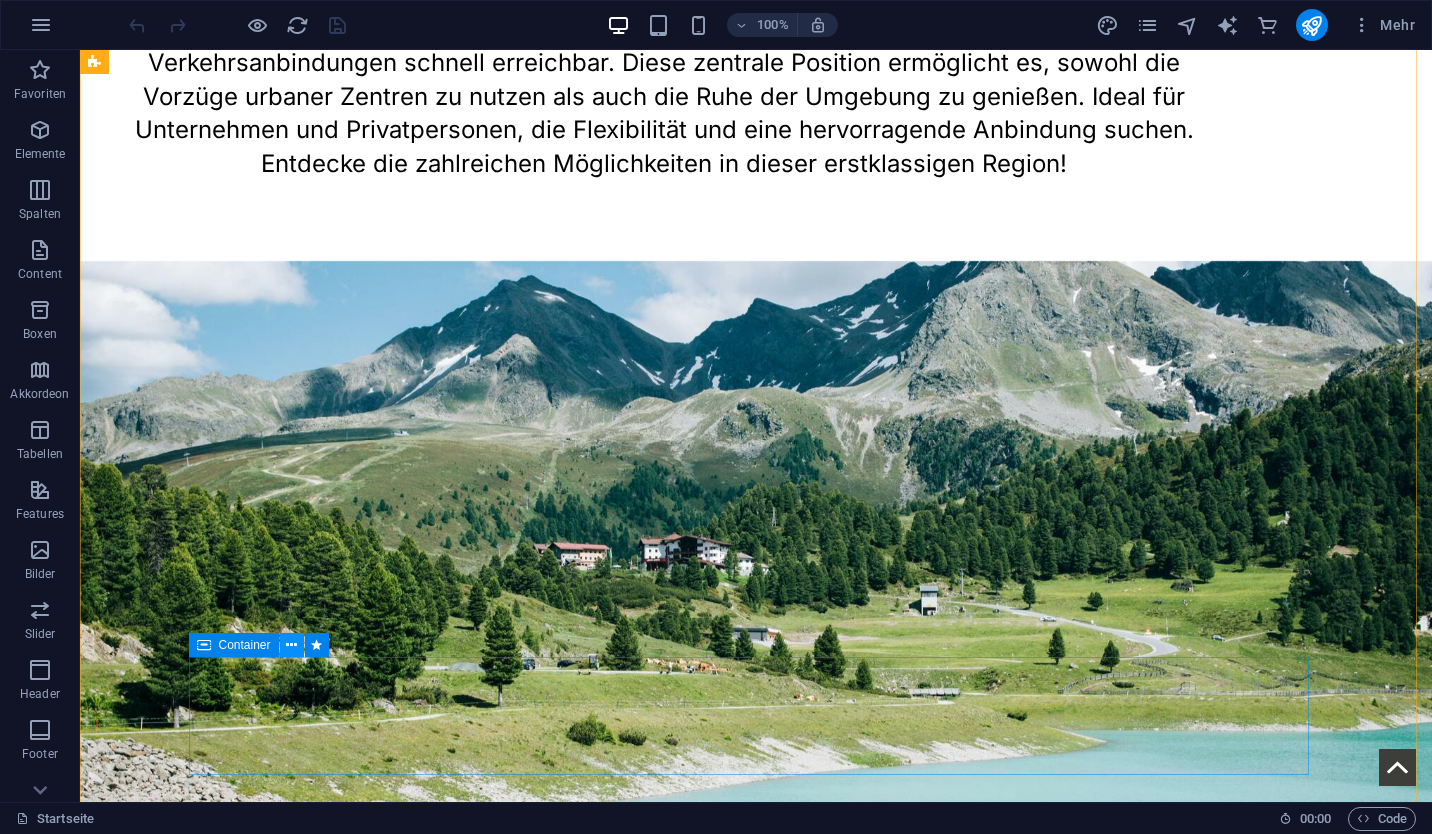 click at bounding box center (291, 645) 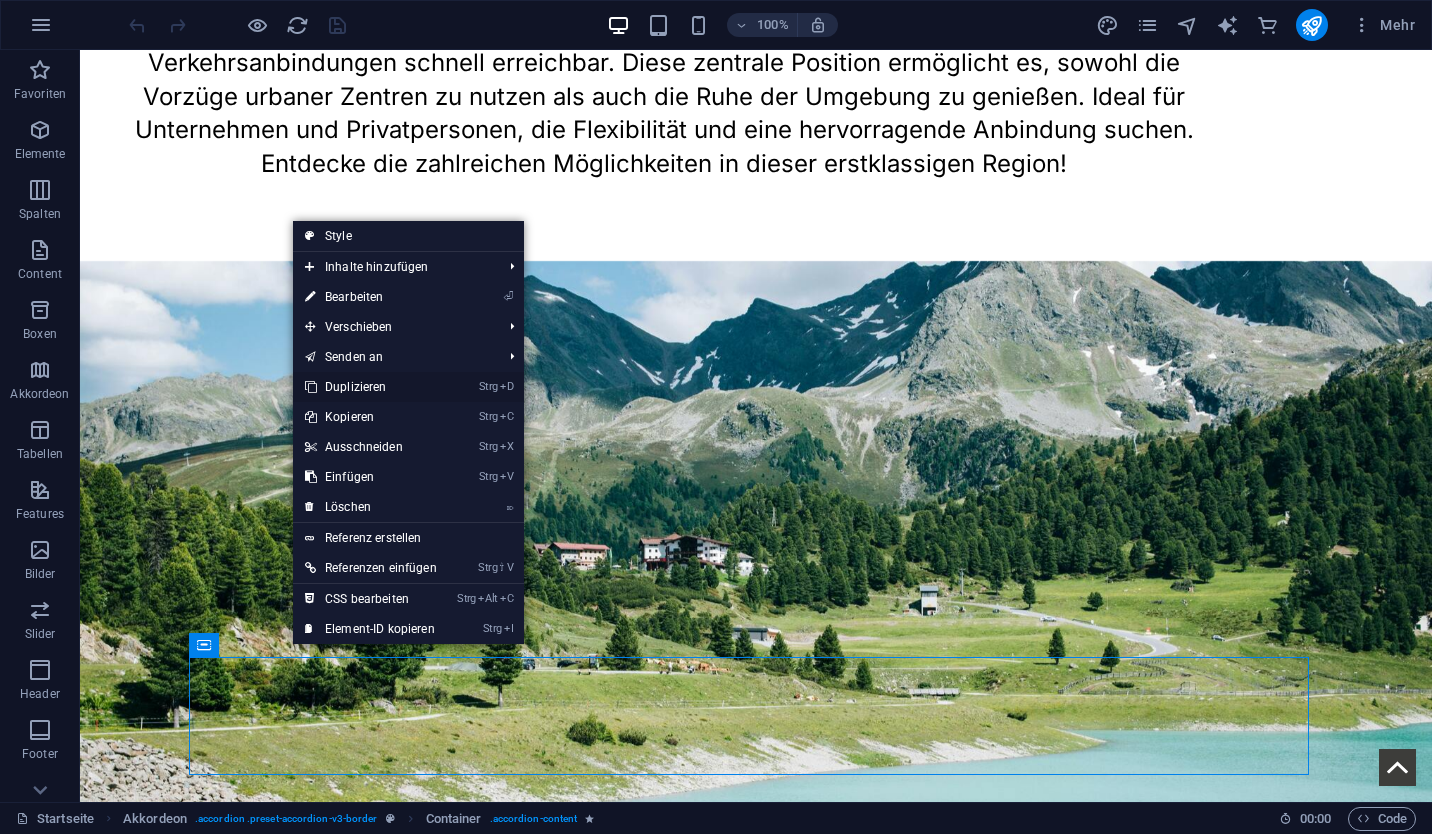 click on "Strg D  Duplizieren" at bounding box center (371, 387) 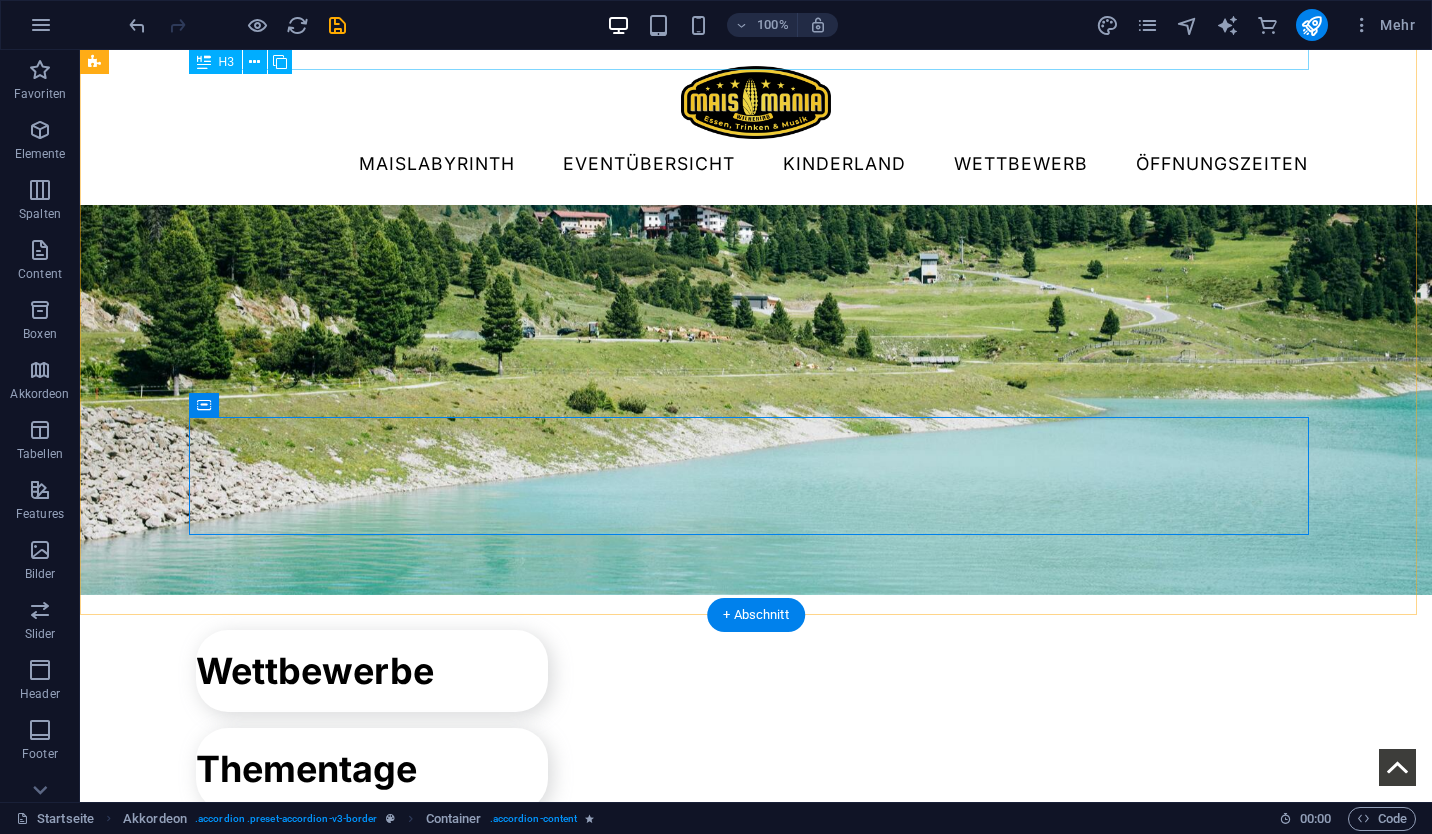 scroll, scrollTop: 7873, scrollLeft: 0, axis: vertical 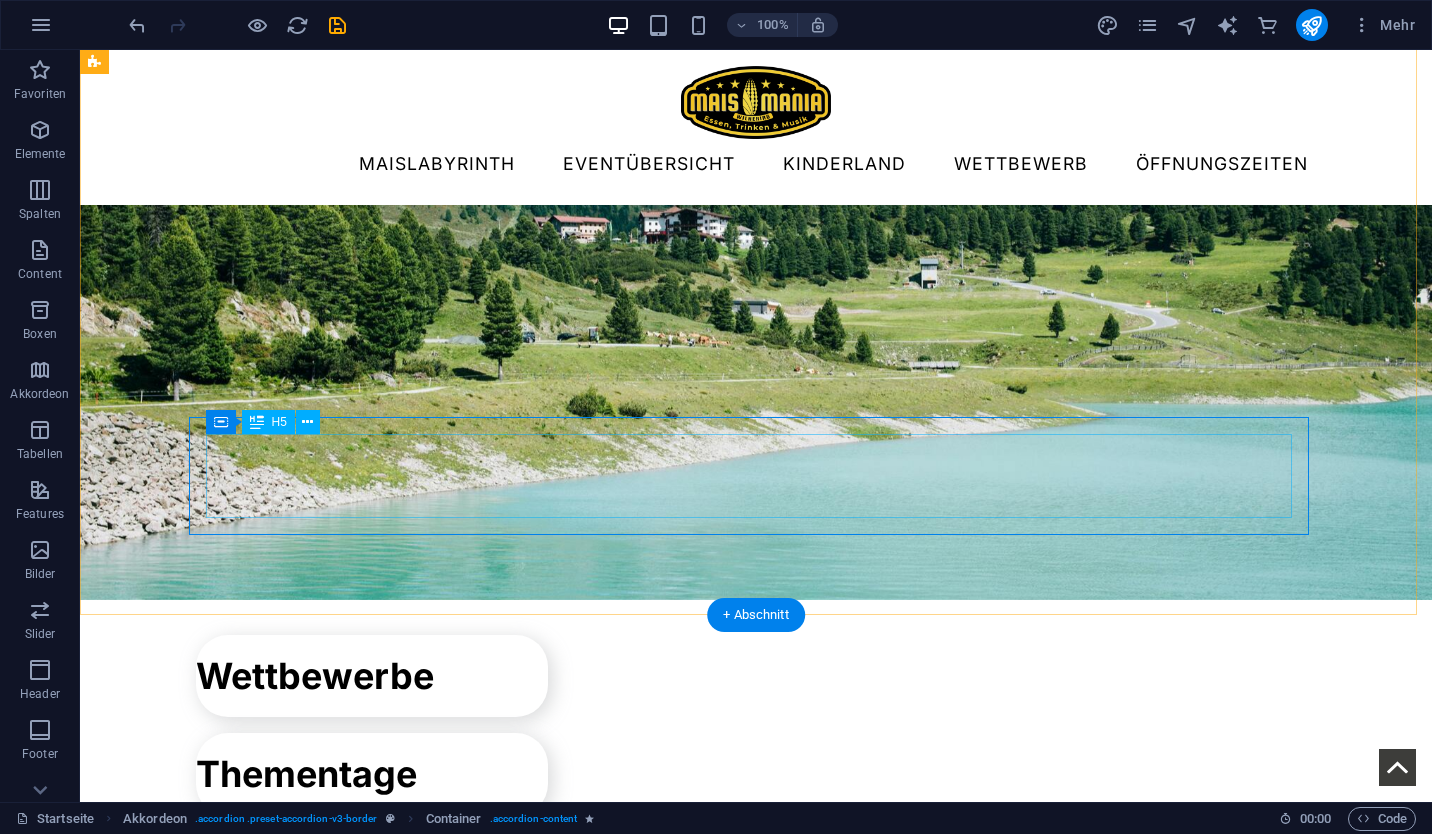 click on "Aus Gründen der Lesbarkeit verwenden wir teilweise geschlechtsbezogene Ausdrücke in nur einer Form. Gemeint sind jedoch immer alle Geschlechter – Frauen und Männer gleichermaßen. Die verkürzte Schreibweise dient ausschließlich der besseren Verständlichkeit." at bounding box center (664, 47073) 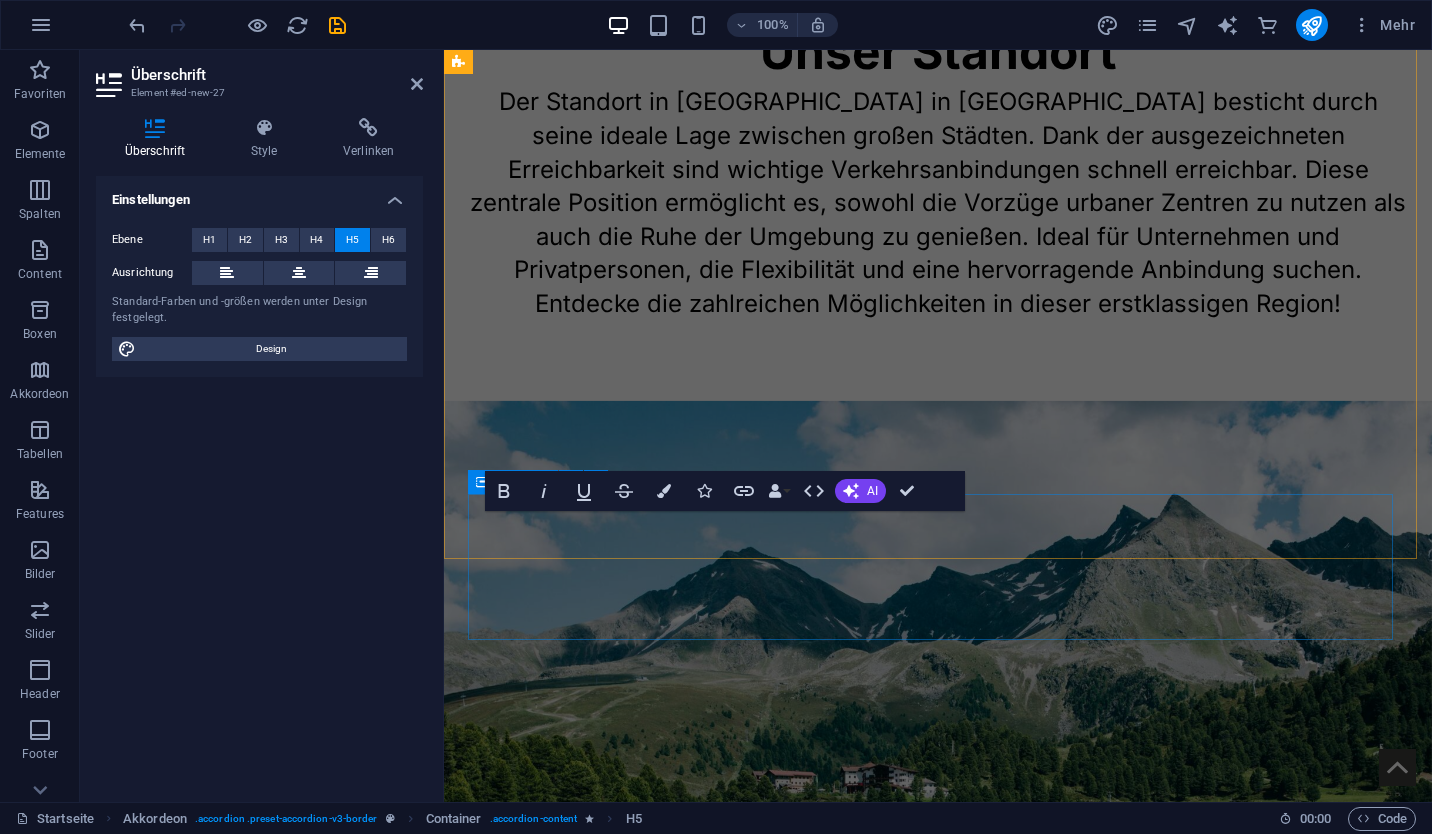 scroll, scrollTop: 8783, scrollLeft: 0, axis: vertical 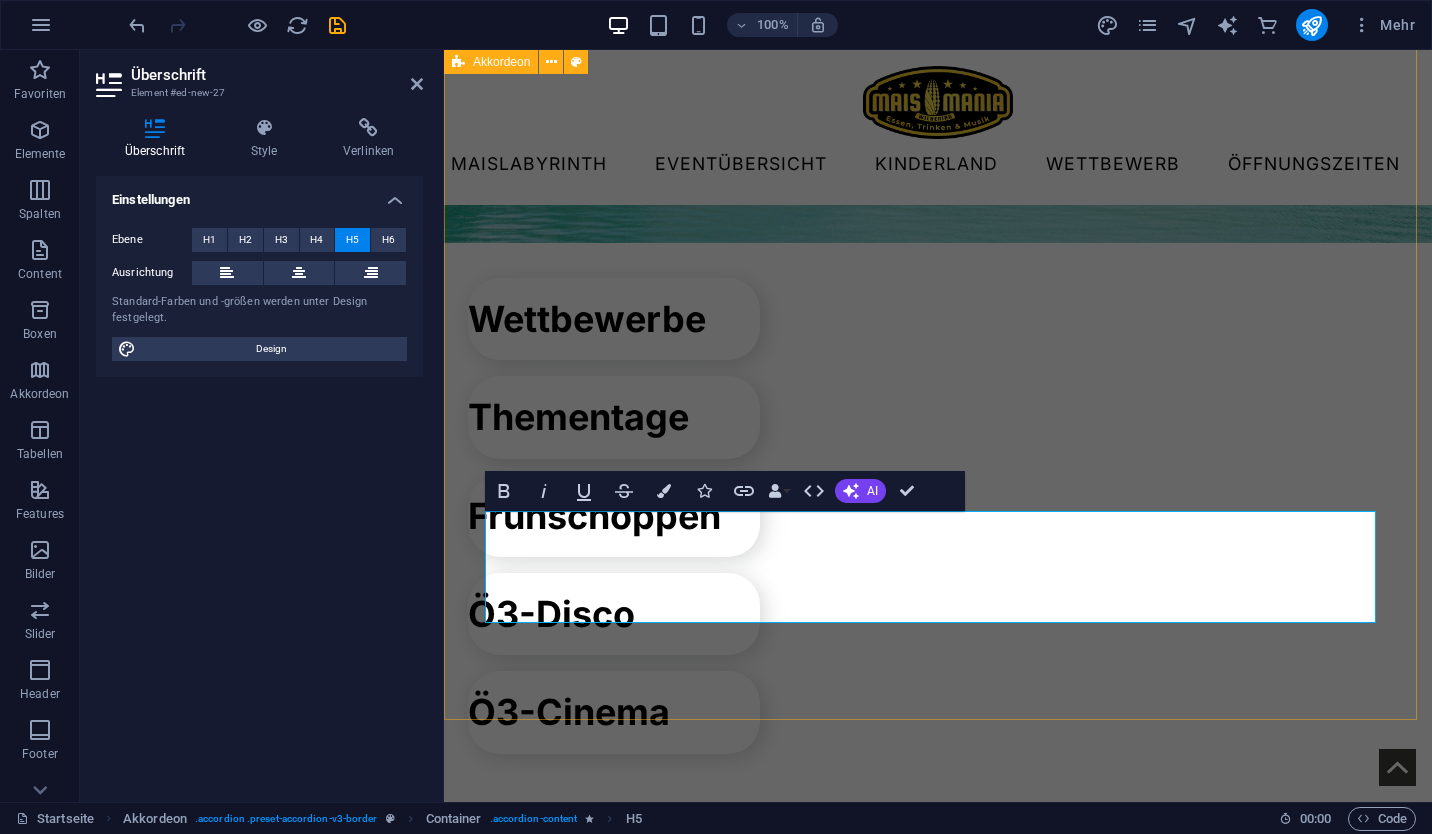 click on "Darf ich meine Haustiere mitbringen? Ja, sehr gerne. Bitte beachte die Leinen und Maulkorbpflicht. Bitte keine Giraffen, Elefanten, Löwen oder dgl. Wann ist das Maismania Gelände geöffnet? [DATE] - [DATE][PERSON_NAME] bis sonntags, [DATE] - [DATE] donnerstags bis sonntags Wo melde ich mich für die Wettbewerbe an? Direkt mit dem Anmeldebutton unter den Wettbewerben. Wie kann ich bezahlen und wieviel beträgt der Eintritt? Mit Bankomatkarte oder Kreditkarte kannst du an allen Ständen bargeldlos bezahlen. Ins Festivalgelände inkl. Maislabyrinth: Erwachsene 5€, Kinder 3€ Ins Maislabyrinth alleine: 2€ Wo bekomme ich Karten für die Ö3 Silent Cinema's? Nähere Infos folgen. Kann ich auch mit Bargeld bezahlen? Du kannst an unserer Kassenhütte mit Bargeld bezahlen. Welche Preise gibt es bei den Wettbewerben? Das findest du bei den jeweiligen Bewerben. Ist das Gelände barrierefrei? Grundsätzlich ja, bedenke aber, dass es sich um ein Feld handelt. Allgemeine Infos" at bounding box center (938, 42344) 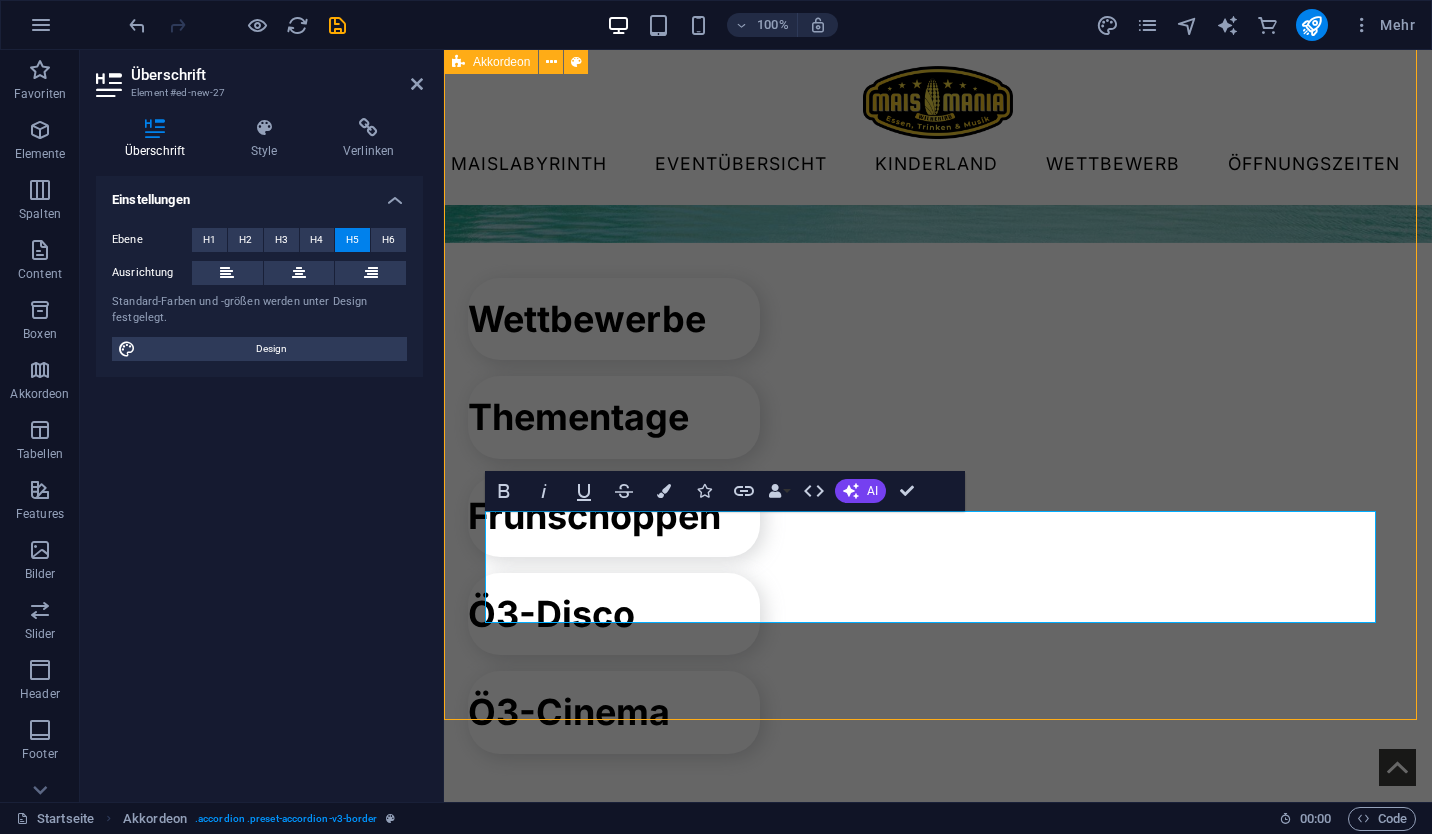 scroll, scrollTop: 7795, scrollLeft: 0, axis: vertical 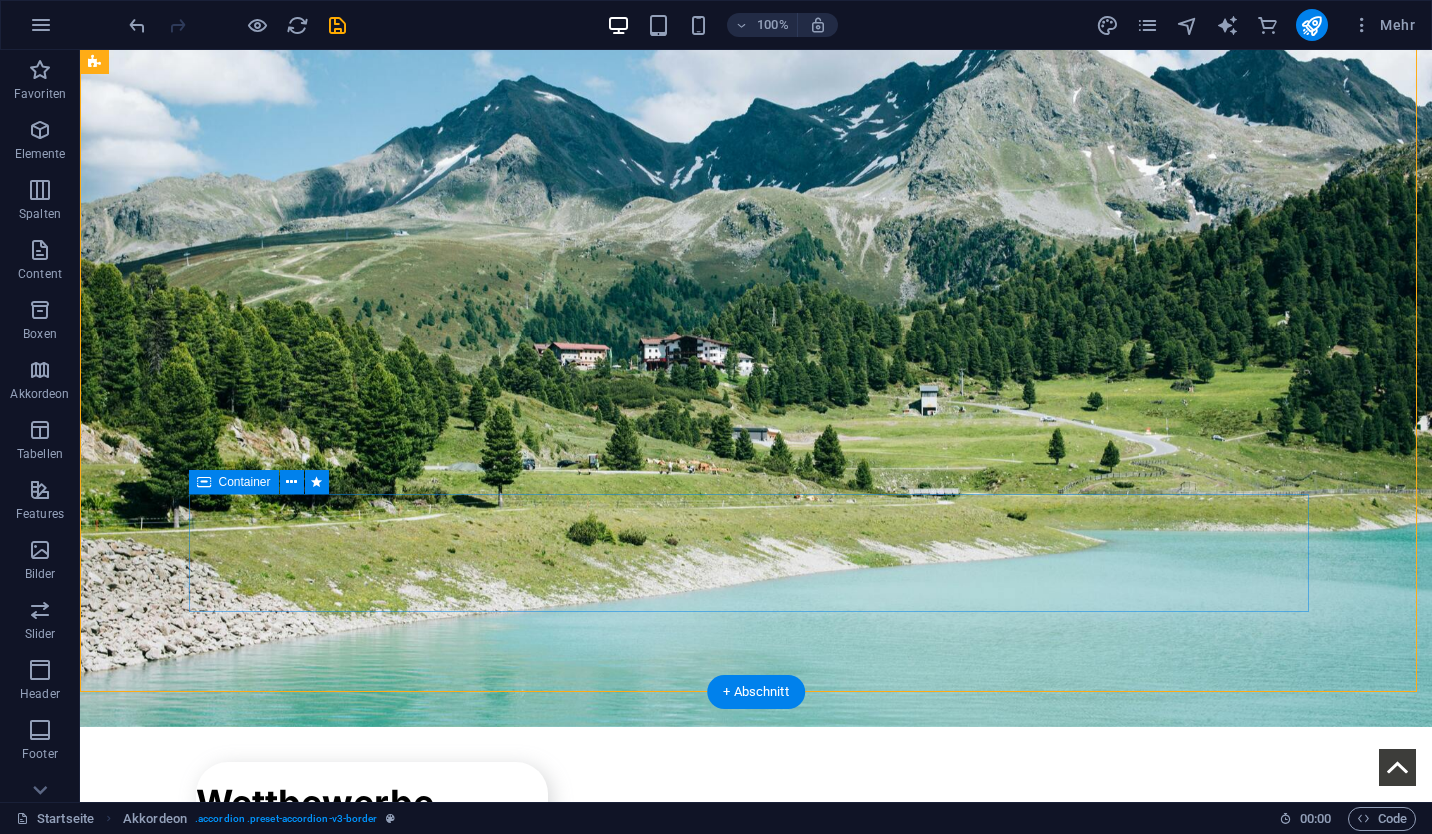 click on "Aus Gründen der Lesbarkeit verwenden wir teilweise geschlechtsbezogene Ausdrücke in nur einer Form. Gemeint sind jedoch immer alle Geschlechter – Frauen und Männer gleichermaßen. Die verkürzte Schreibweise dient ausschließlich der besseren Verständlichkeit." at bounding box center [664, 47200] 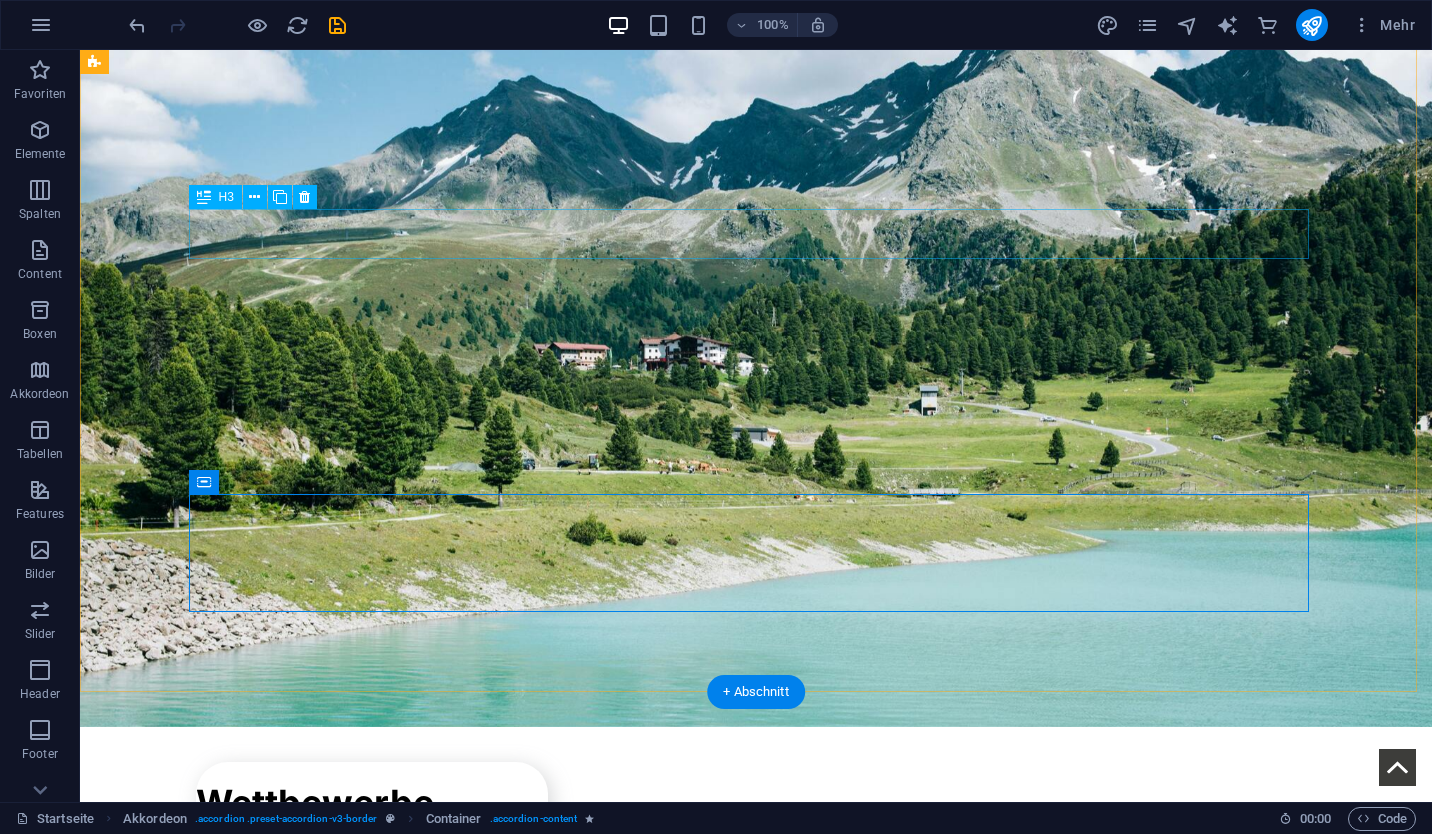 click on "Wie reise ich mit öffentlichen Verkehrsmitteln an?" at bounding box center (664, 46881) 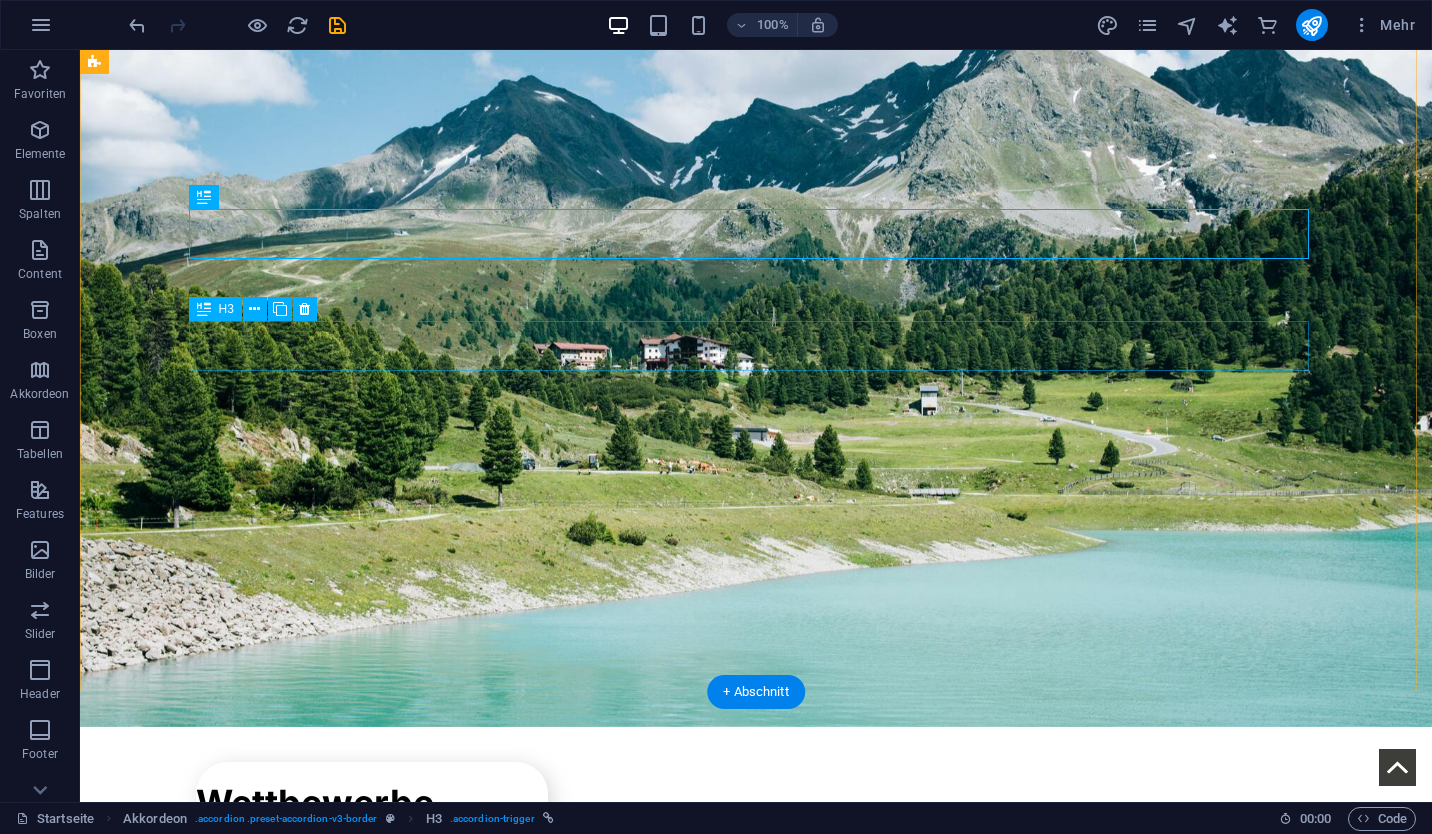 click on "Allgemeine Infos" at bounding box center (664, 46993) 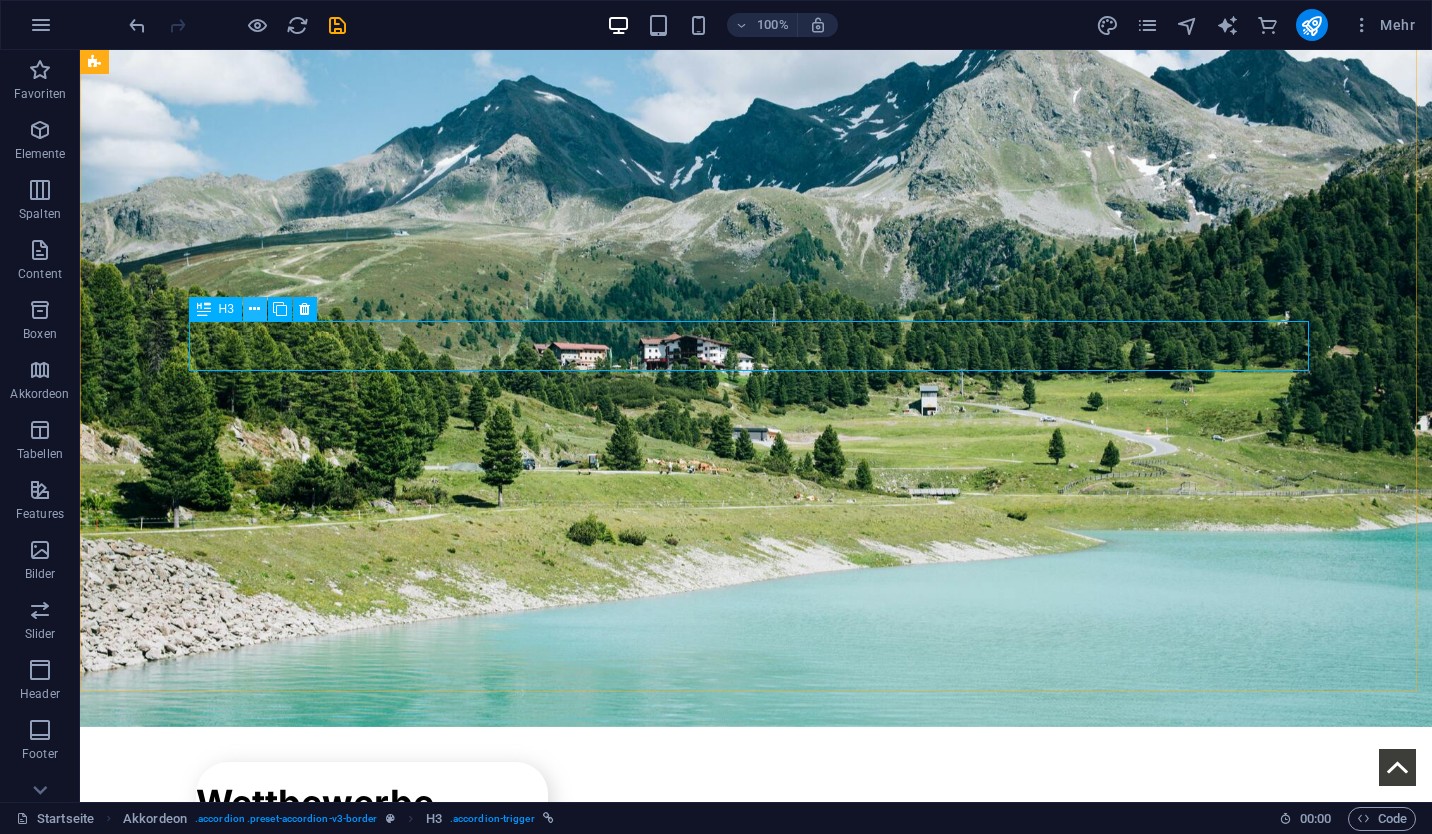 click at bounding box center (254, 309) 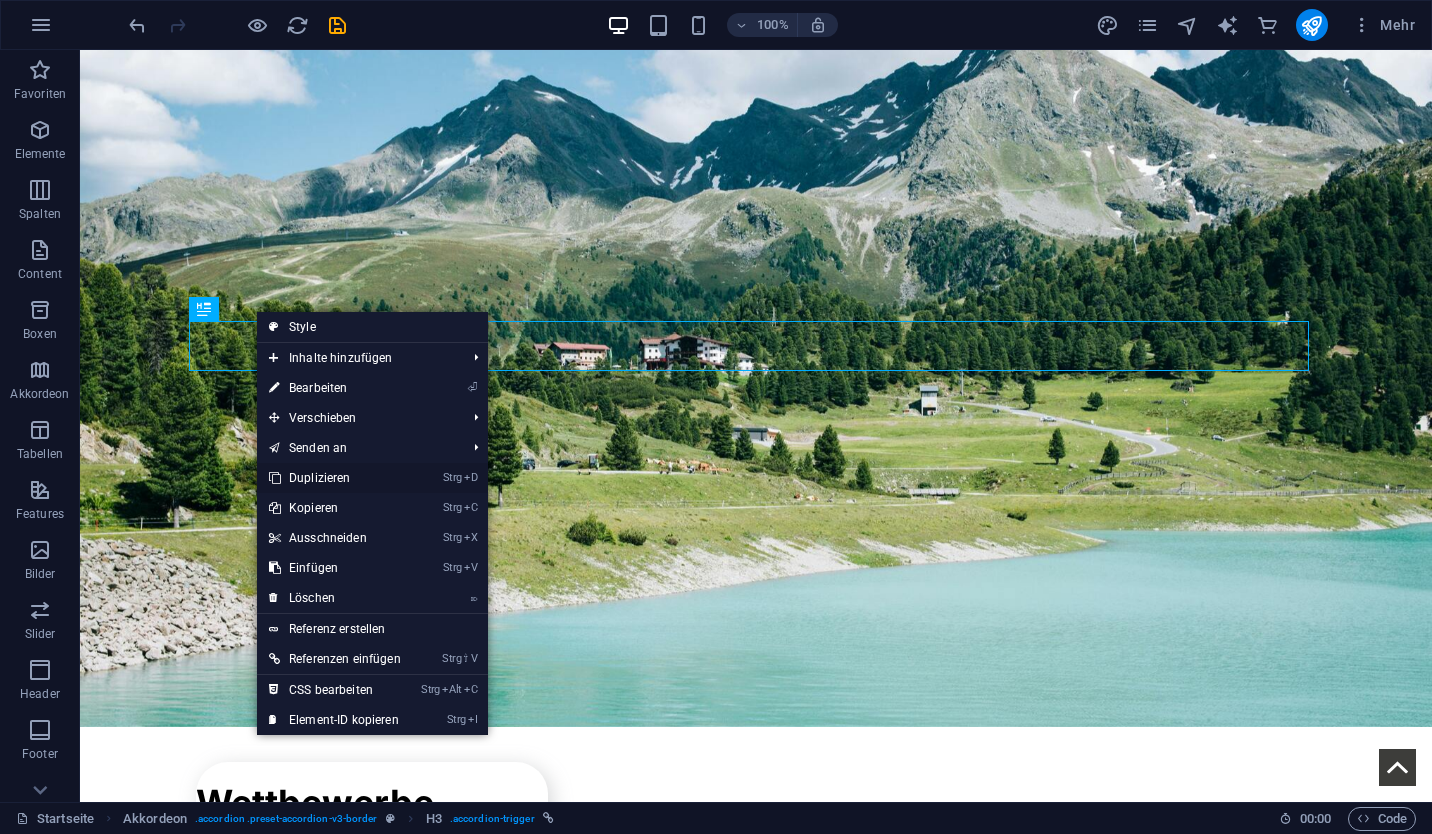 click on "Strg D  Duplizieren" at bounding box center [335, 478] 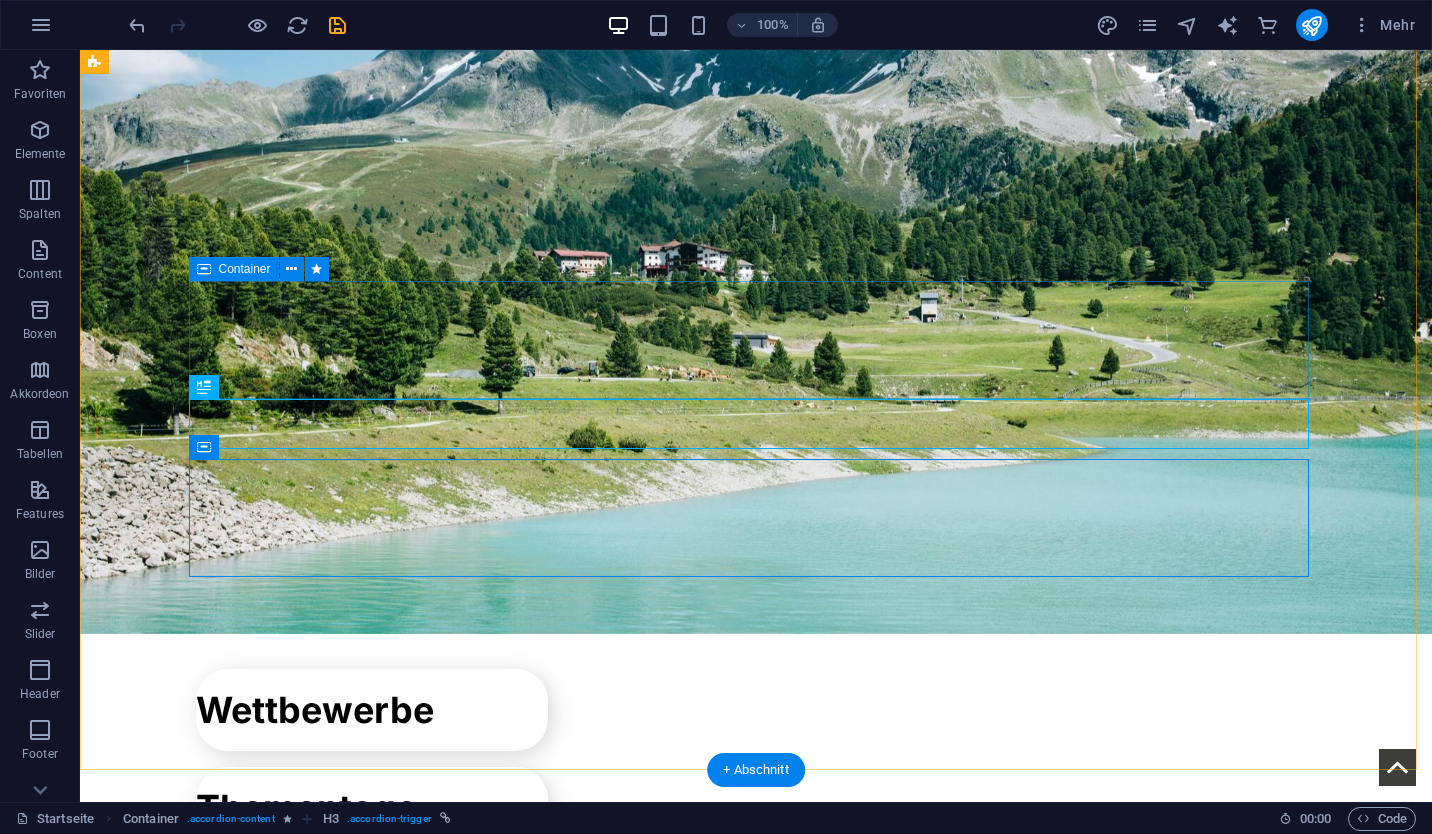 scroll, scrollTop: 7889, scrollLeft: 0, axis: vertical 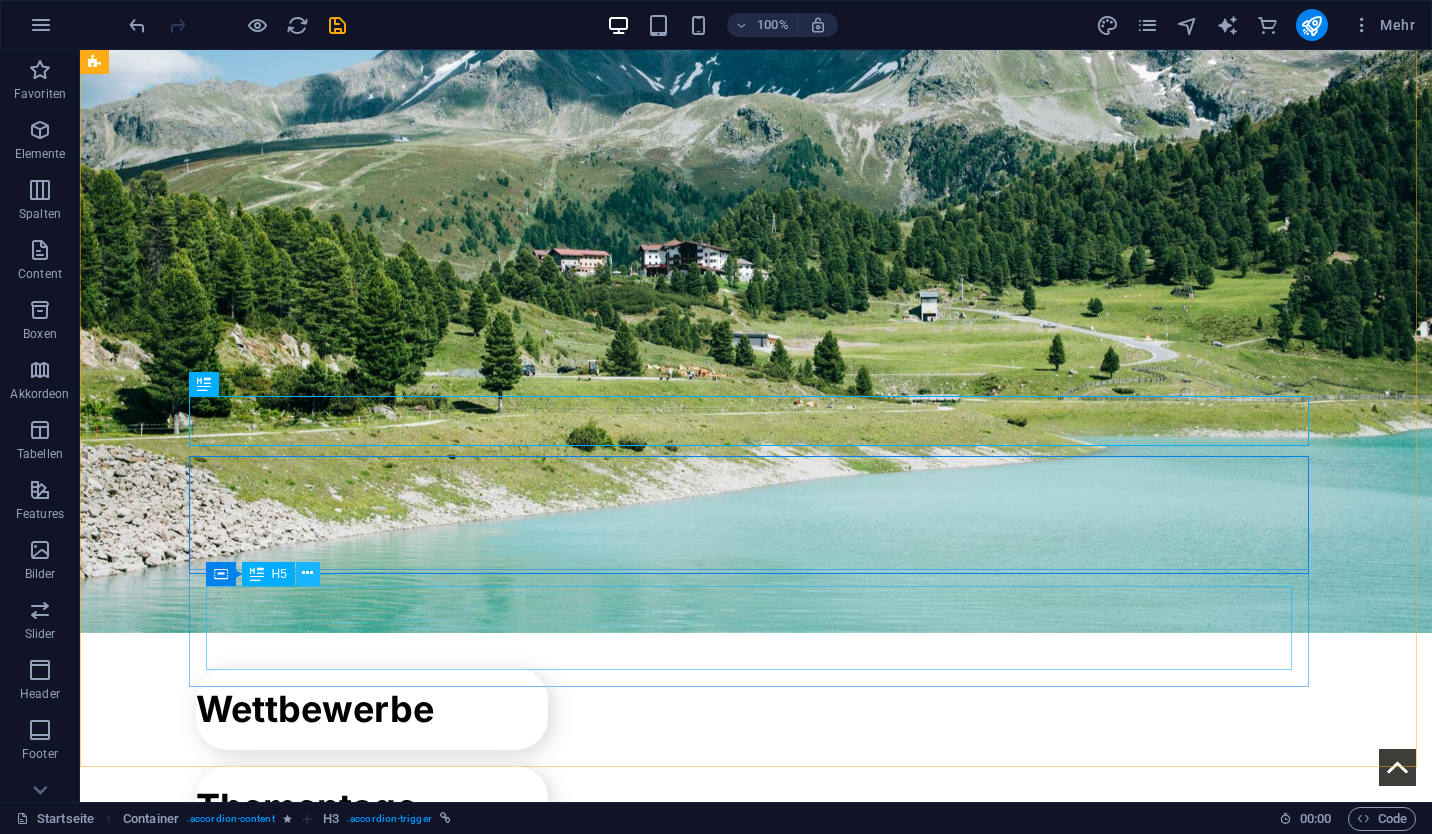 click at bounding box center [307, 573] 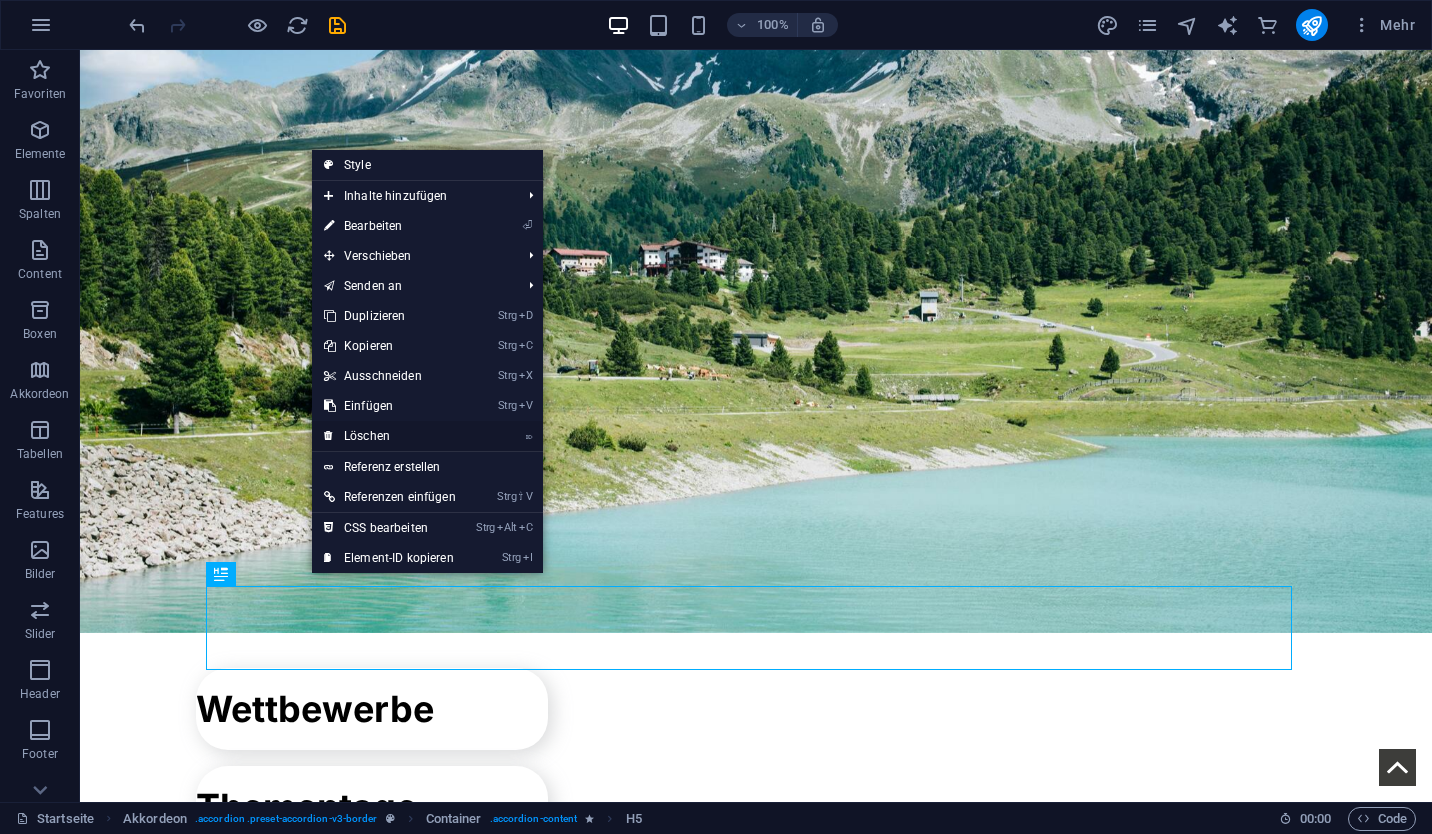 click on "⌦  Löschen" at bounding box center [390, 436] 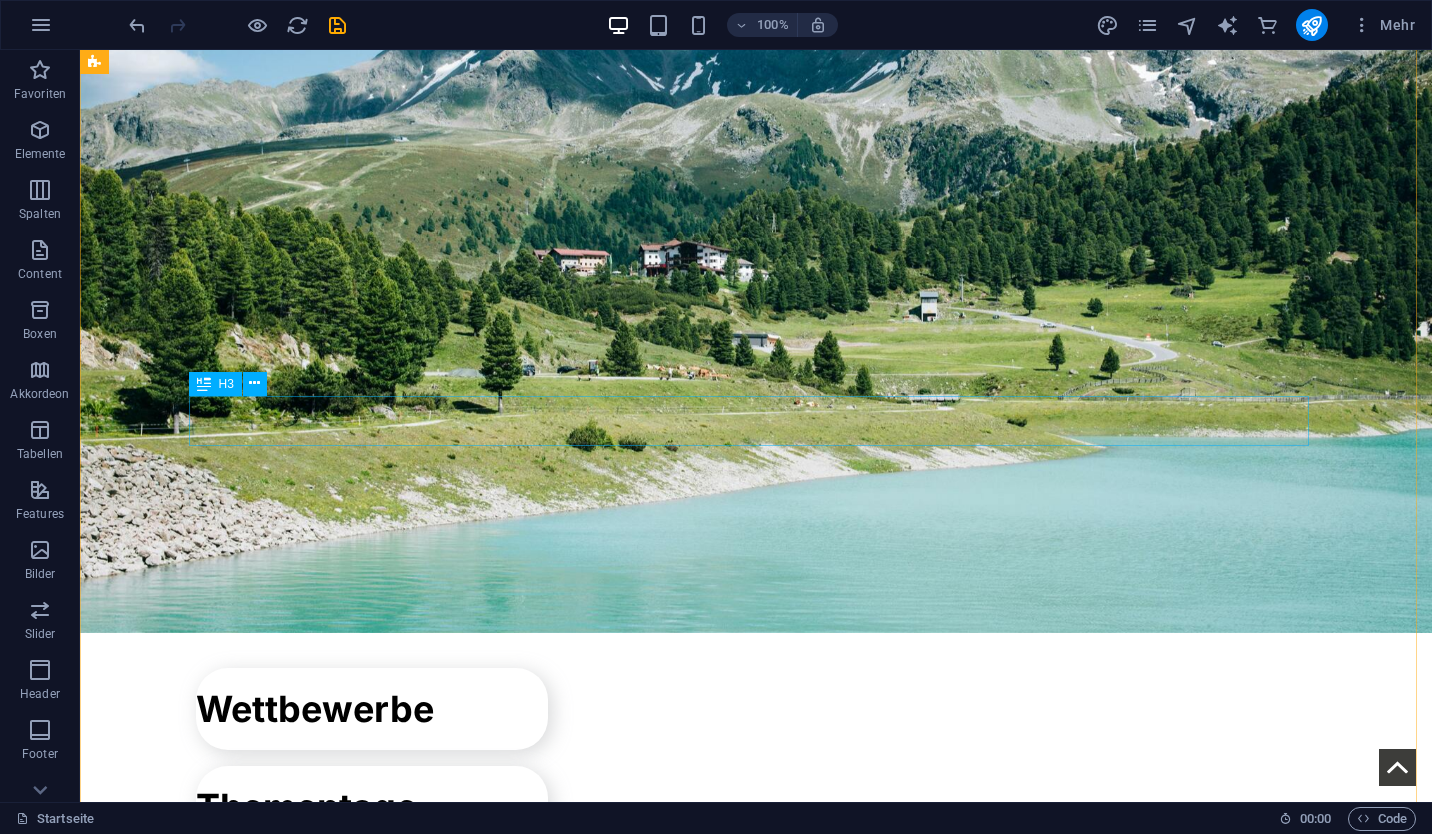 click on "Allgemeine Infos" at bounding box center [664, 47067] 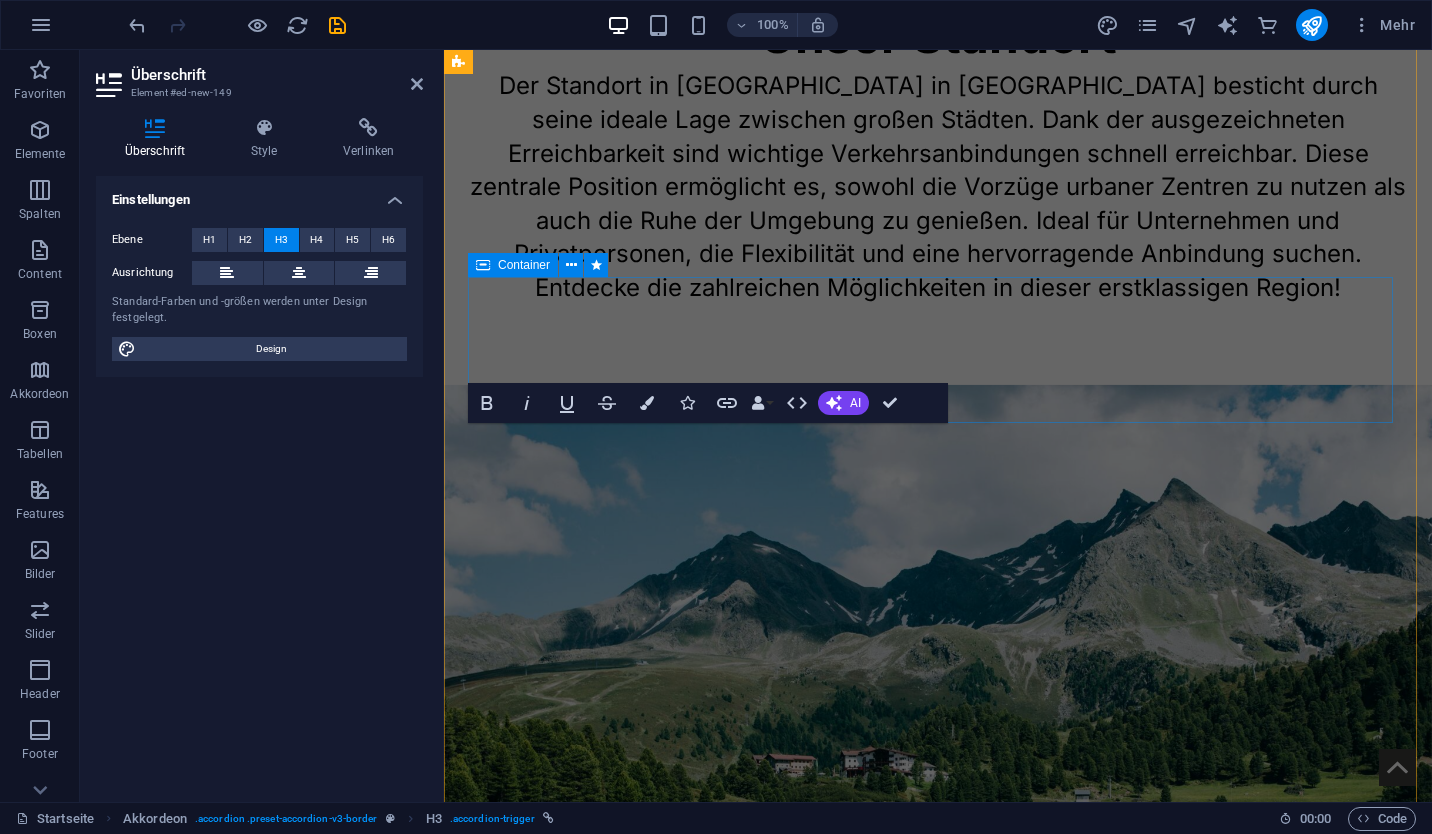 scroll, scrollTop: 8849, scrollLeft: 0, axis: vertical 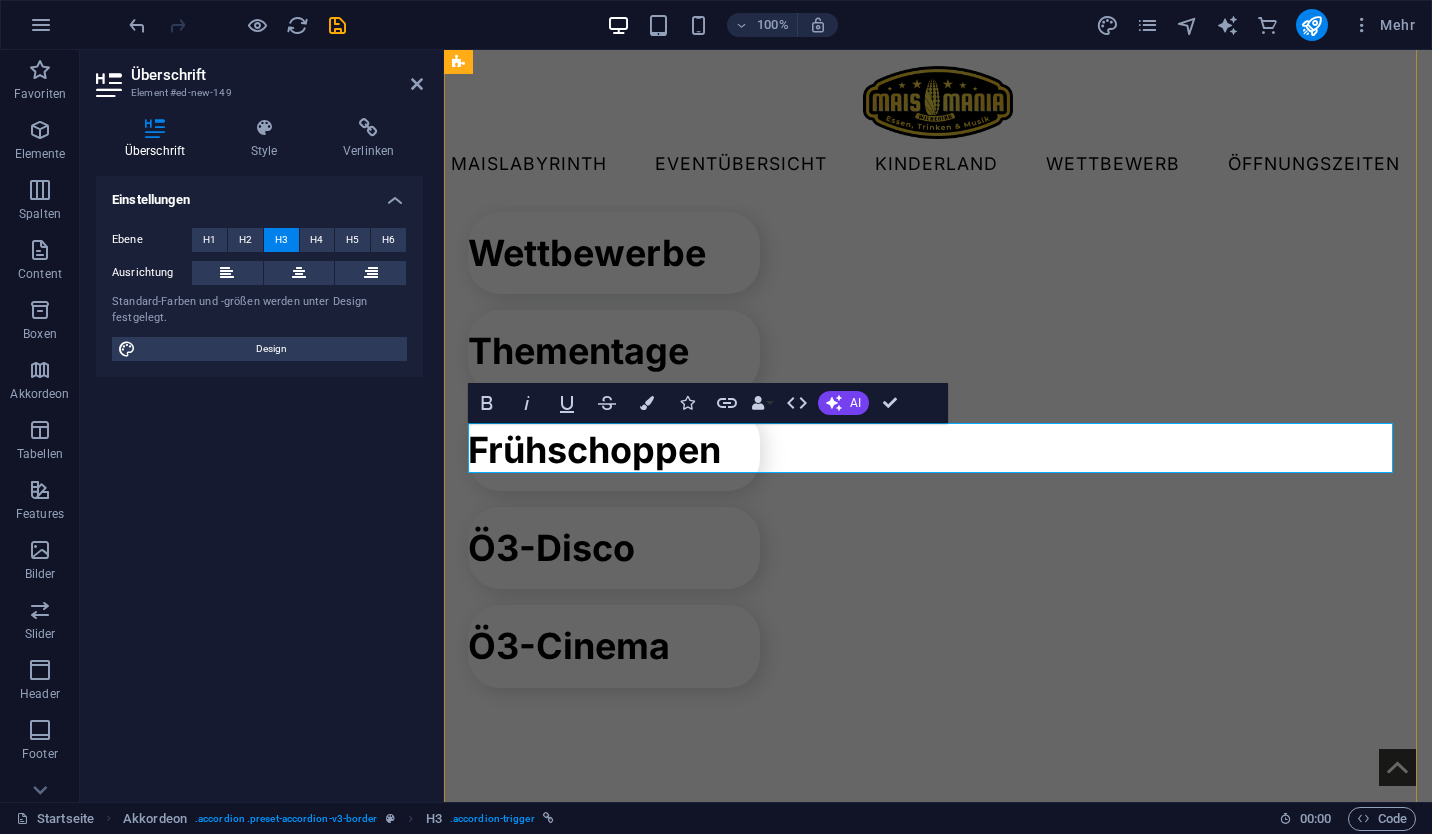 type 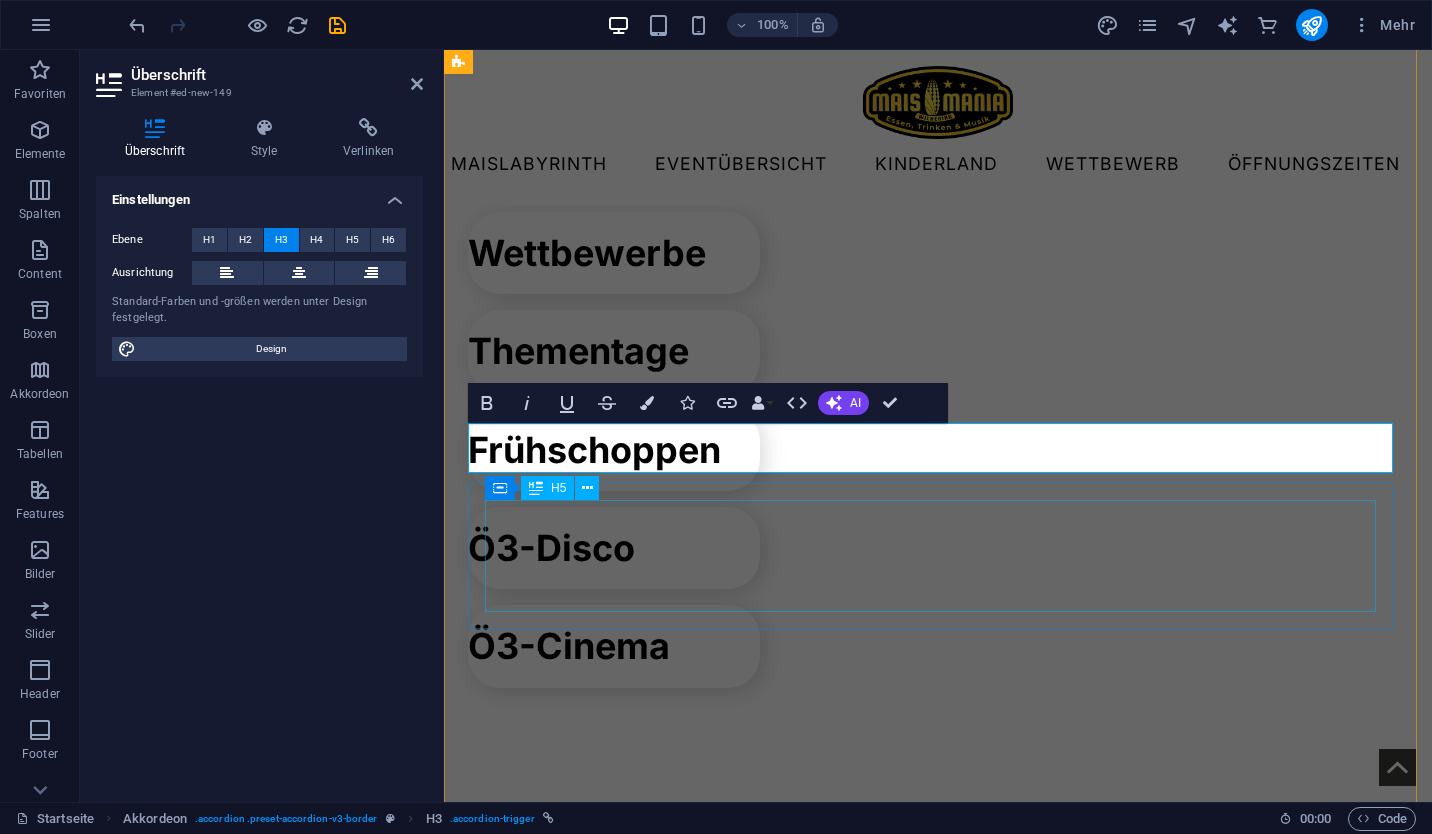 click on "Aus Gründen der Lesbarkeit verwenden wir teilweise geschlechtsbezogene Ausdrücke in nur einer Form. Gemeint sind jedoch immer alle Geschlechter – Frauen und Männer gleichermaßen. Die verkürzte Schreibweise dient ausschließlich der besseren Verständlichkeit." at bounding box center (938, 42999) 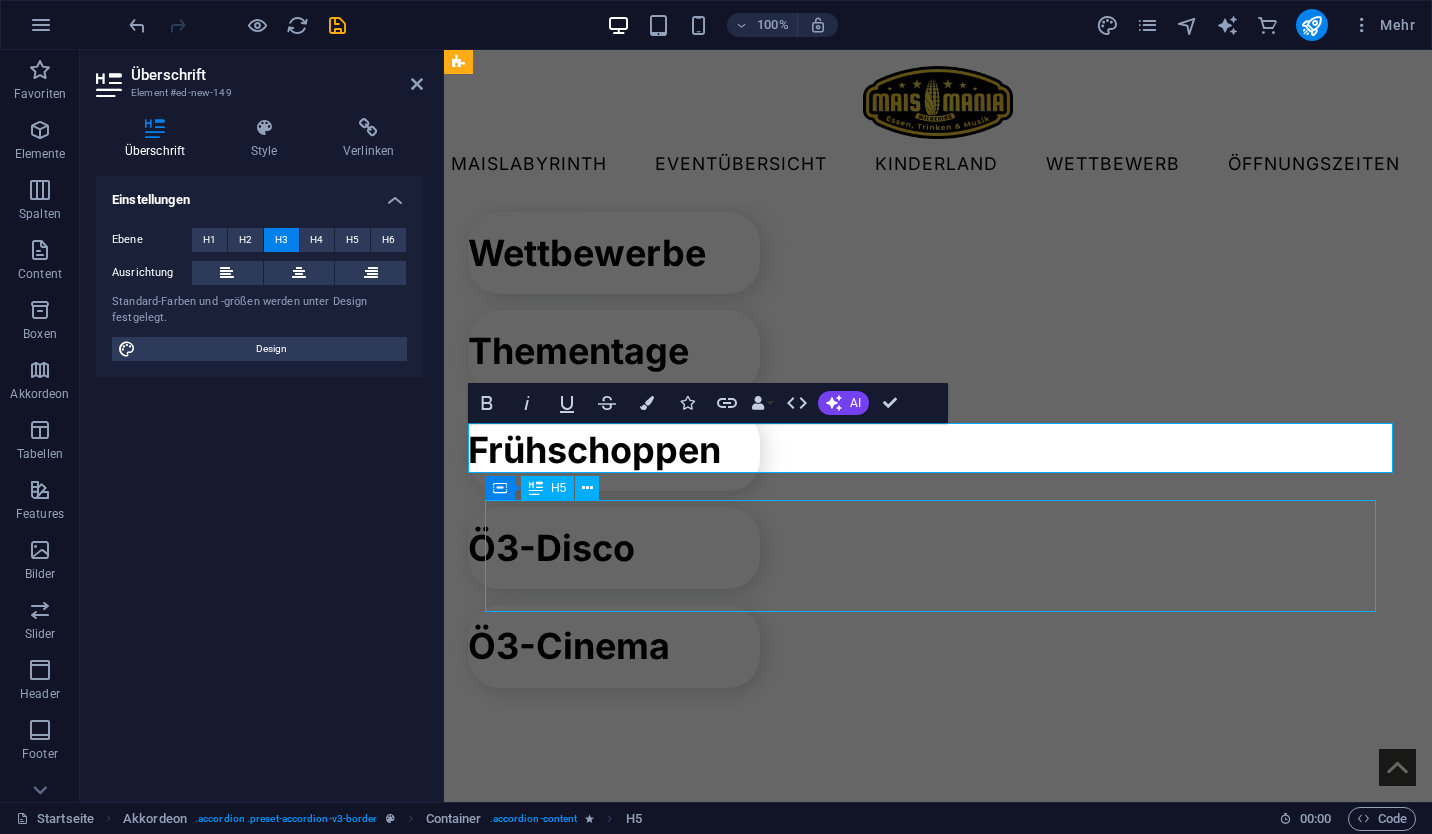 click on "Aus Gründen der Lesbarkeit verwenden wir teilweise geschlechtsbezogene Ausdrücke in nur einer Form. Gemeint sind jedoch immer alle Geschlechter – Frauen und Männer gleichermaßen. Die verkürzte Schreibweise dient ausschließlich der besseren Verständlichkeit." at bounding box center [938, 42999] 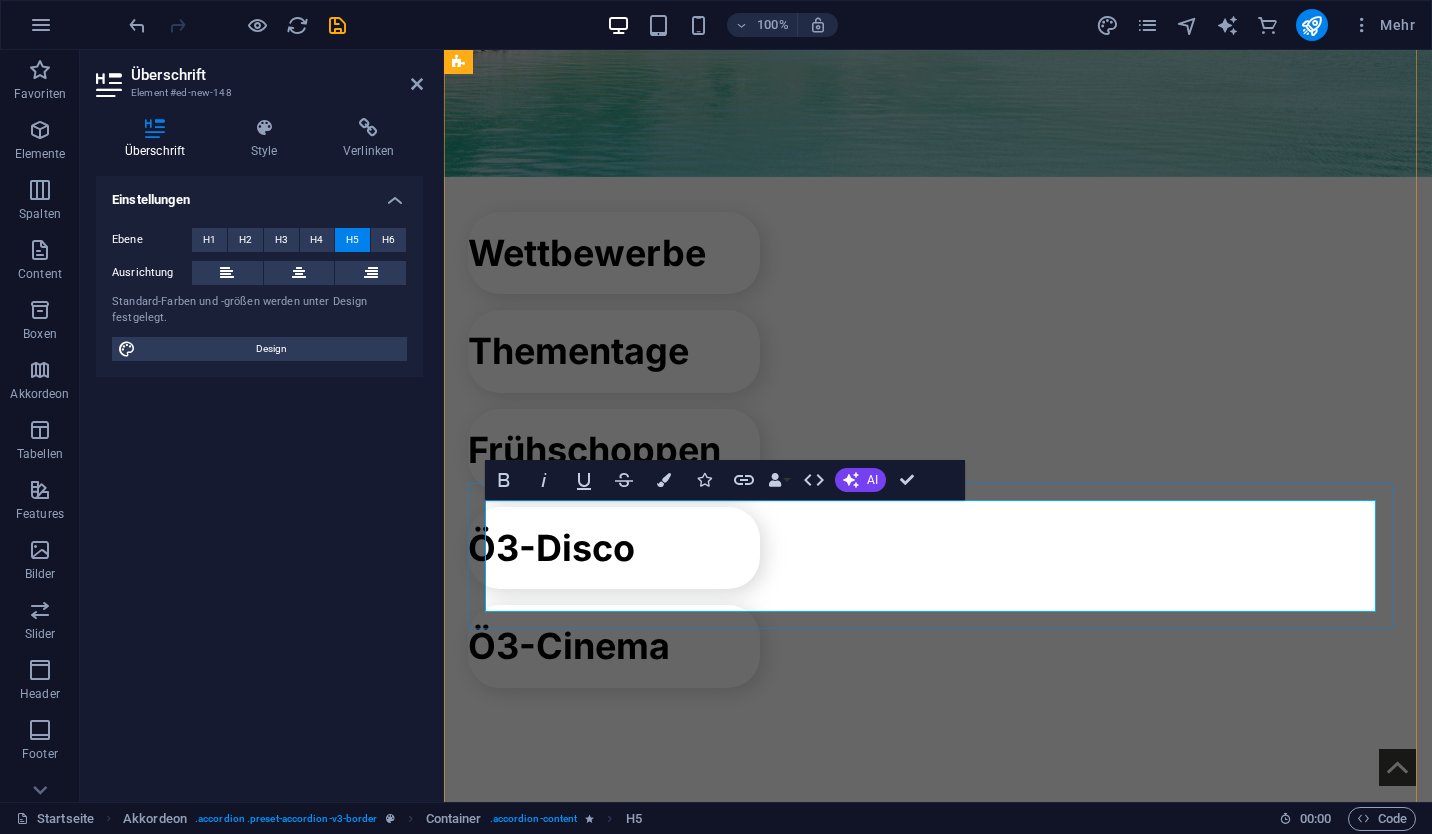 click on "Aus Gründen der Lesbarkeit verwenden wir teilweise geschlechtsbezogene Ausdrücke in nur einer Form. Gemeint sind jedoch immer alle Geschlechter – Frauen und Männer gleichermaßen. Die verkürzte Schreibweise dient ausschließlich der besseren Verständlichkeit." at bounding box center (938, 42999) 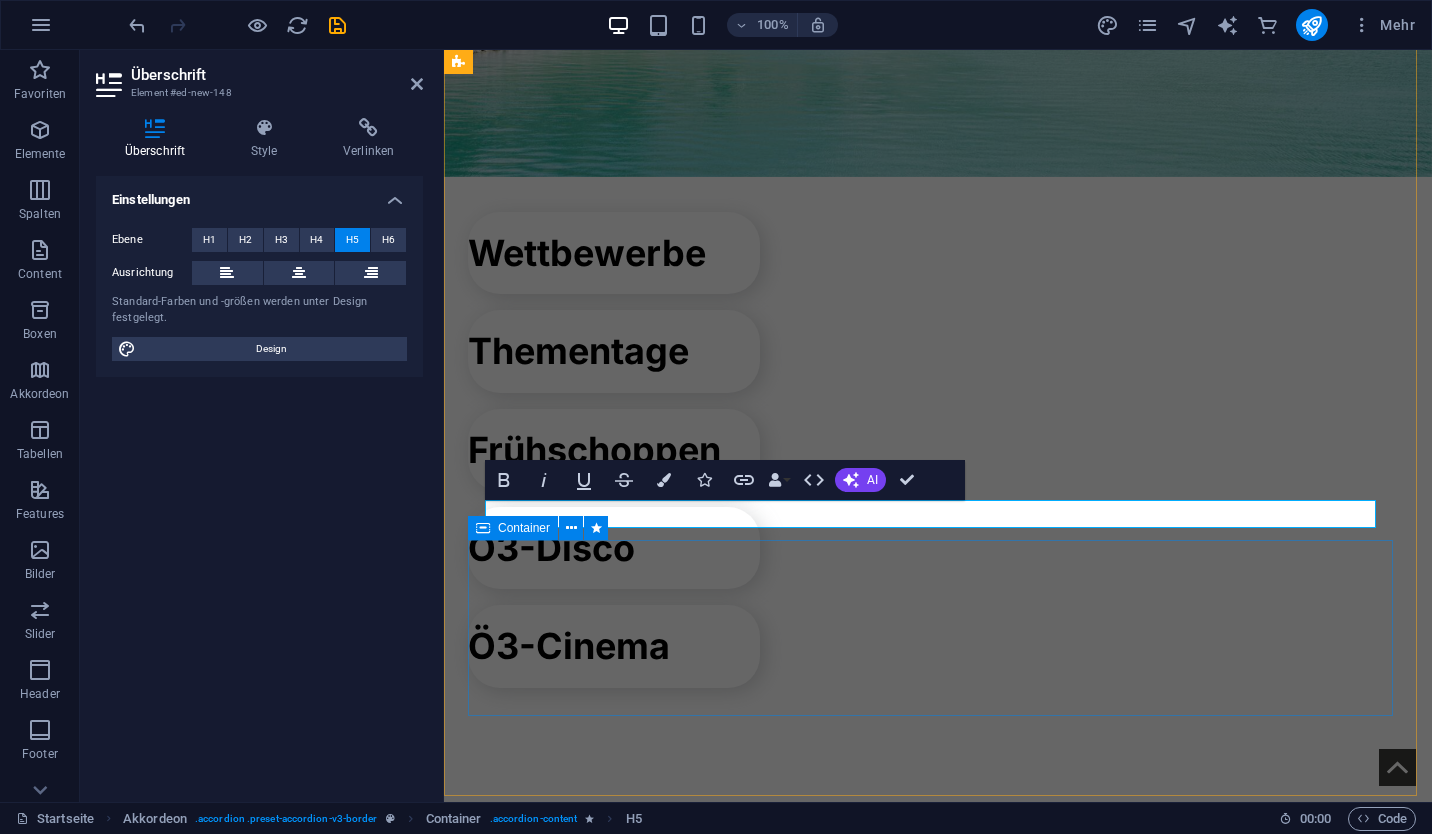 type 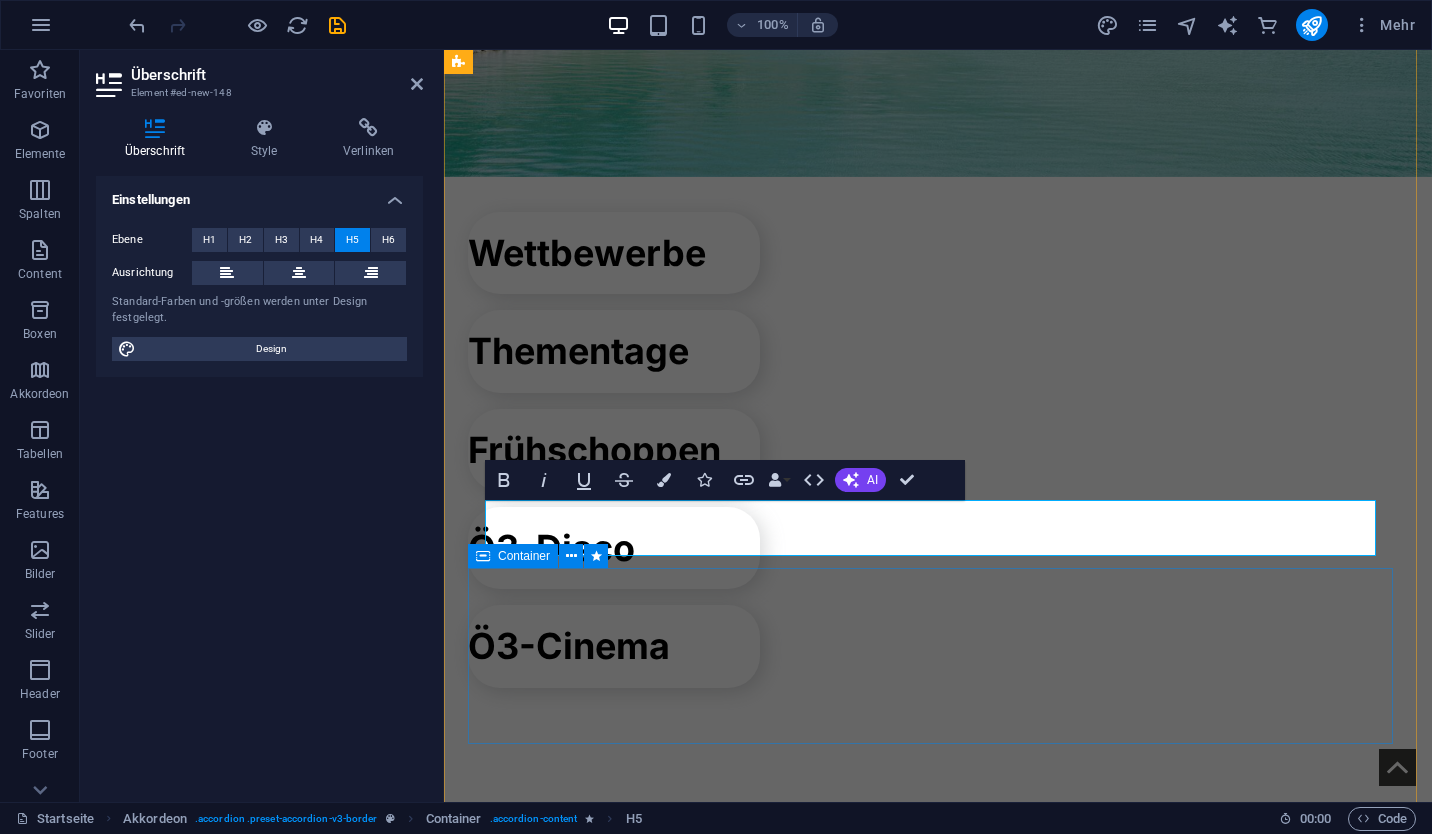 click on "Ziehe hier Inhalte hinein oder  Elemente hinzufügen  Zwischenablage einfügen" at bounding box center [938, 43099] 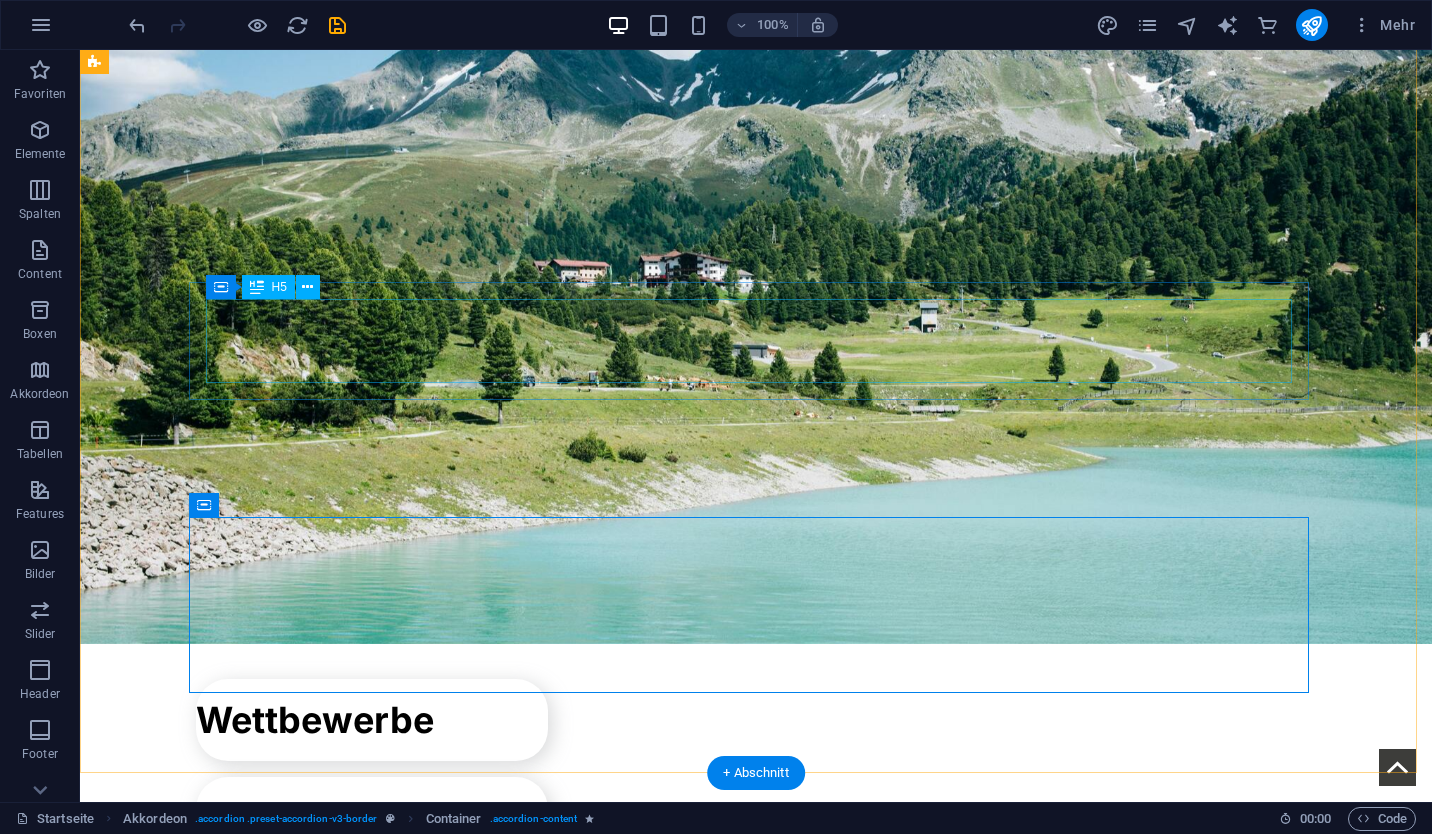 scroll, scrollTop: 7885, scrollLeft: 0, axis: vertical 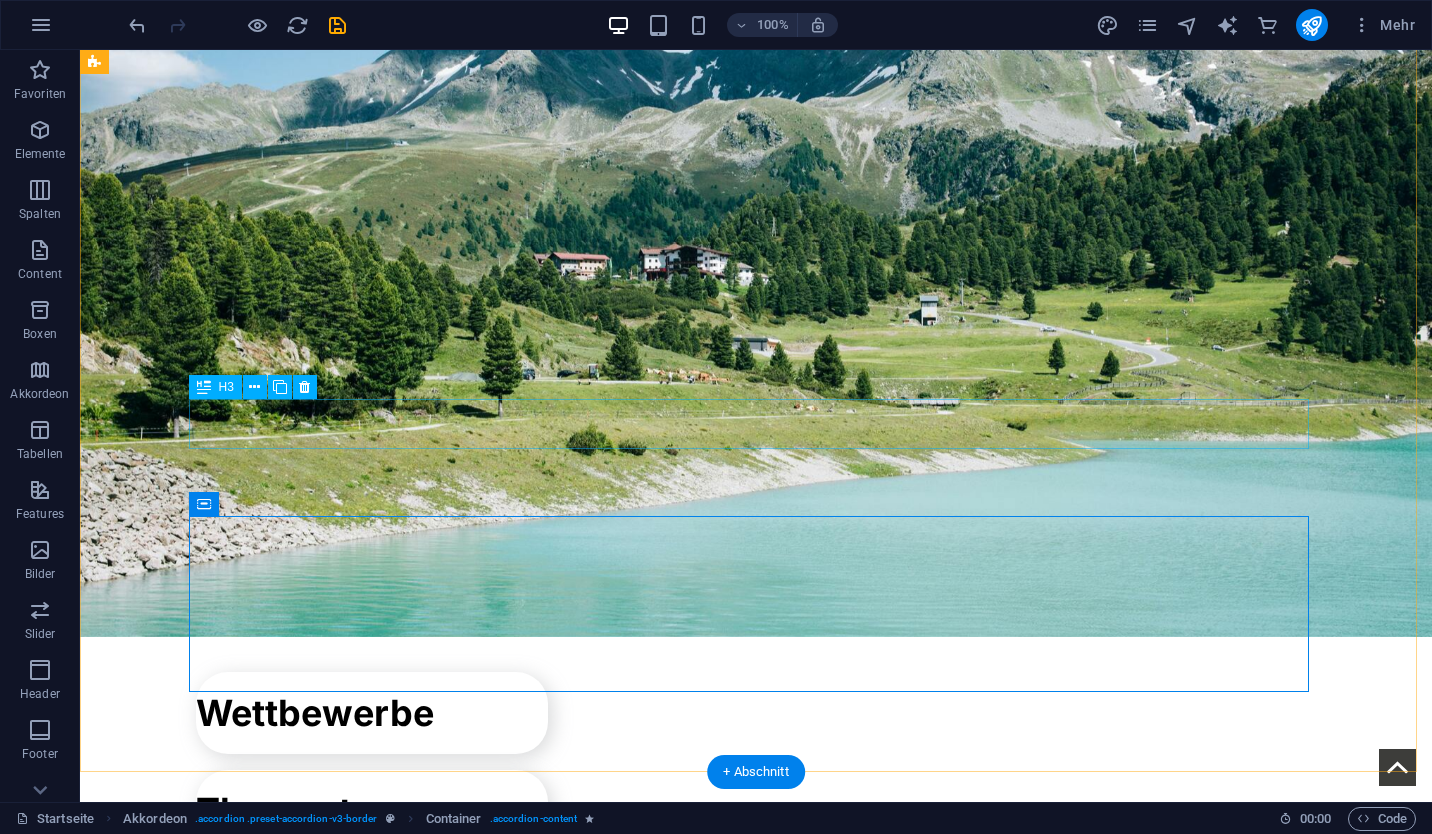 click on "Wo werfe ich von [DATE] bis [DATE] meinen ausgefüllten Stempelpass ein ?" at bounding box center [664, 47071] 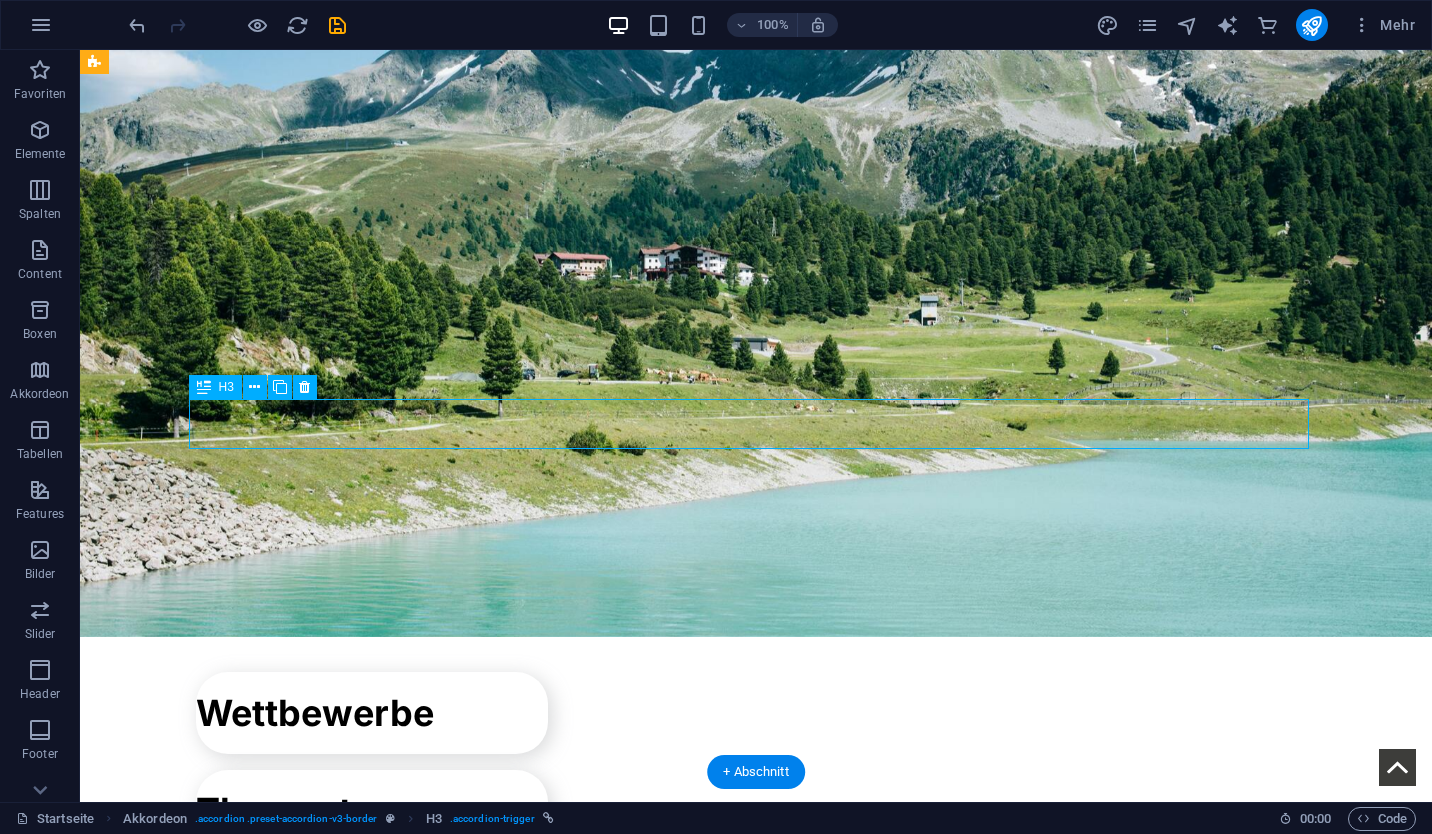 click on "Wo werfe ich von [DATE] bis [DATE] meinen ausgefüllten Stempelpass ein ?" at bounding box center (664, 47071) 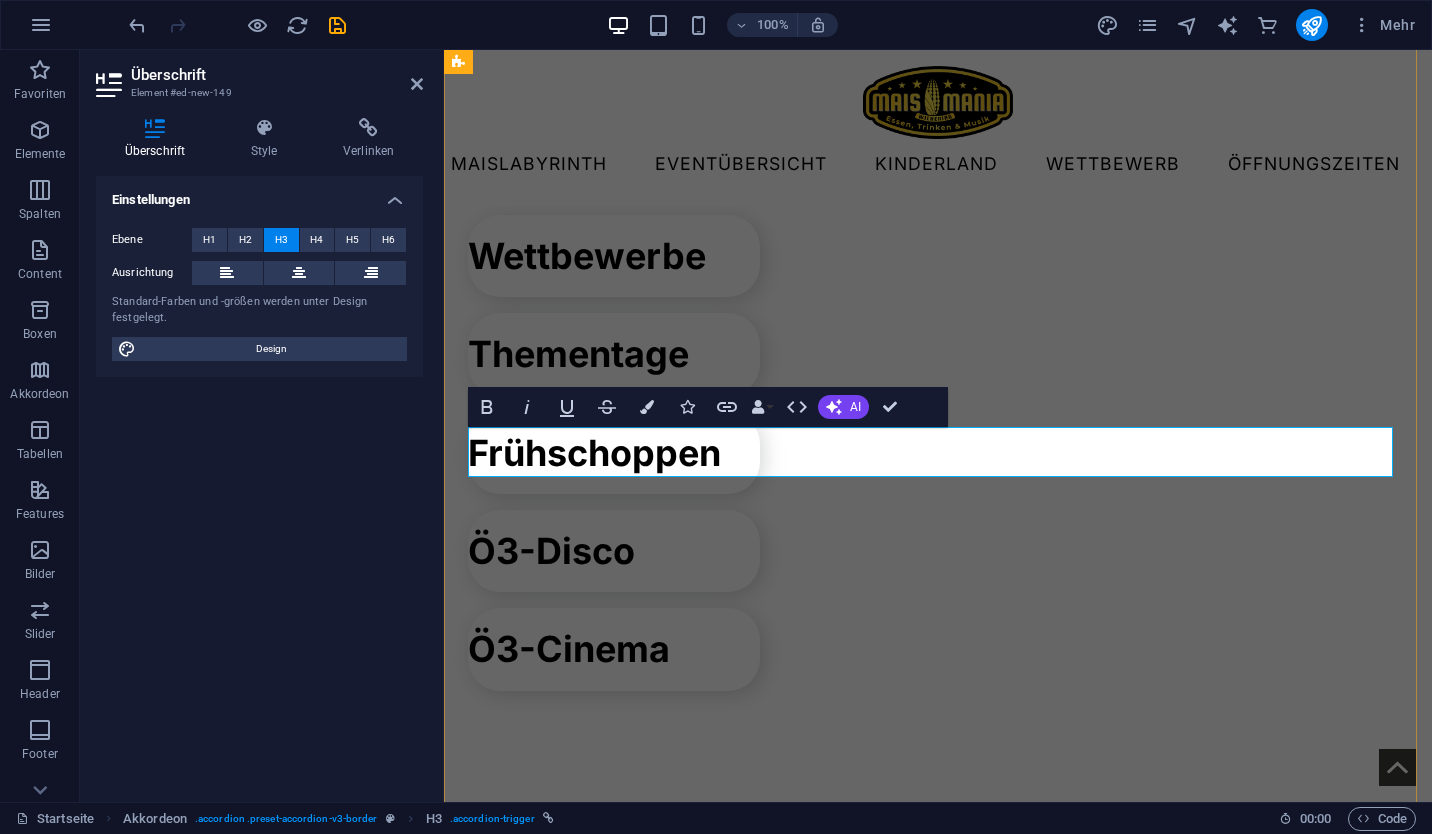click on "Wo werfe ich von [DATE] bis [DATE] meinen ausgefüllten Stempelpass ein ?" at bounding box center [938, 42894] 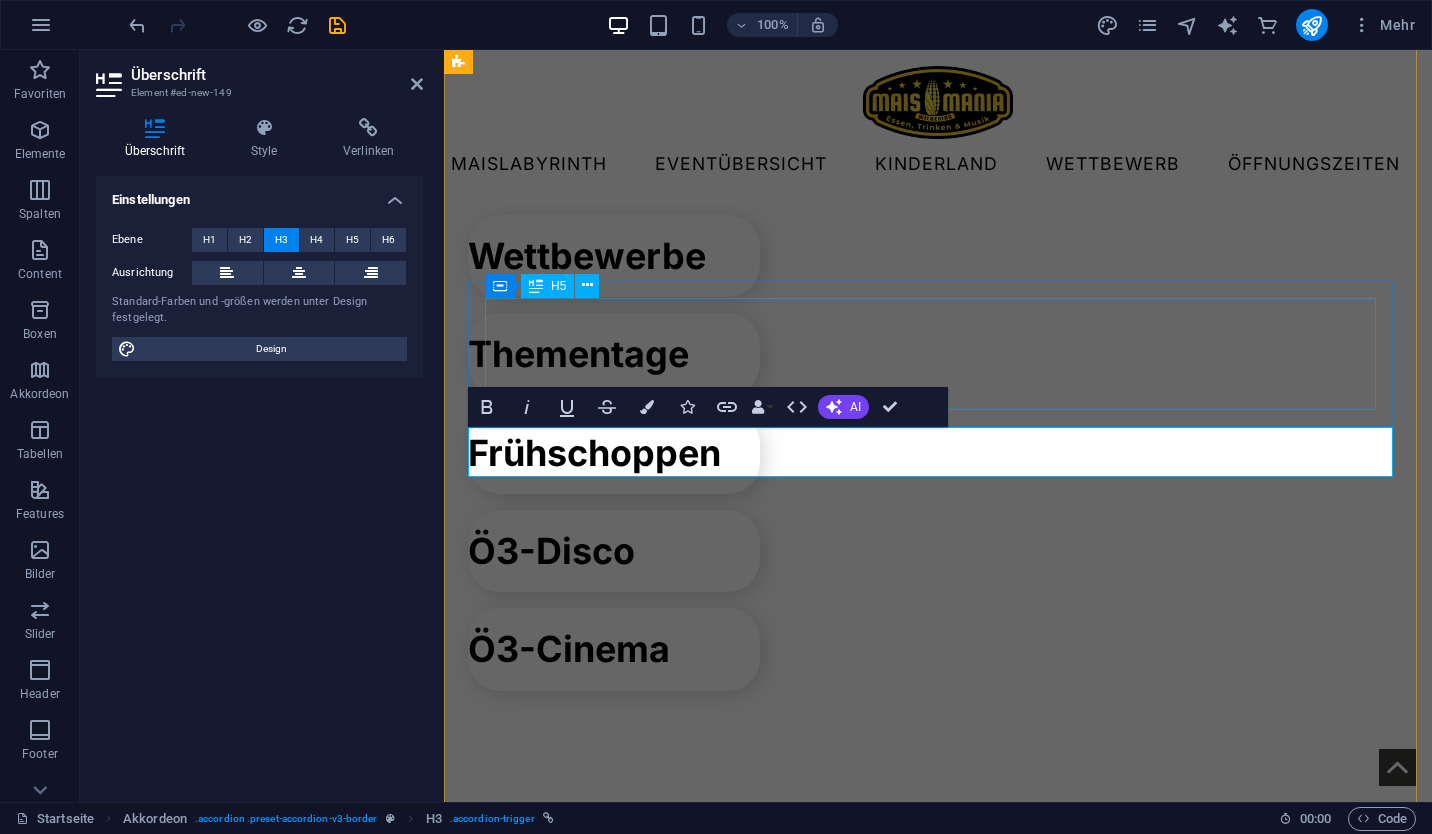 click on "Aus Gründen der Lesbarkeit verwenden wir teilweise geschlechtsbezogene Ausdrücke in nur einer Form. Gemeint sind jedoch immer alle Geschlechter – Frauen und Männer gleichermaßen. Die verkürzte Schreibweise dient ausschließlich der besseren Verständlichkeit." at bounding box center [938, 42796] 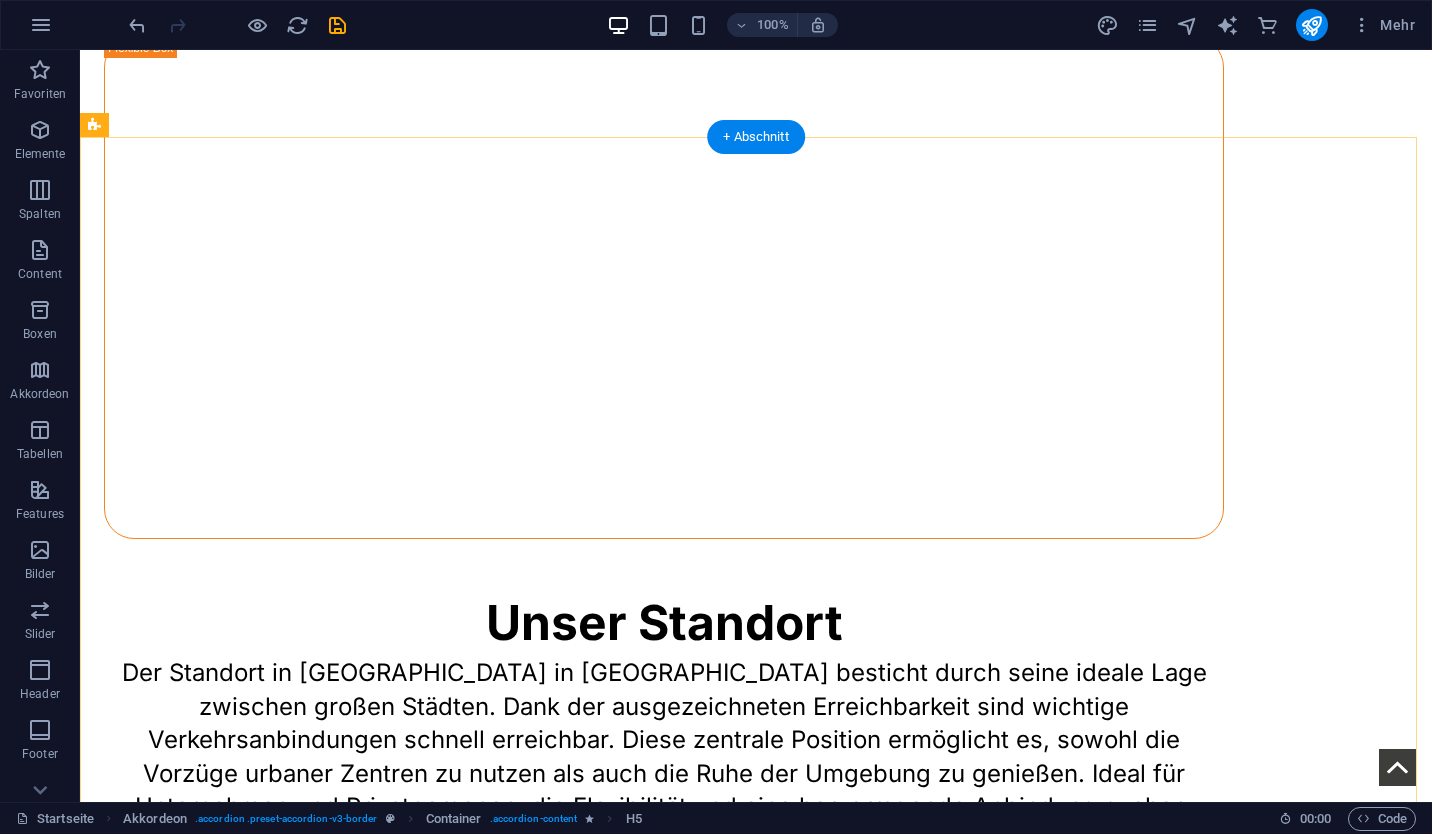 scroll, scrollTop: 6837, scrollLeft: 0, axis: vertical 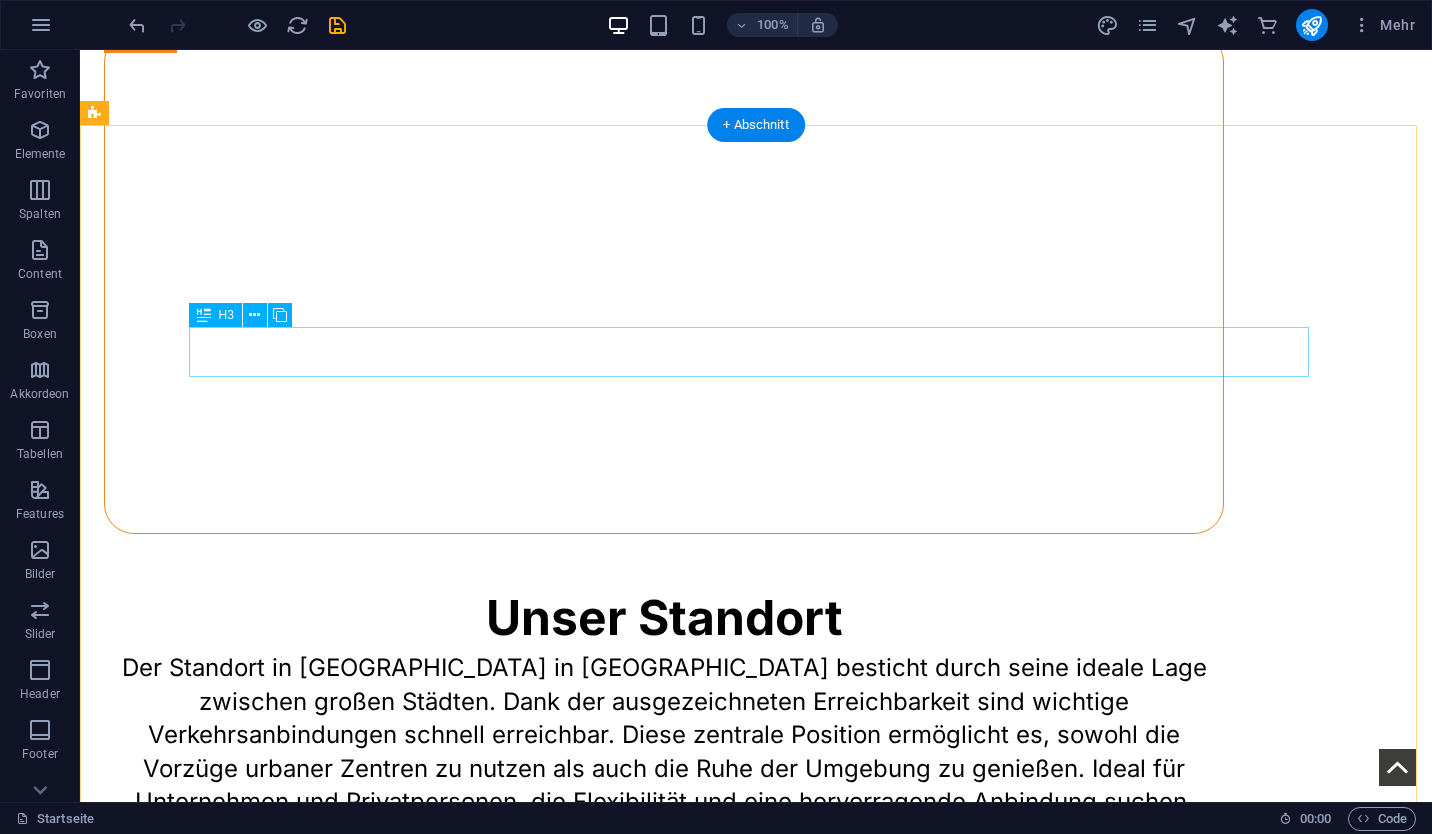 click on "Wann ist das Maismania Gelände geöffnet?" at bounding box center (664, 46999) 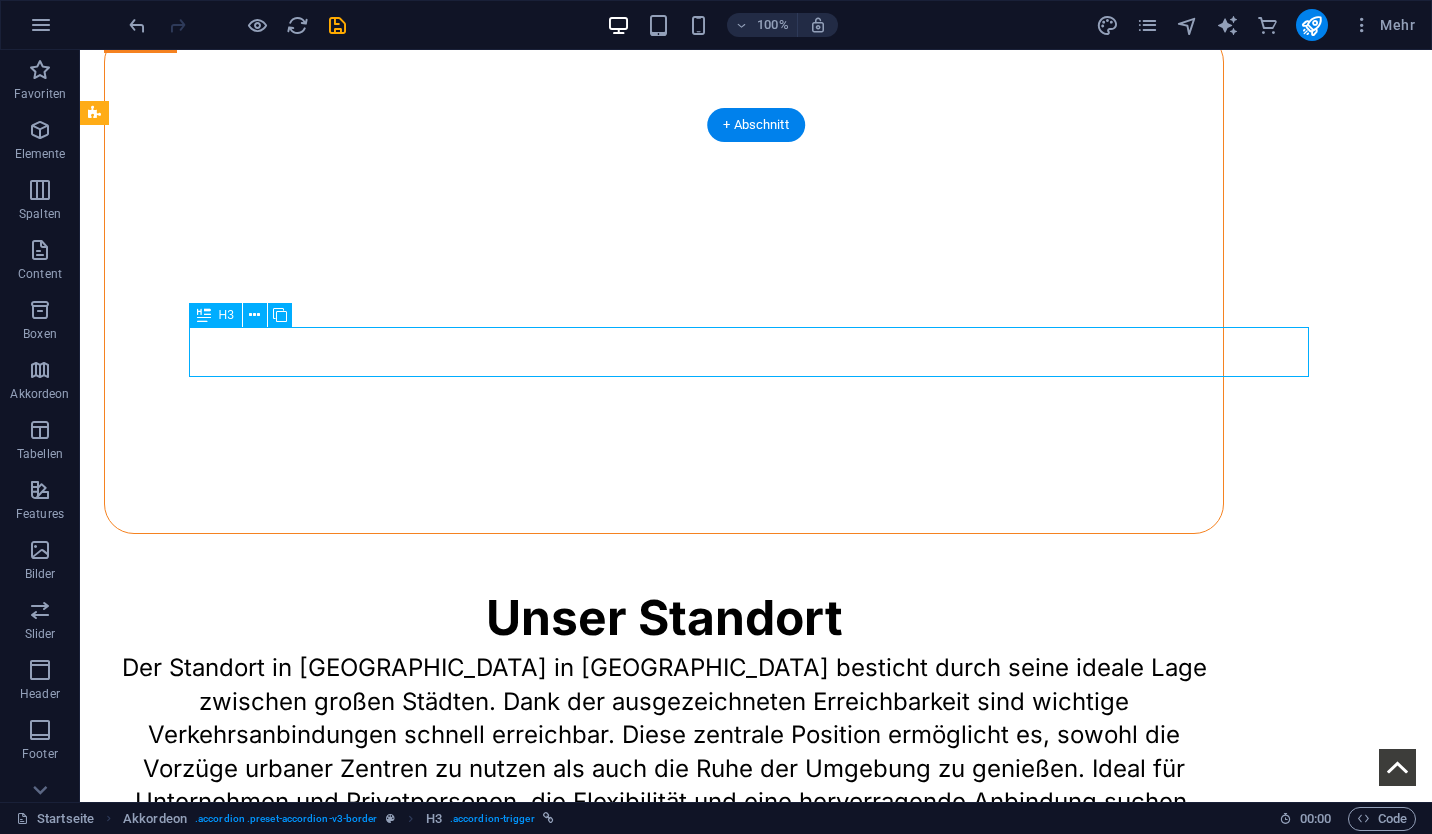 click on "Wann ist das Maismania Gelände geöffnet?" at bounding box center [664, 46999] 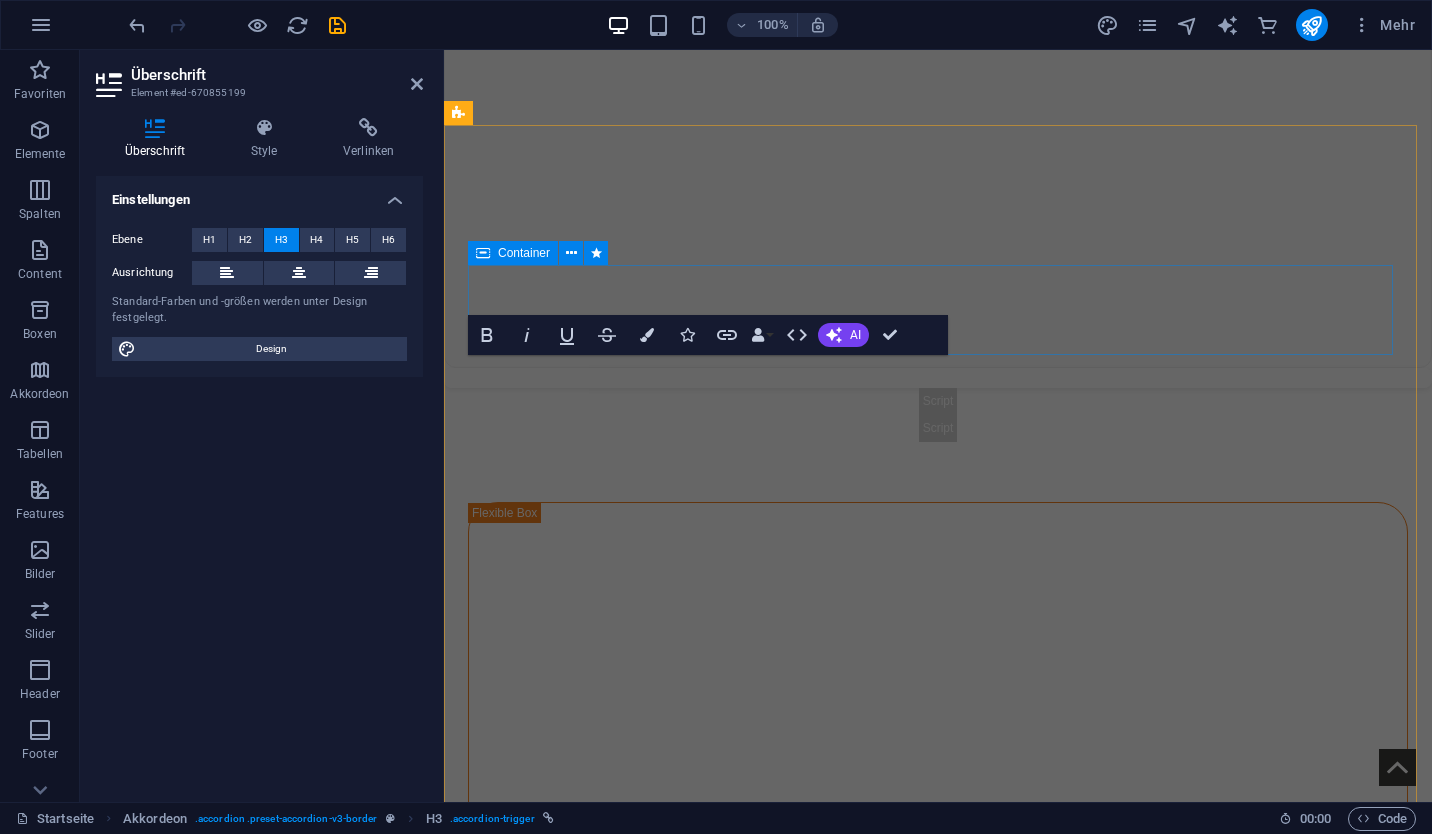 scroll, scrollTop: 7769, scrollLeft: 0, axis: vertical 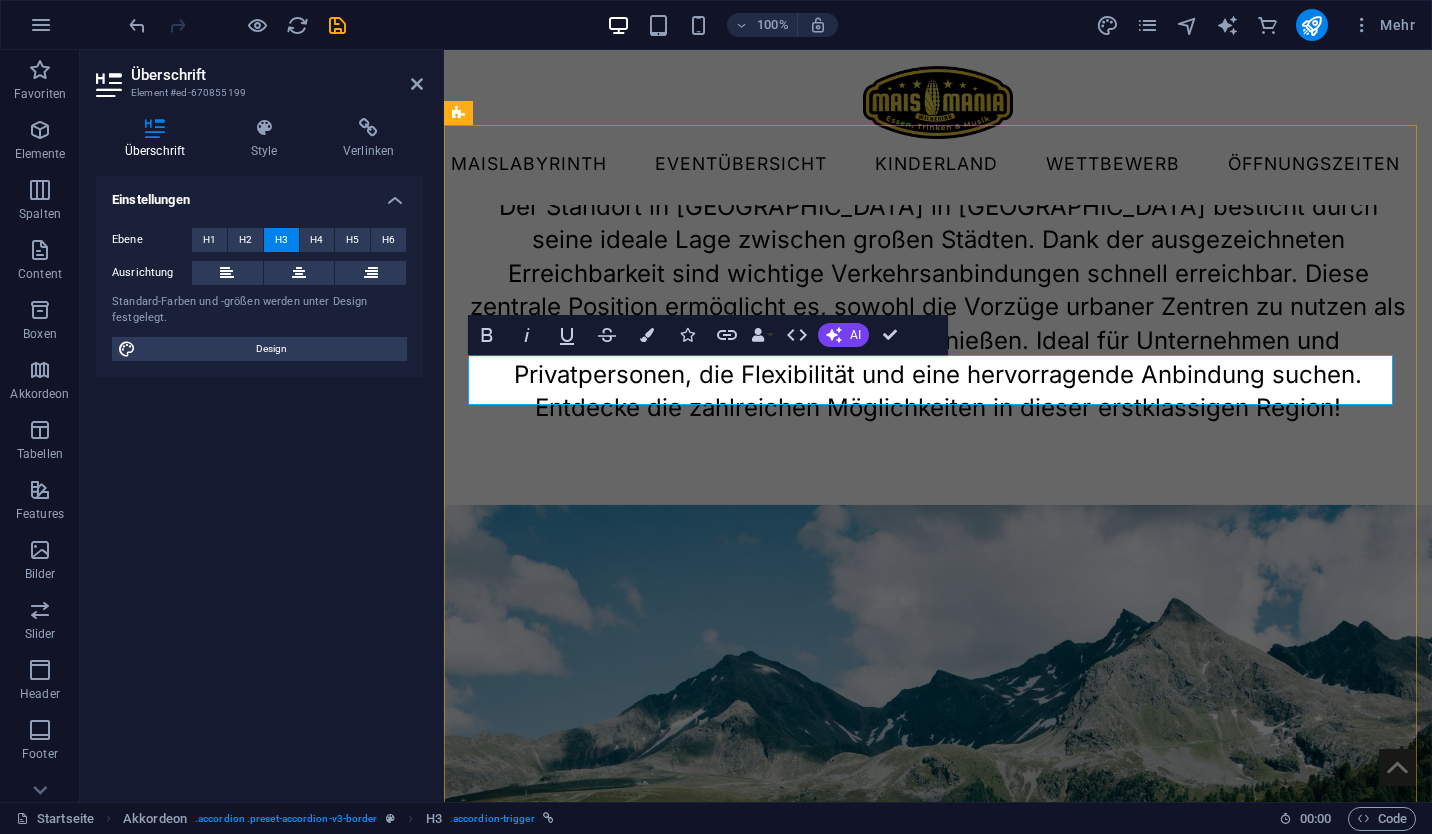 click on "Wann ist das Maismania Gelände geöffnet?" at bounding box center (938, 42795) 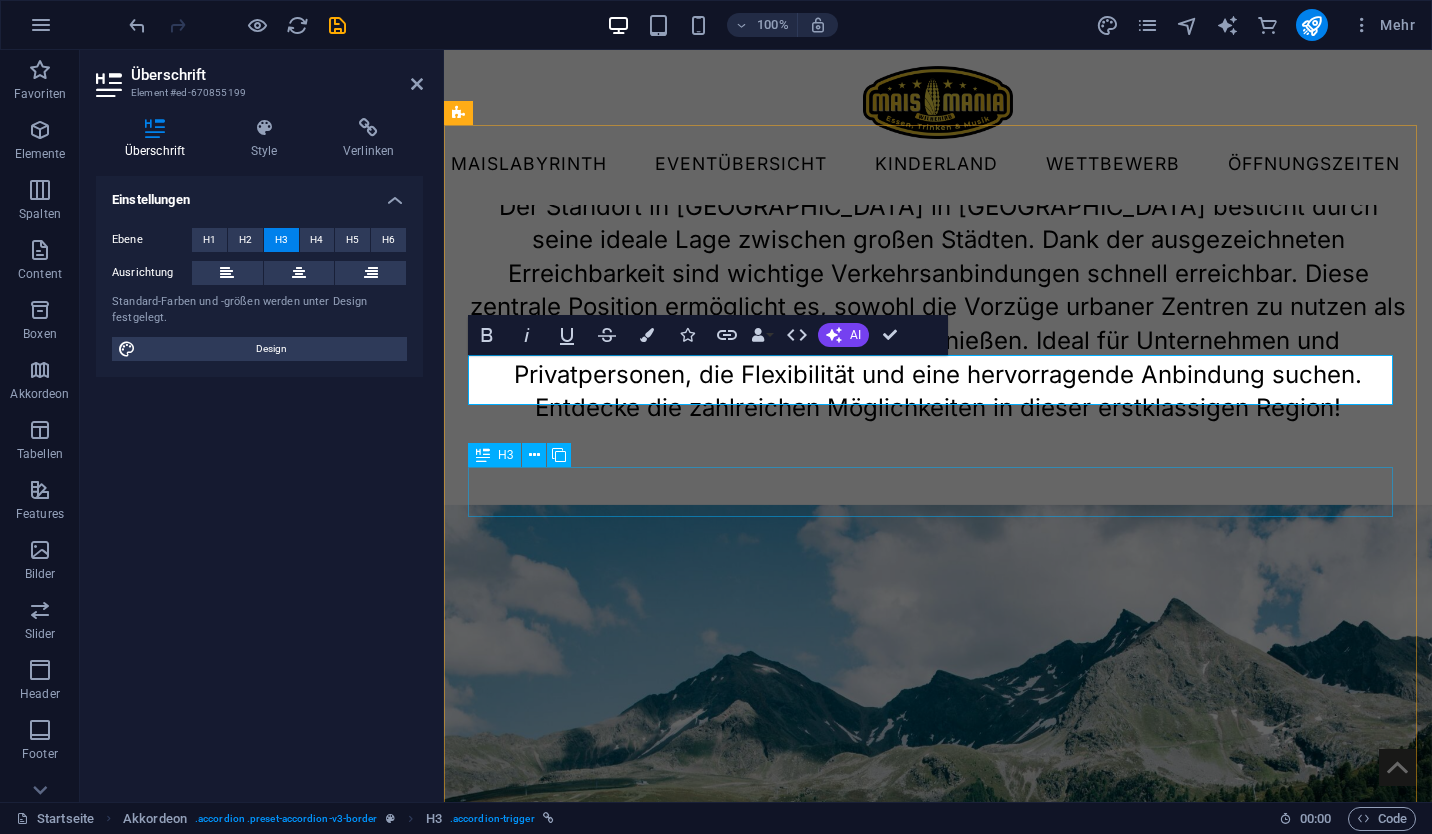 click on "Wo melde ich mich für die Wettbewerbe an?" at bounding box center (938, 42907) 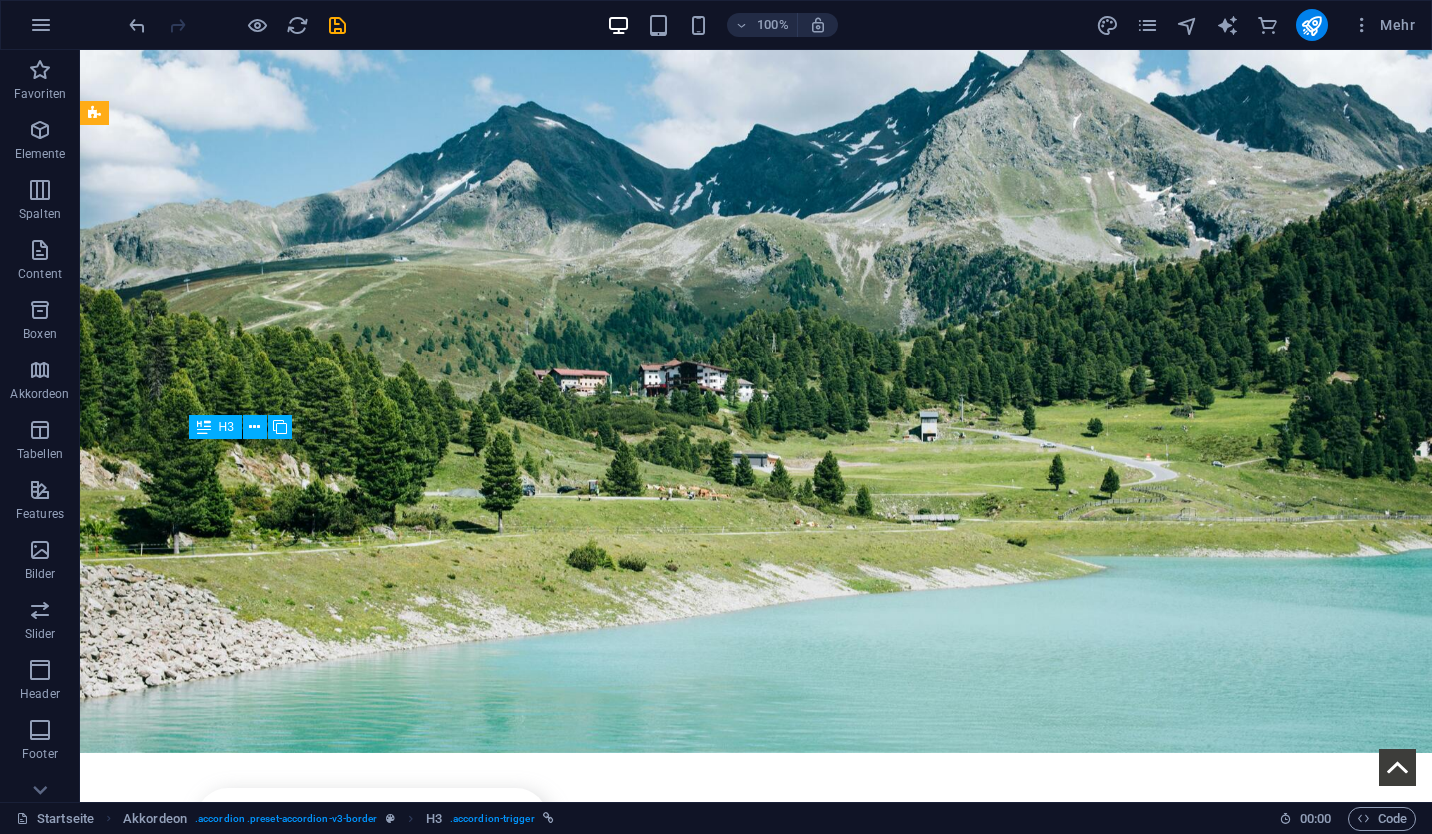 scroll, scrollTop: 6838, scrollLeft: 0, axis: vertical 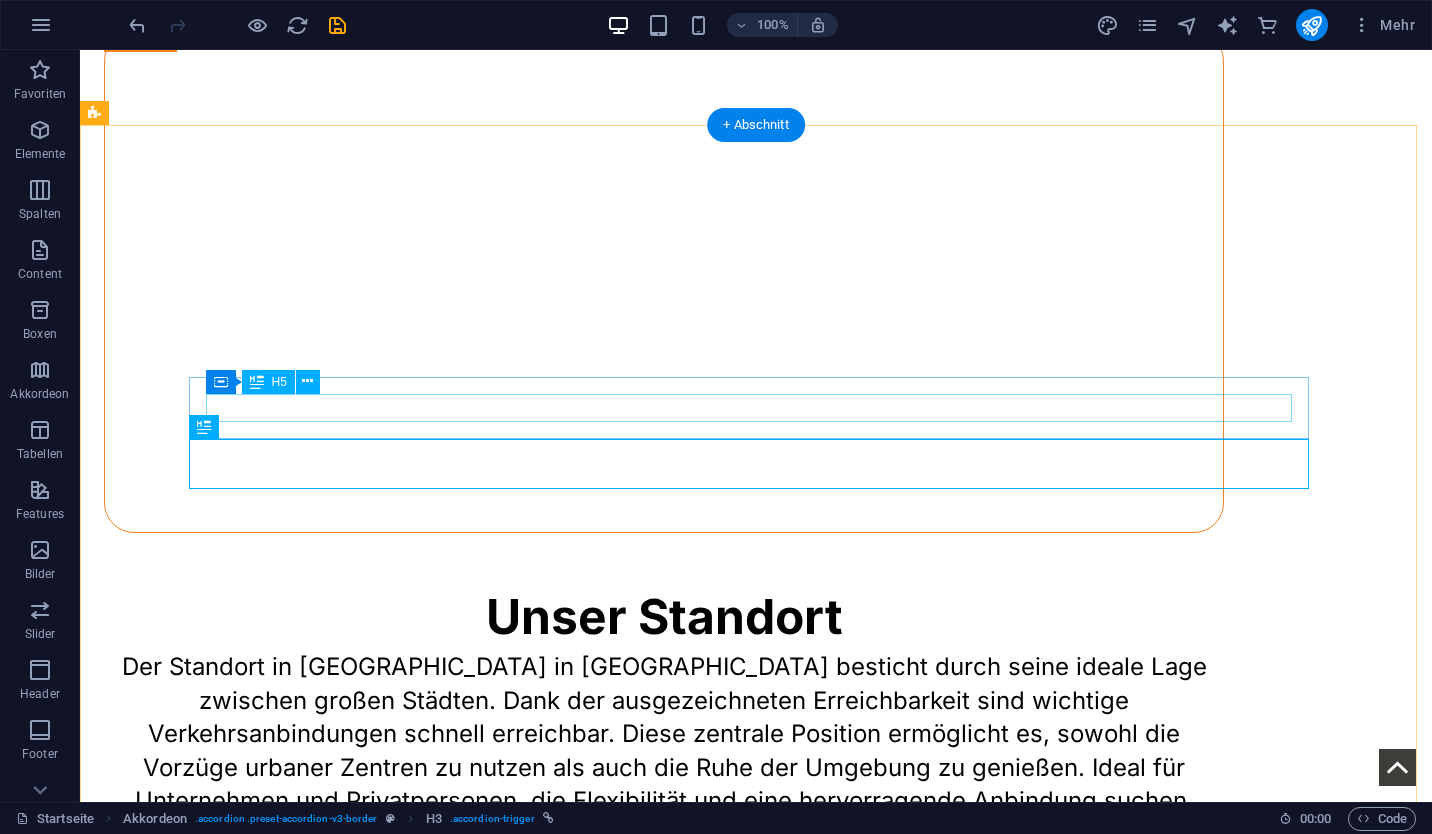 click on "[DATE] - [DATE][PERSON_NAME] bis sonntags, [DATE] - [DATE] donnerstags bis sonntags" at bounding box center (664, 47054) 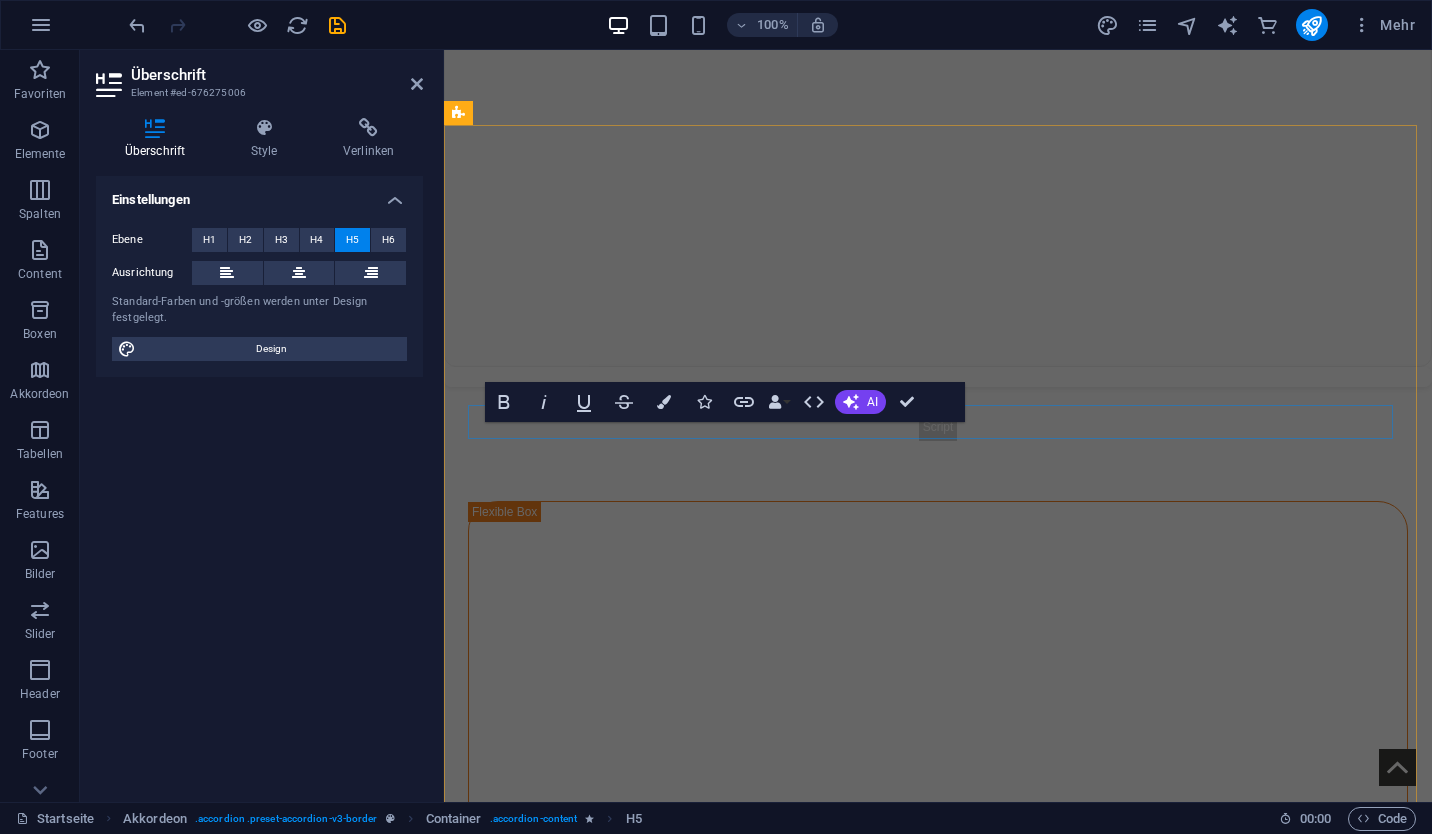 scroll, scrollTop: 7770, scrollLeft: 0, axis: vertical 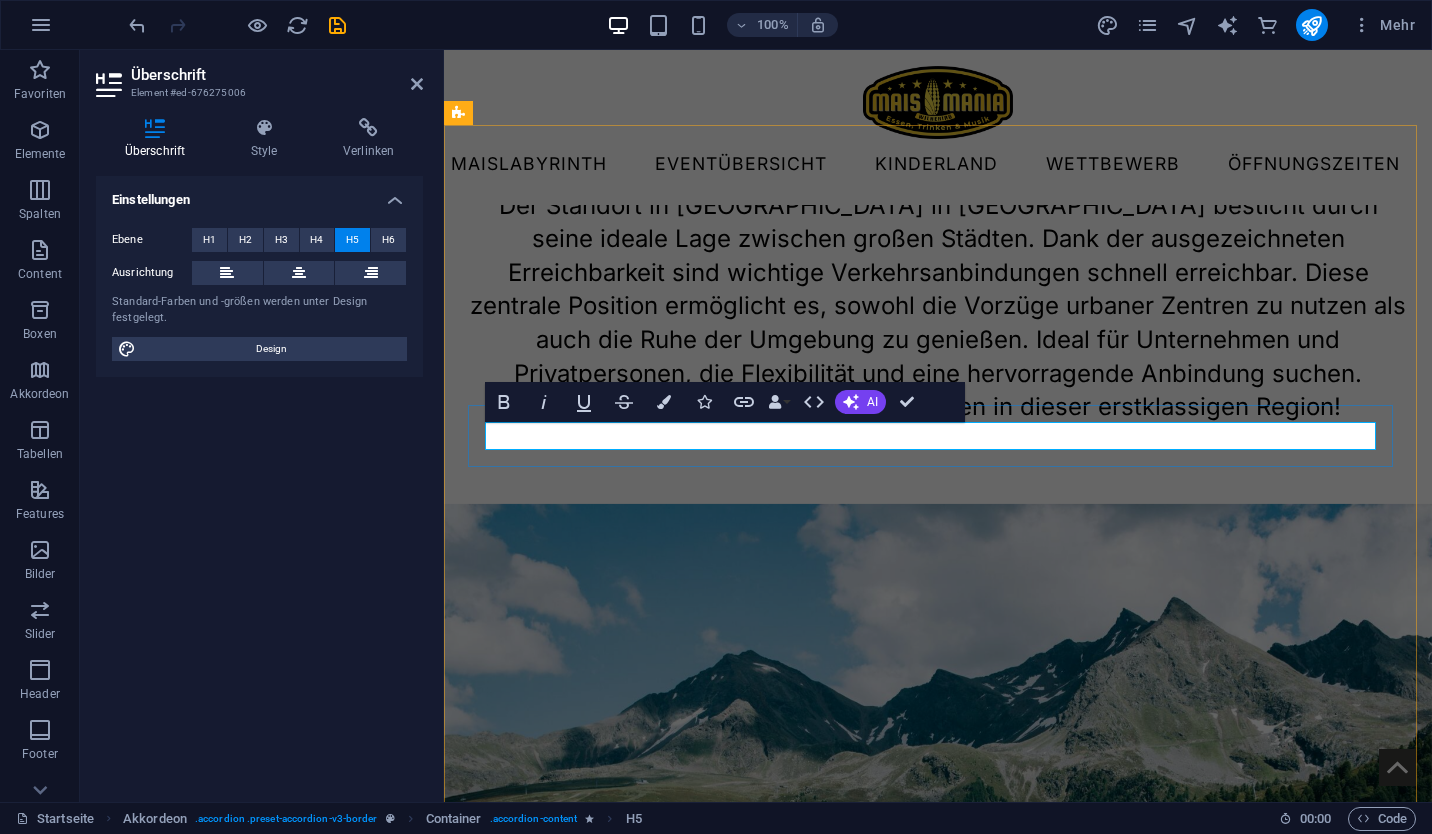 click on "[DATE] - [DATE][PERSON_NAME] bis sonntags, [DATE] - [DATE] donnerstags bis sonntags" at bounding box center [938, 42850] 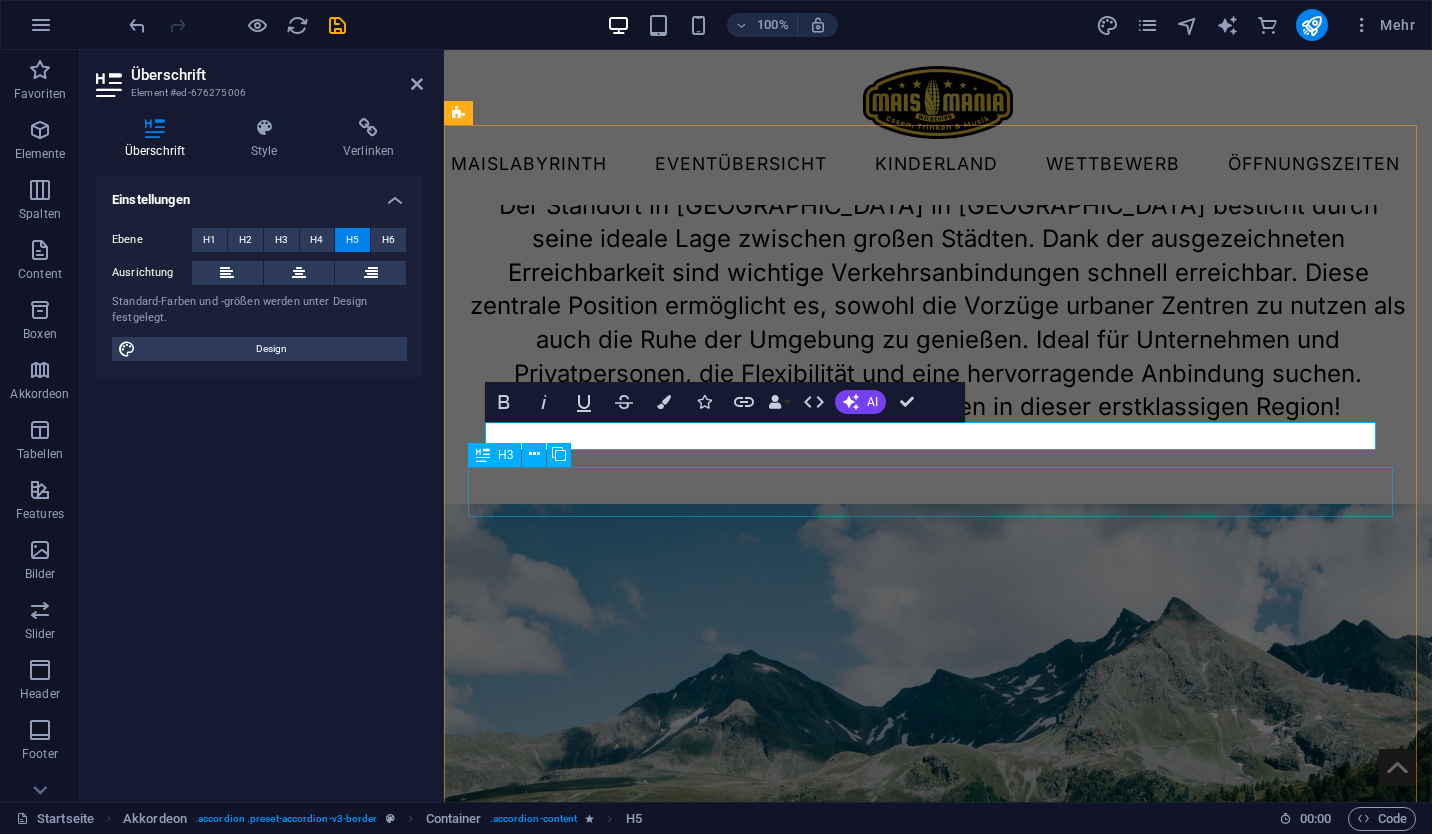 click on "Wo melde ich mich für die Wettbewerbe an?" at bounding box center [938, 42906] 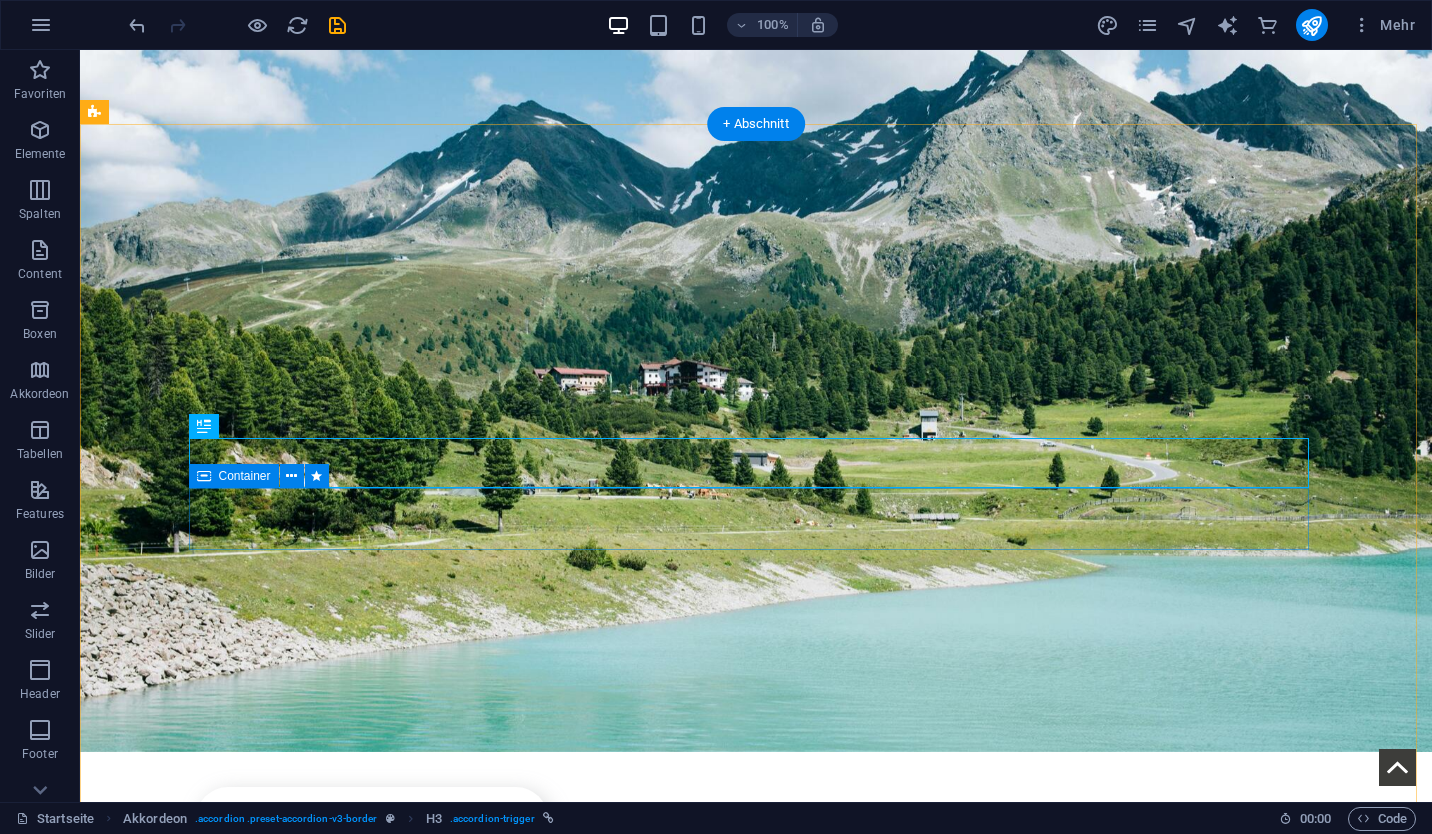 scroll, scrollTop: 6838, scrollLeft: 0, axis: vertical 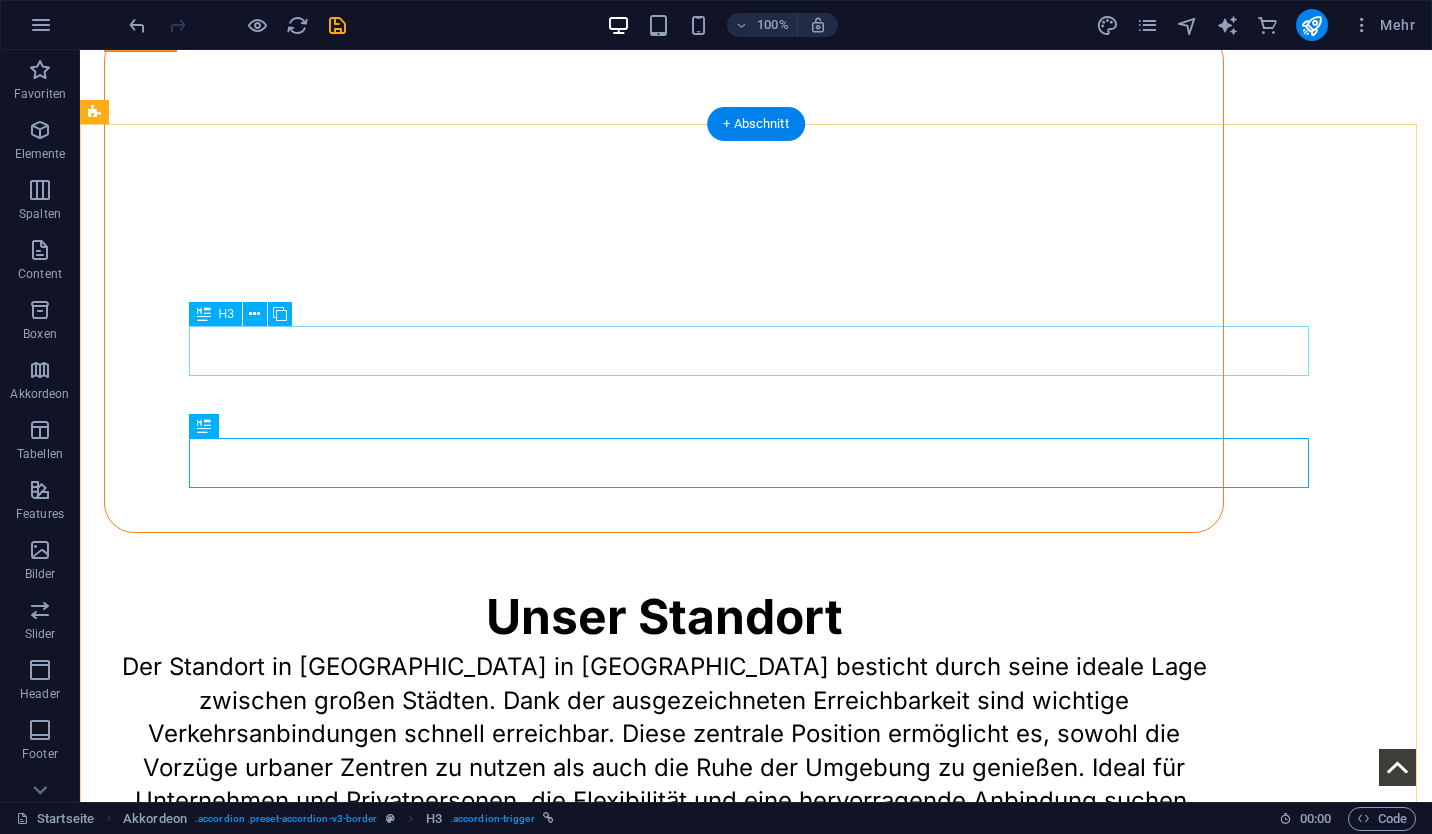 click on "Wann ist das Maismania Festival Gelände geöffnet?" at bounding box center (664, 46998) 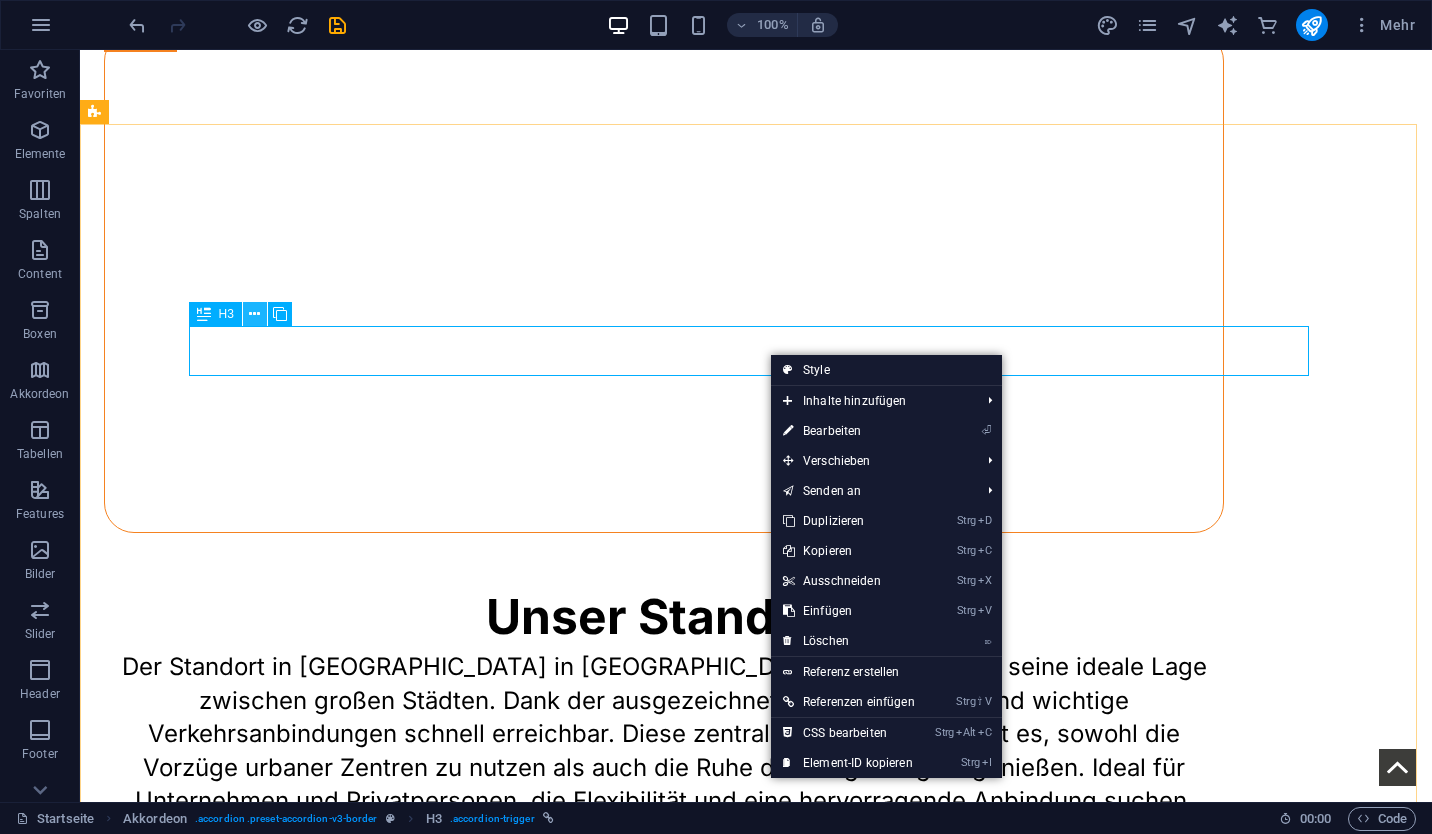 click at bounding box center (254, 314) 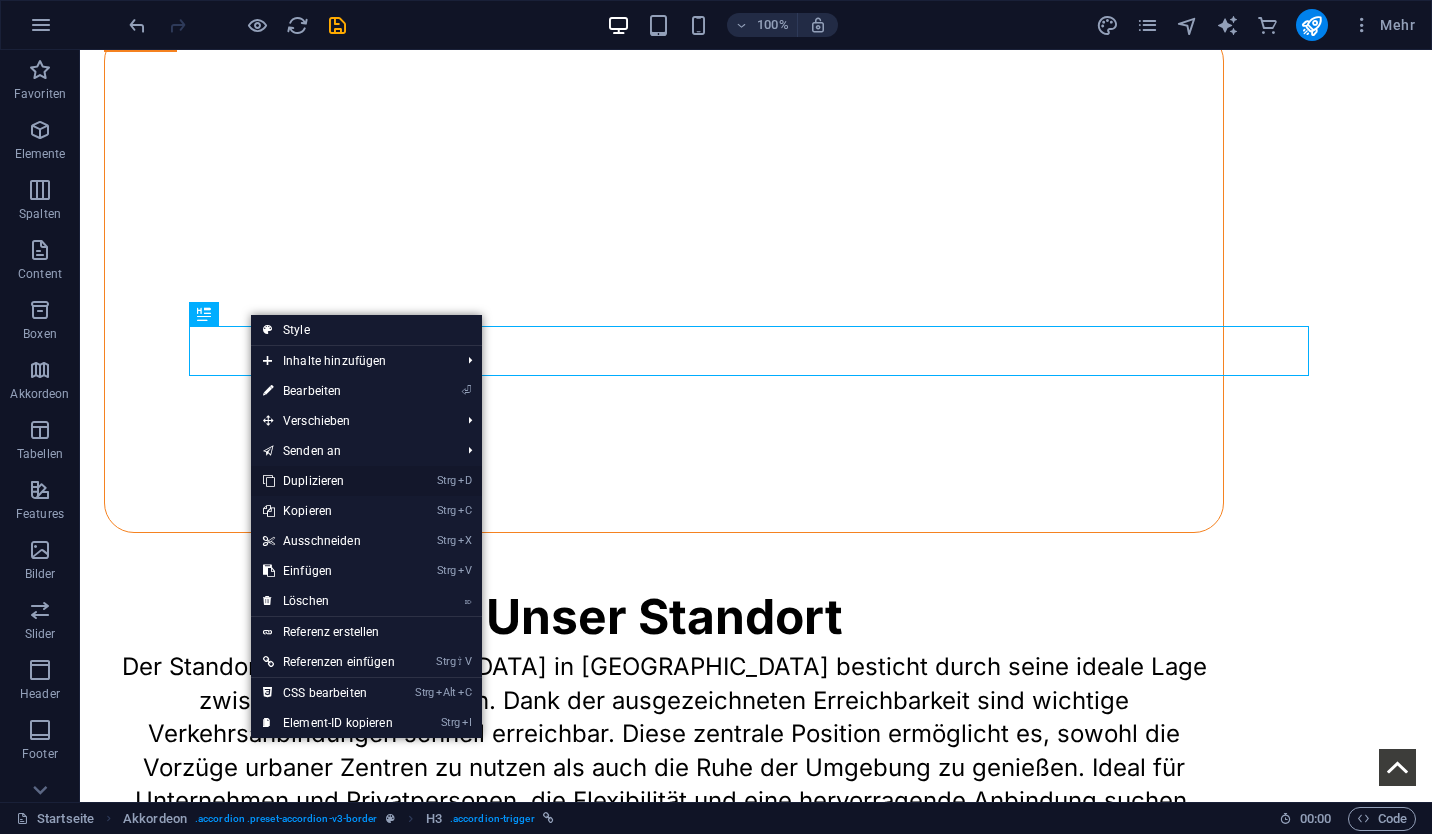 click on "Strg D  Duplizieren" at bounding box center [329, 481] 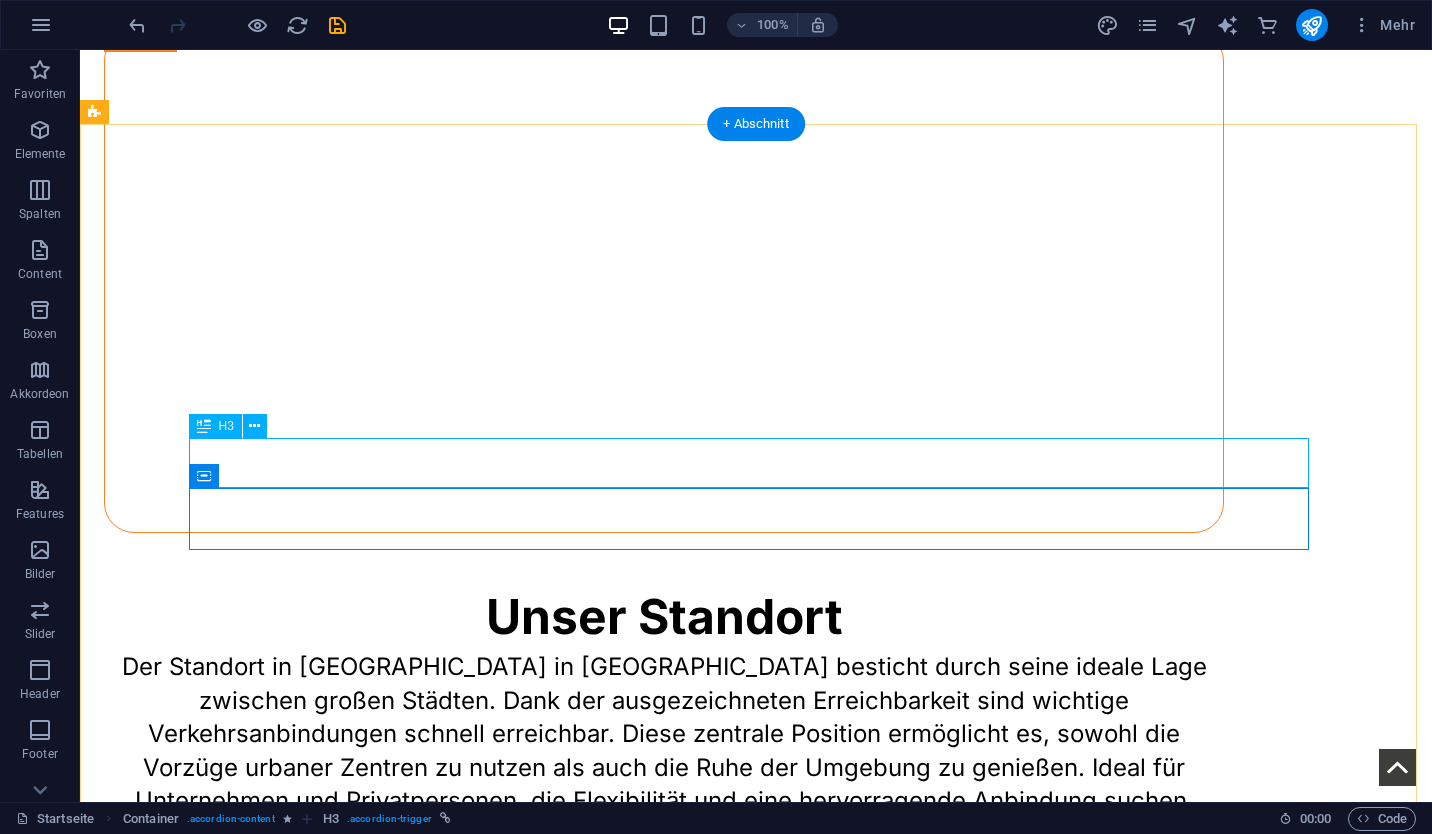 click on "Wann ist das Maismania Festival Gelände geöffnet?" at bounding box center (664, 47110) 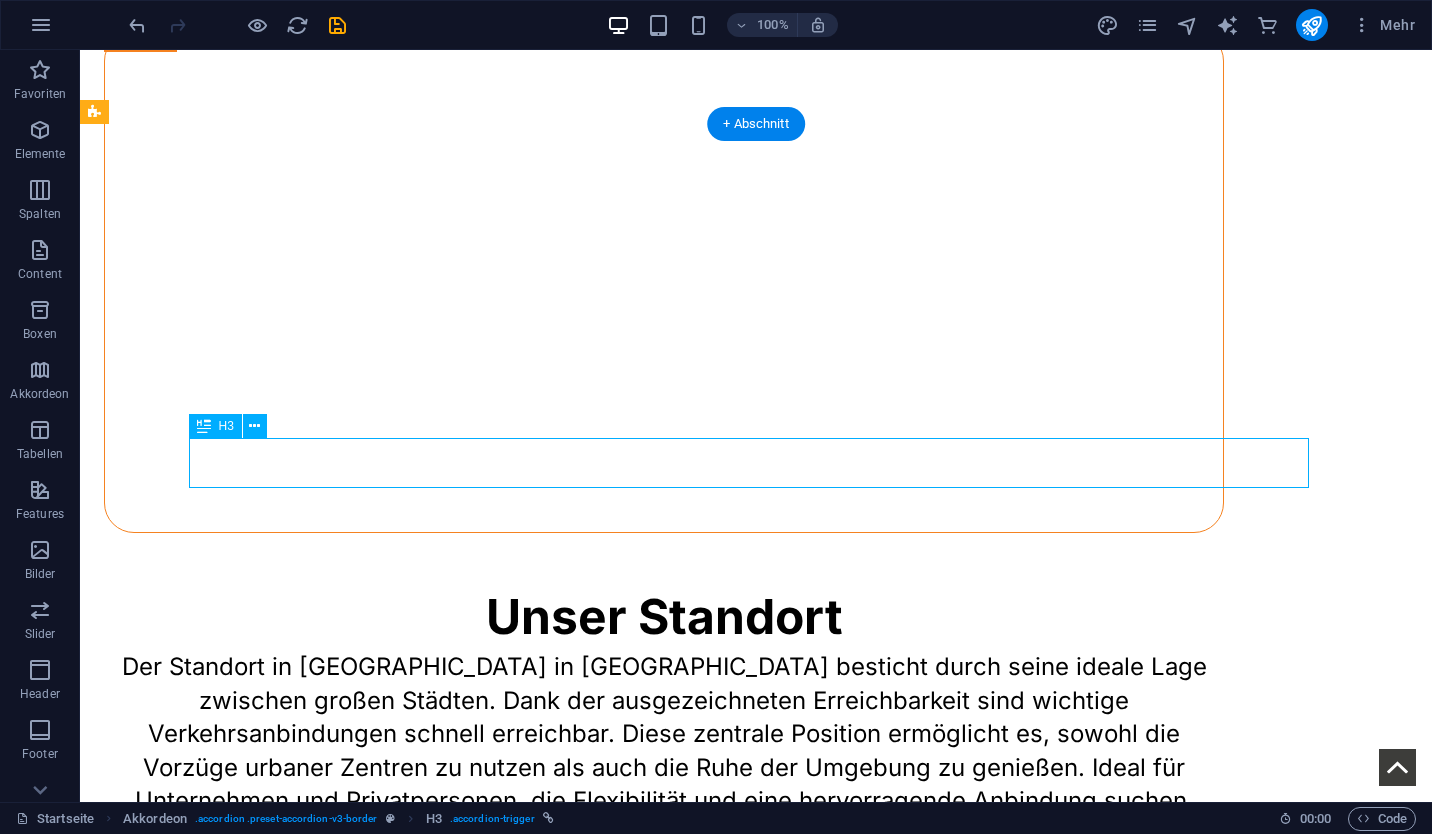 click on "Wann ist das Maismania Festival Gelände geöffnet?" at bounding box center (664, 47110) 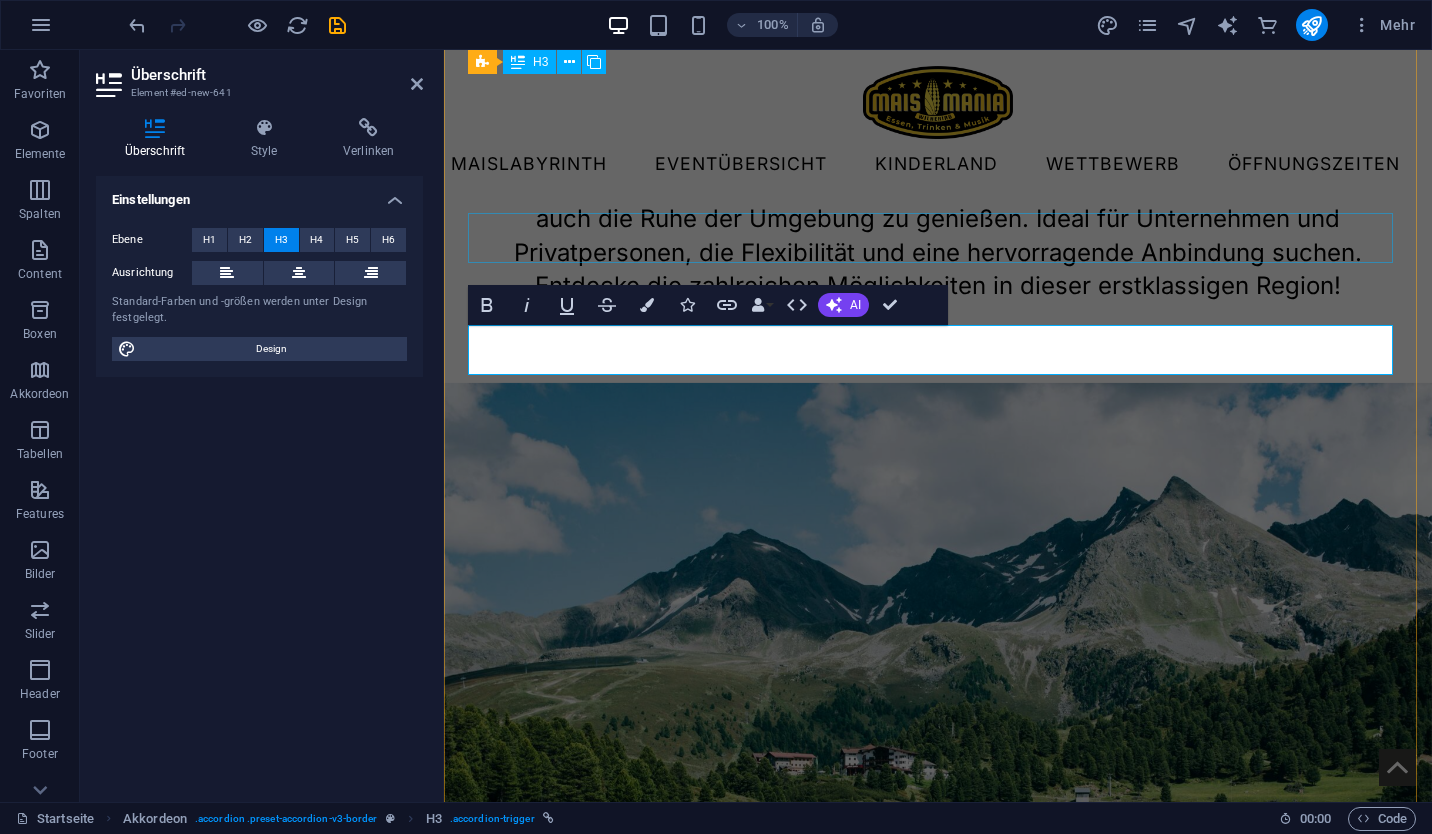 scroll, scrollTop: 7890, scrollLeft: 0, axis: vertical 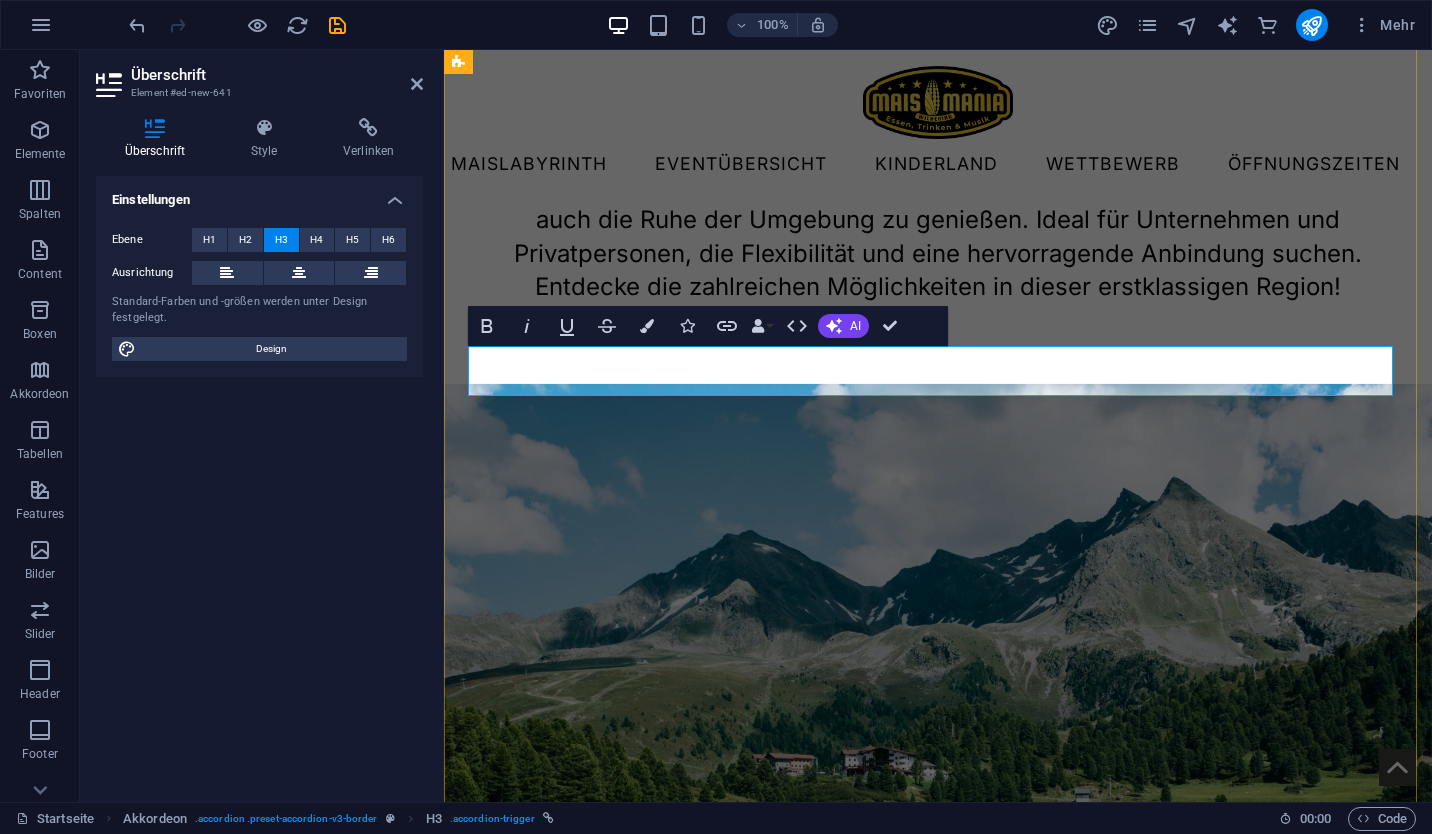 click on "Wann ist das Maismania Festival Gelände geöffnet?" at bounding box center (938, 42786) 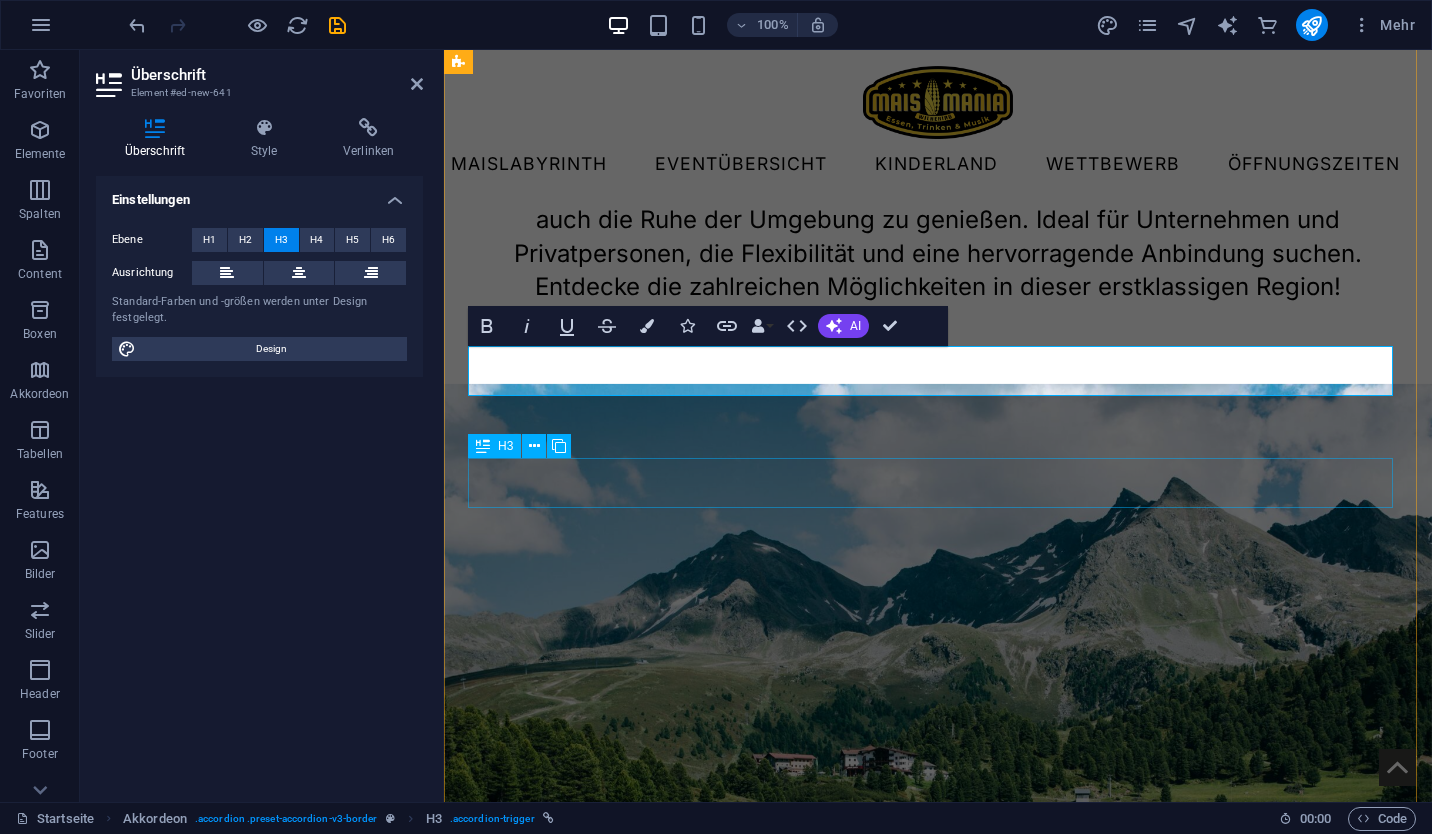 type 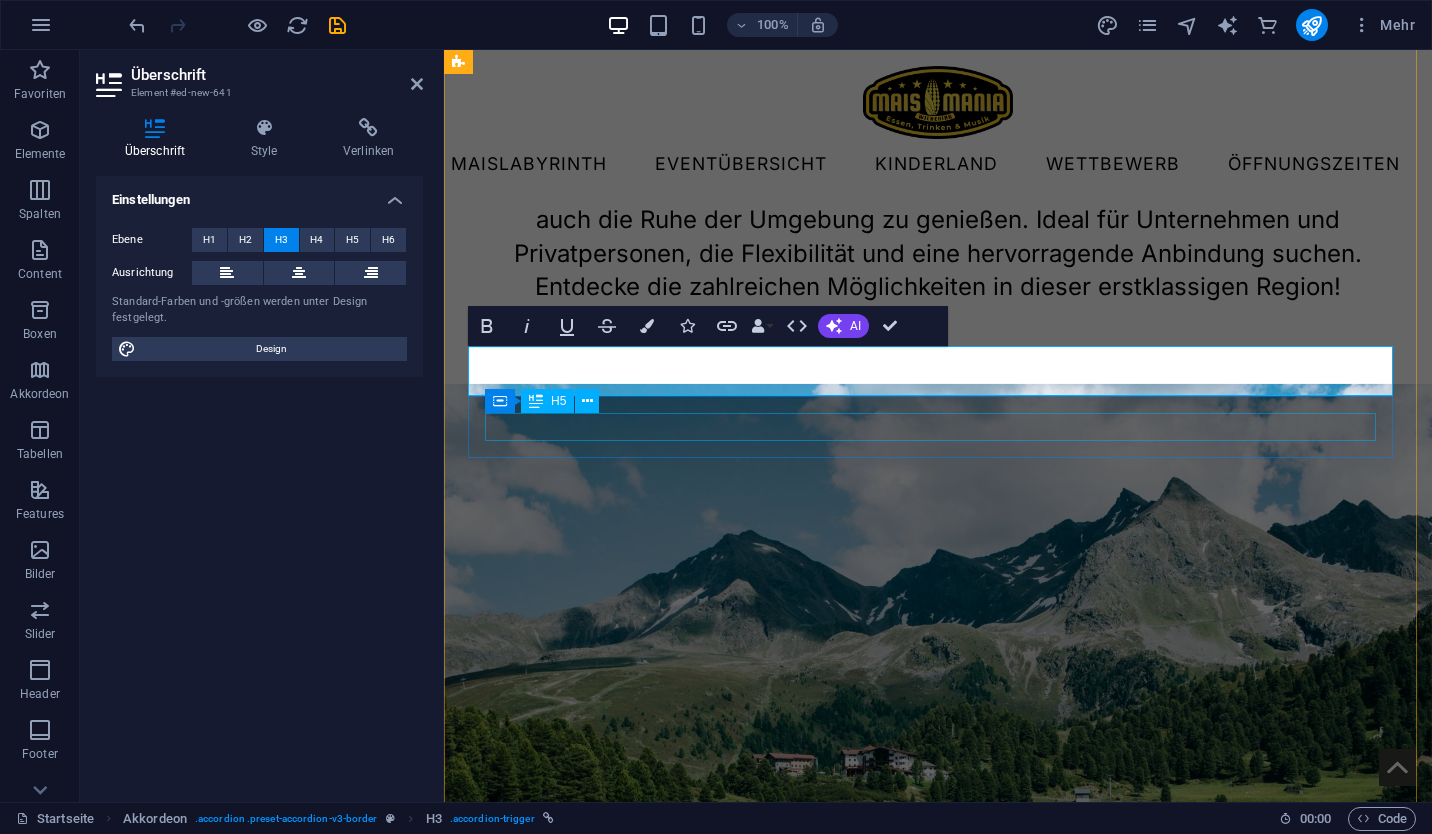 click on "[DATE] - [DATE] immer donnerstags bis sonntags" at bounding box center (938, 42842) 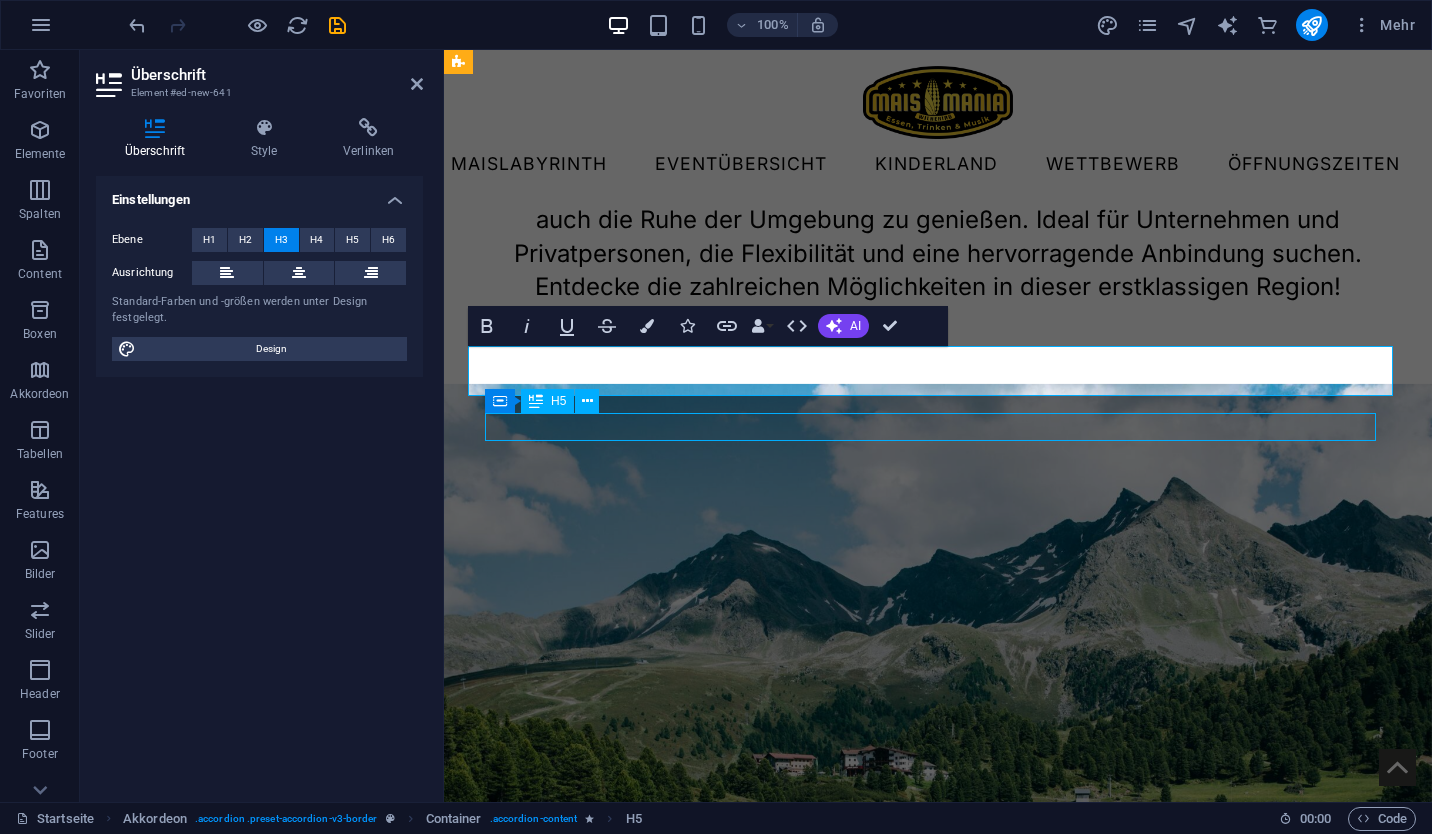 click on "[DATE] - [DATE] immer donnerstags bis sonntags" at bounding box center [938, 42842] 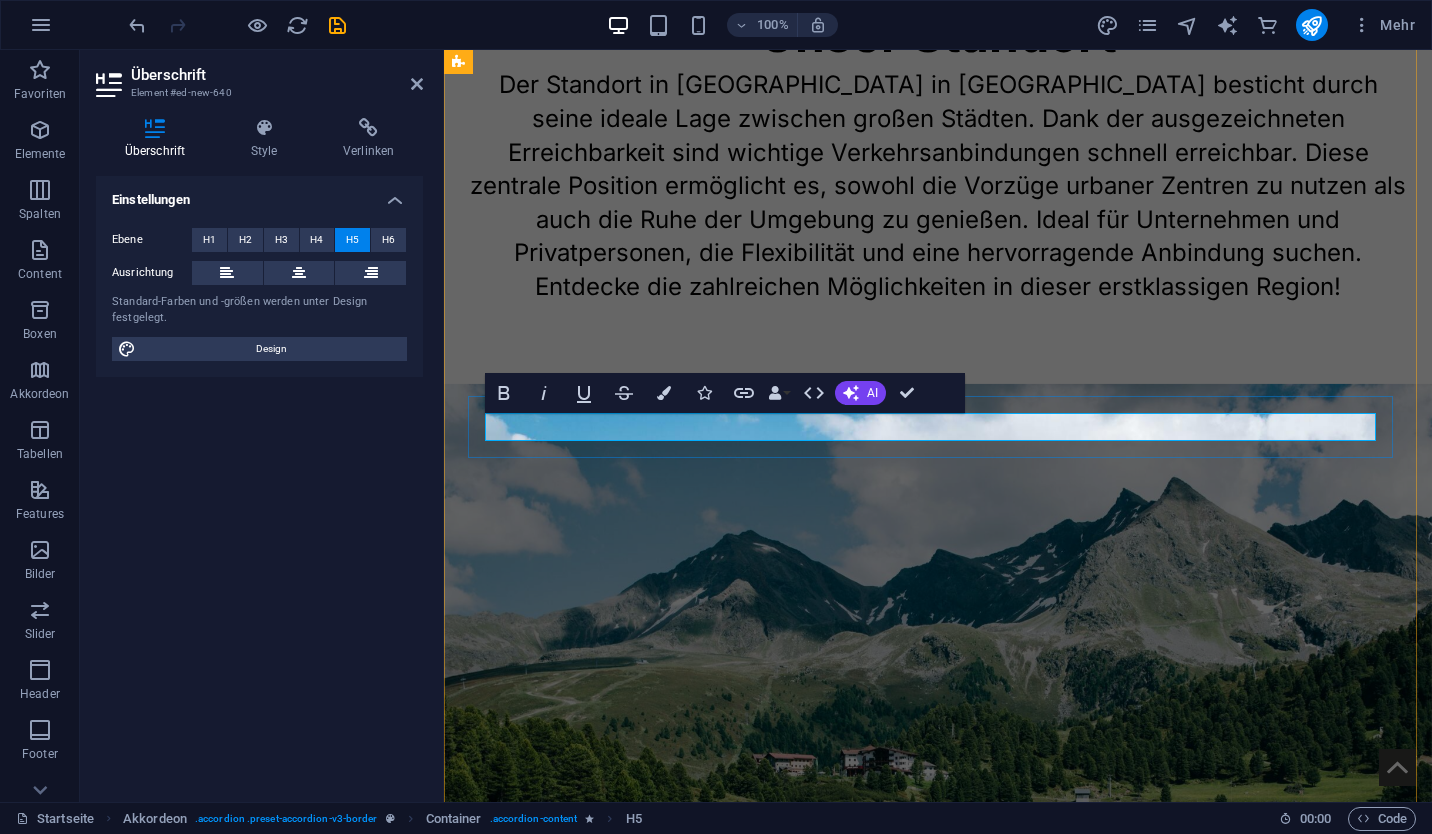 click on "[DATE] - [DATE] immer donnerstags bis sonntags" at bounding box center (938, 42842) 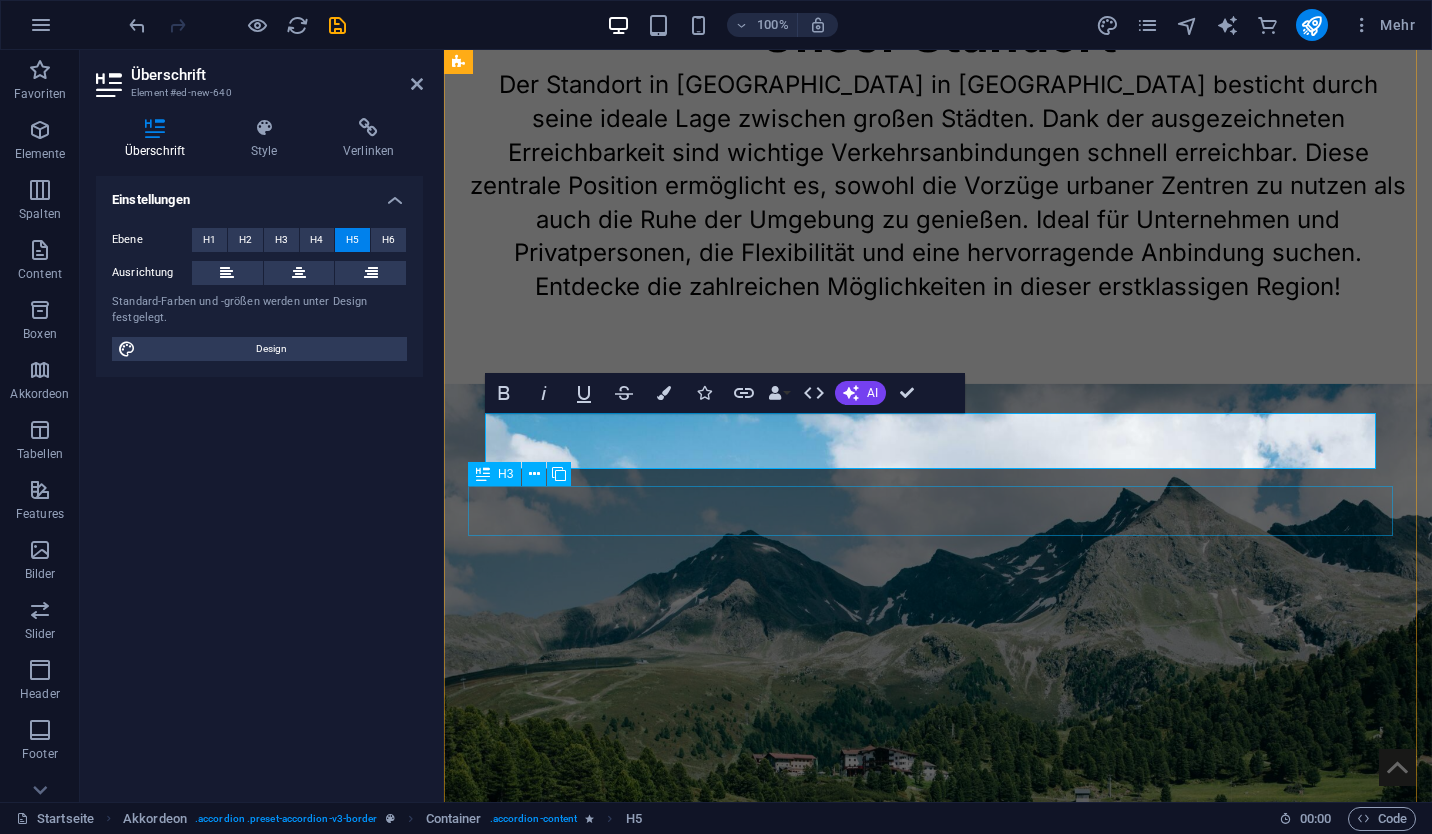 click on "Wo melde ich mich für die Wettbewerbe an?" at bounding box center (938, 42926) 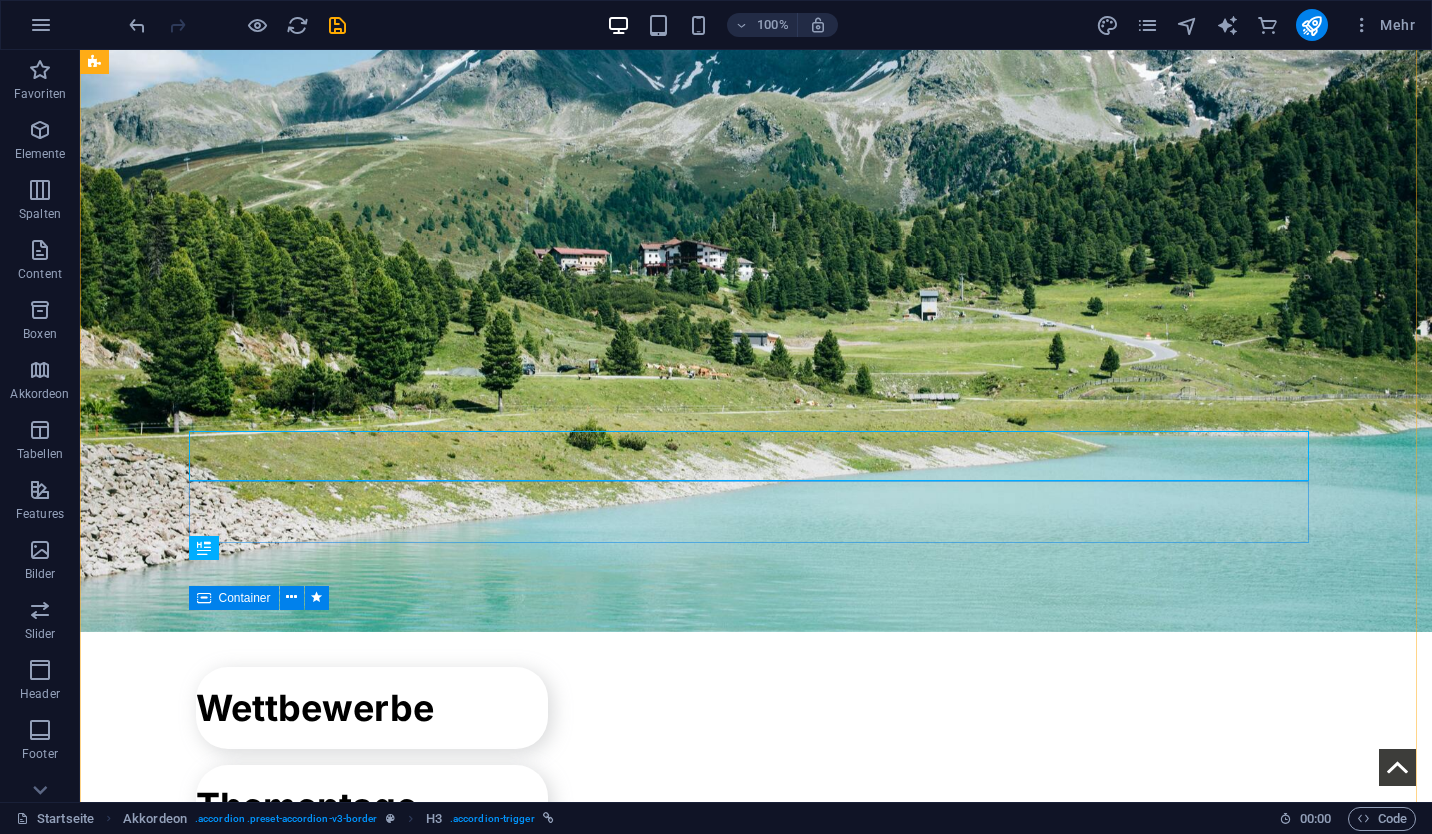 scroll, scrollTop: 6958, scrollLeft: 0, axis: vertical 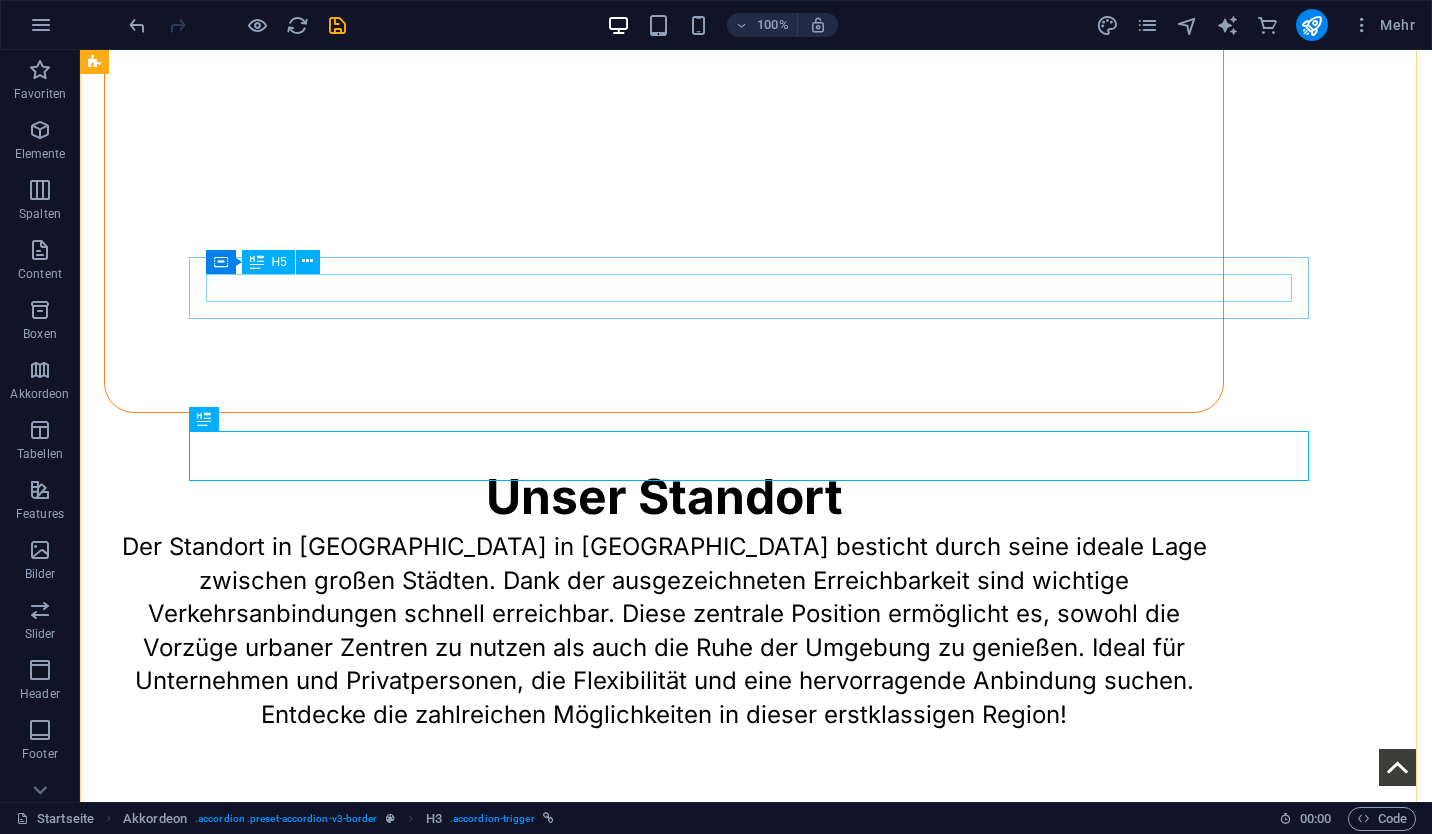 click on "[DATE] - [DATE] immer donnerstags bis sonntags" at bounding box center [664, 46934] 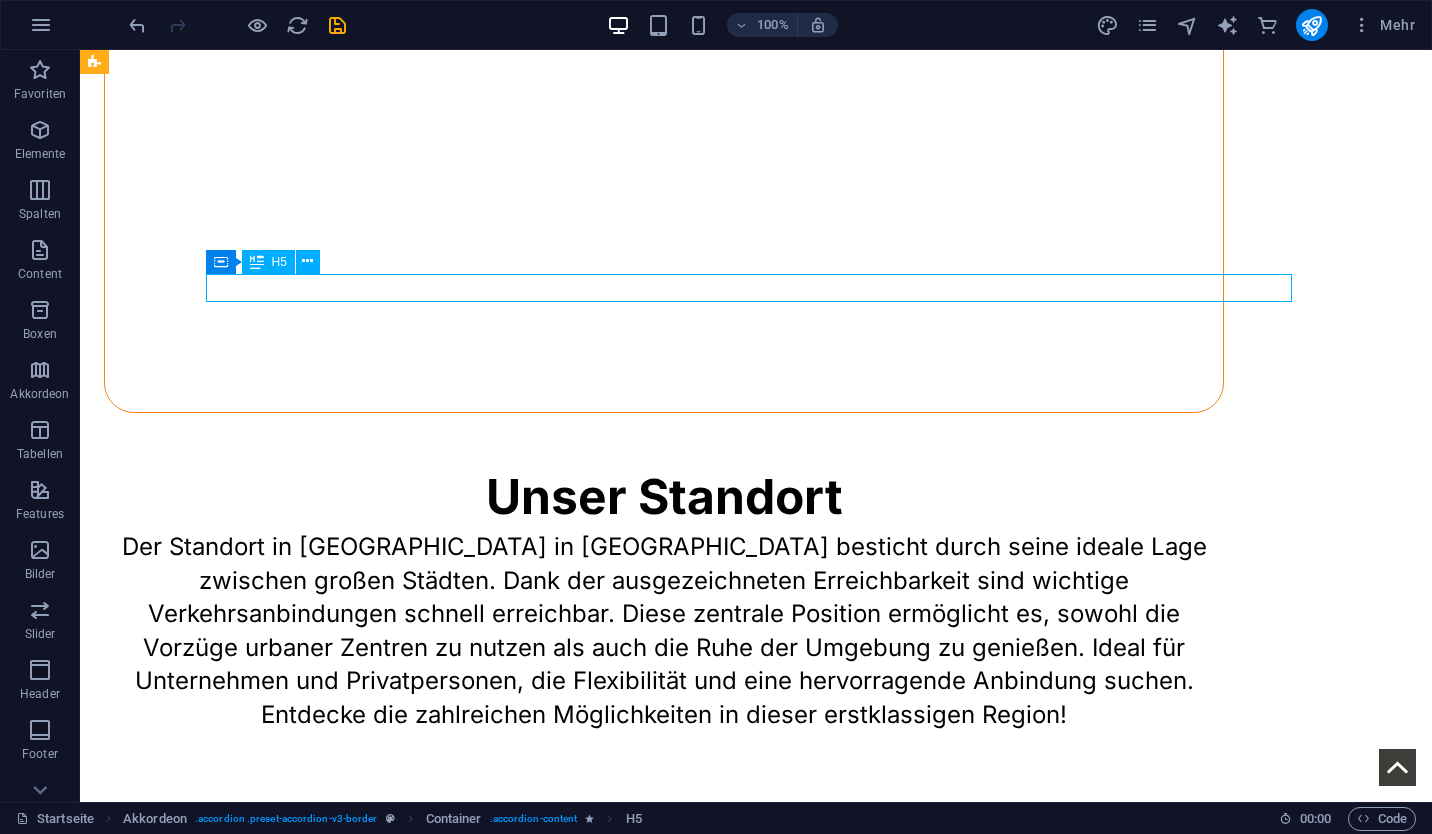 click on "[DATE] - [DATE] immer donnerstags bis sonntags" at bounding box center [664, 46934] 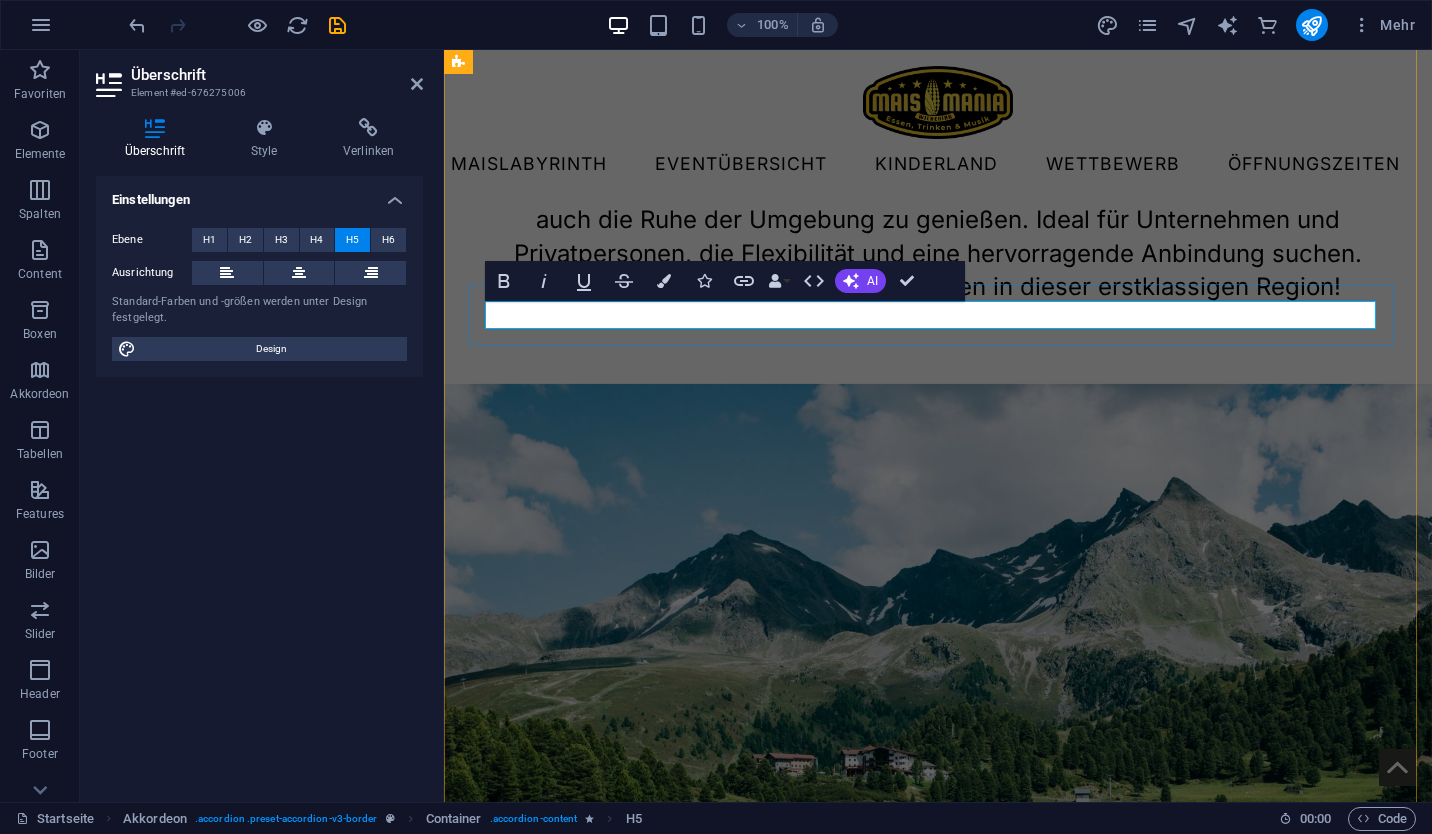 click on "[DATE] - [DATE] immer donnerstags bis sonntags" at bounding box center (938, 42730) 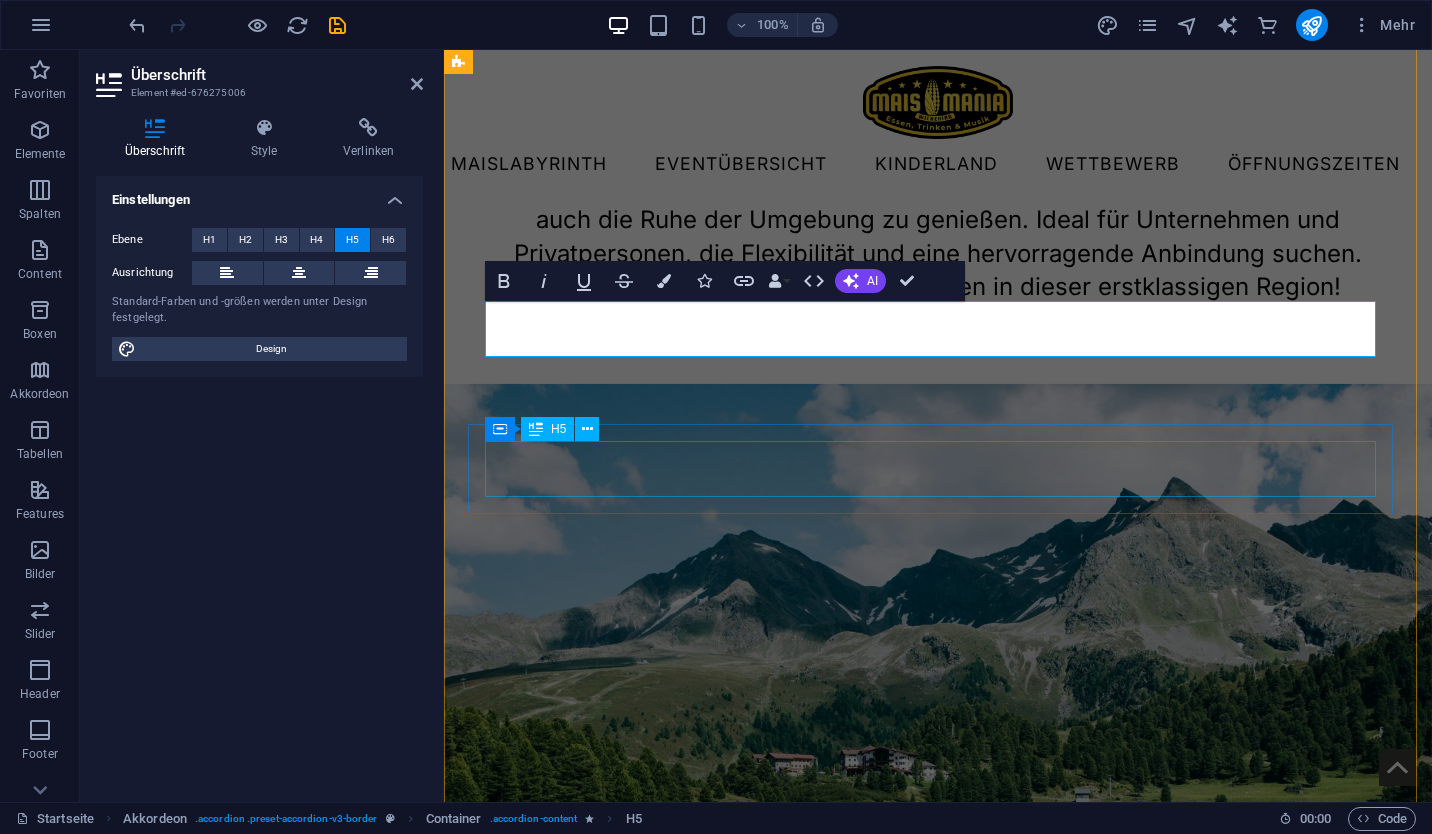 click on "[DATE] - [DATE] immer montags bis sonntags von 08:00 Uhr bis zum Einbruch der Dämmerung." at bounding box center [938, 42884] 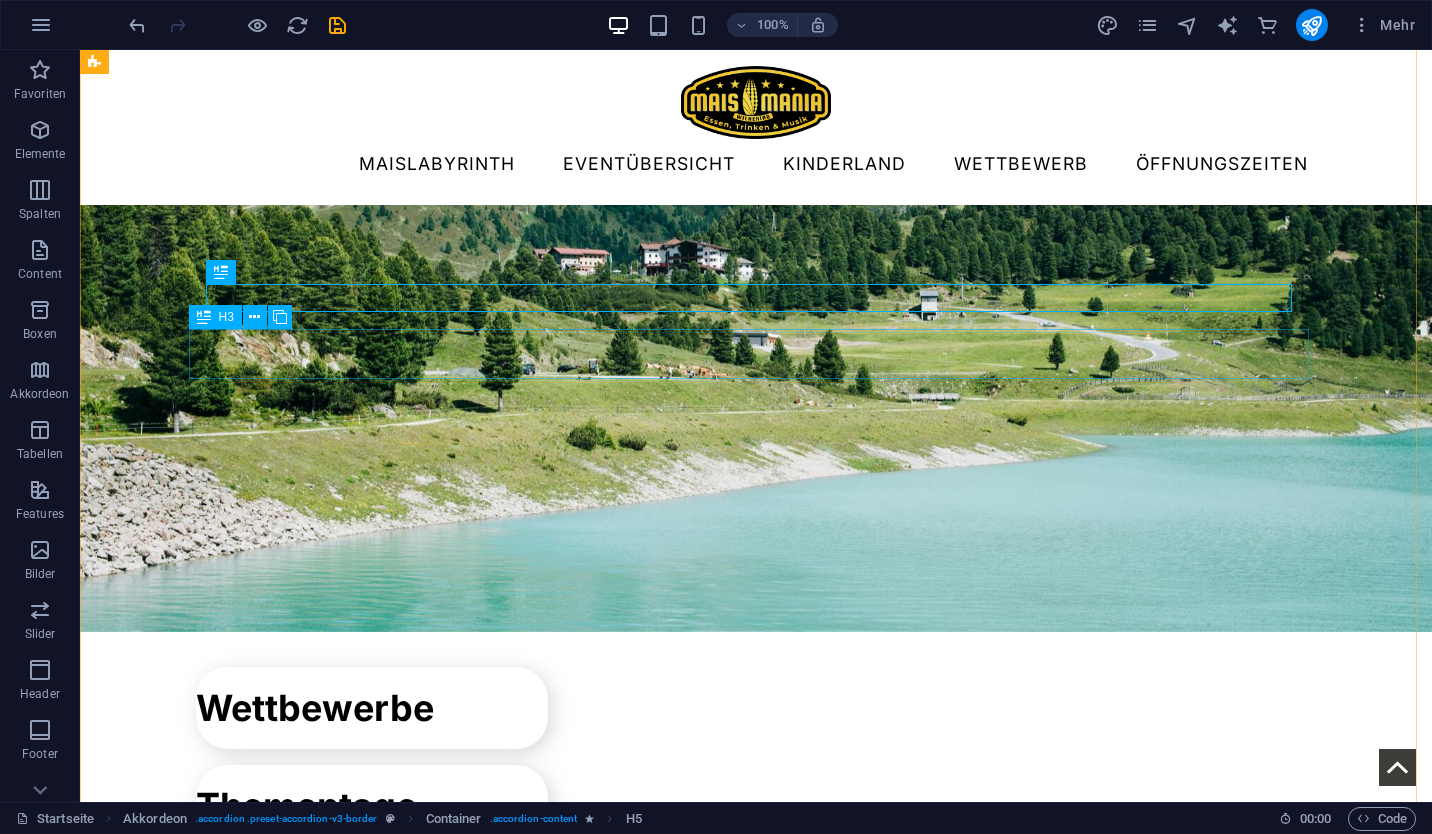scroll, scrollTop: 6958, scrollLeft: 0, axis: vertical 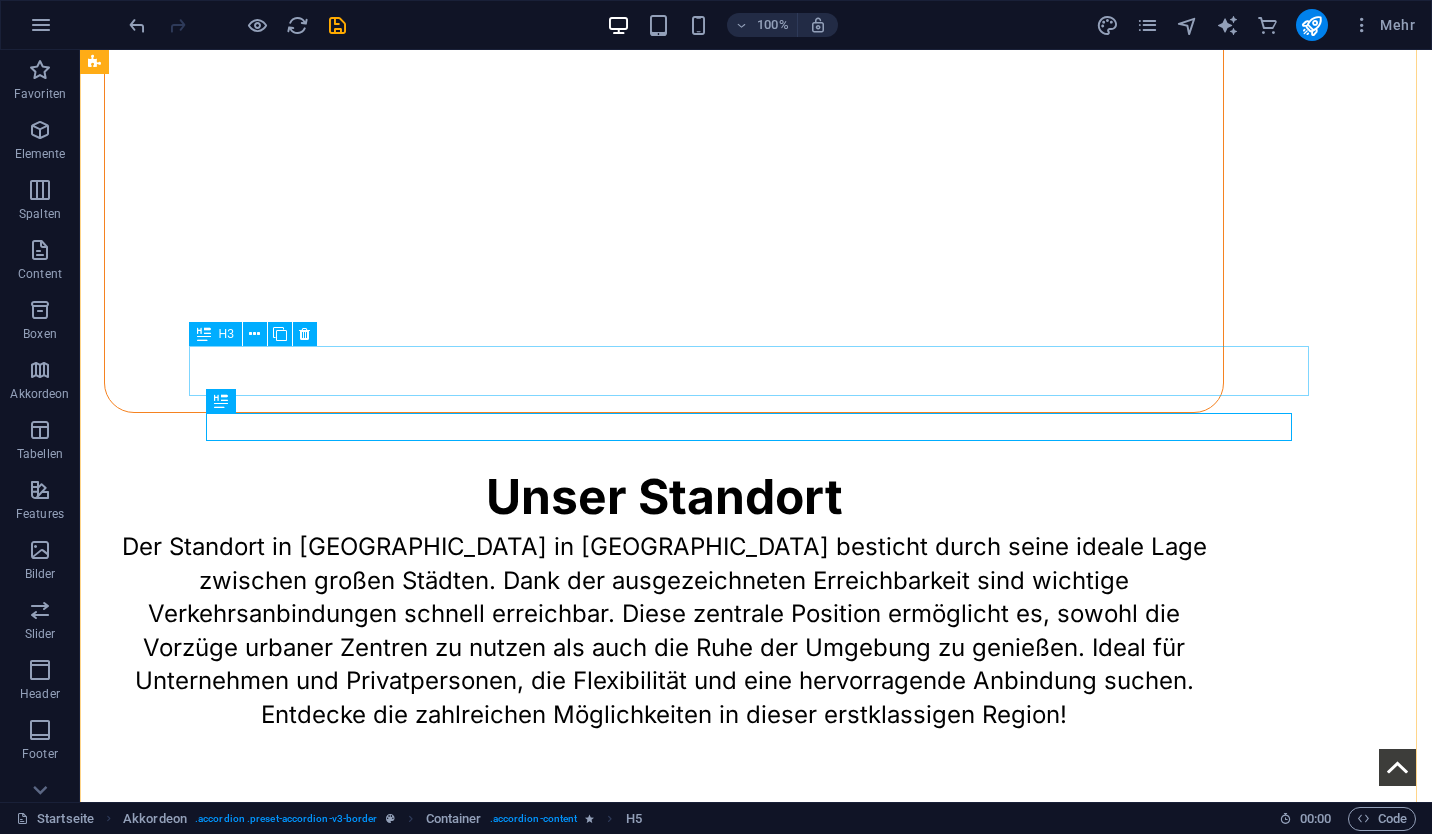 click on "Wann ist das Maislabyrinth geöffnet?" at bounding box center [664, 47018] 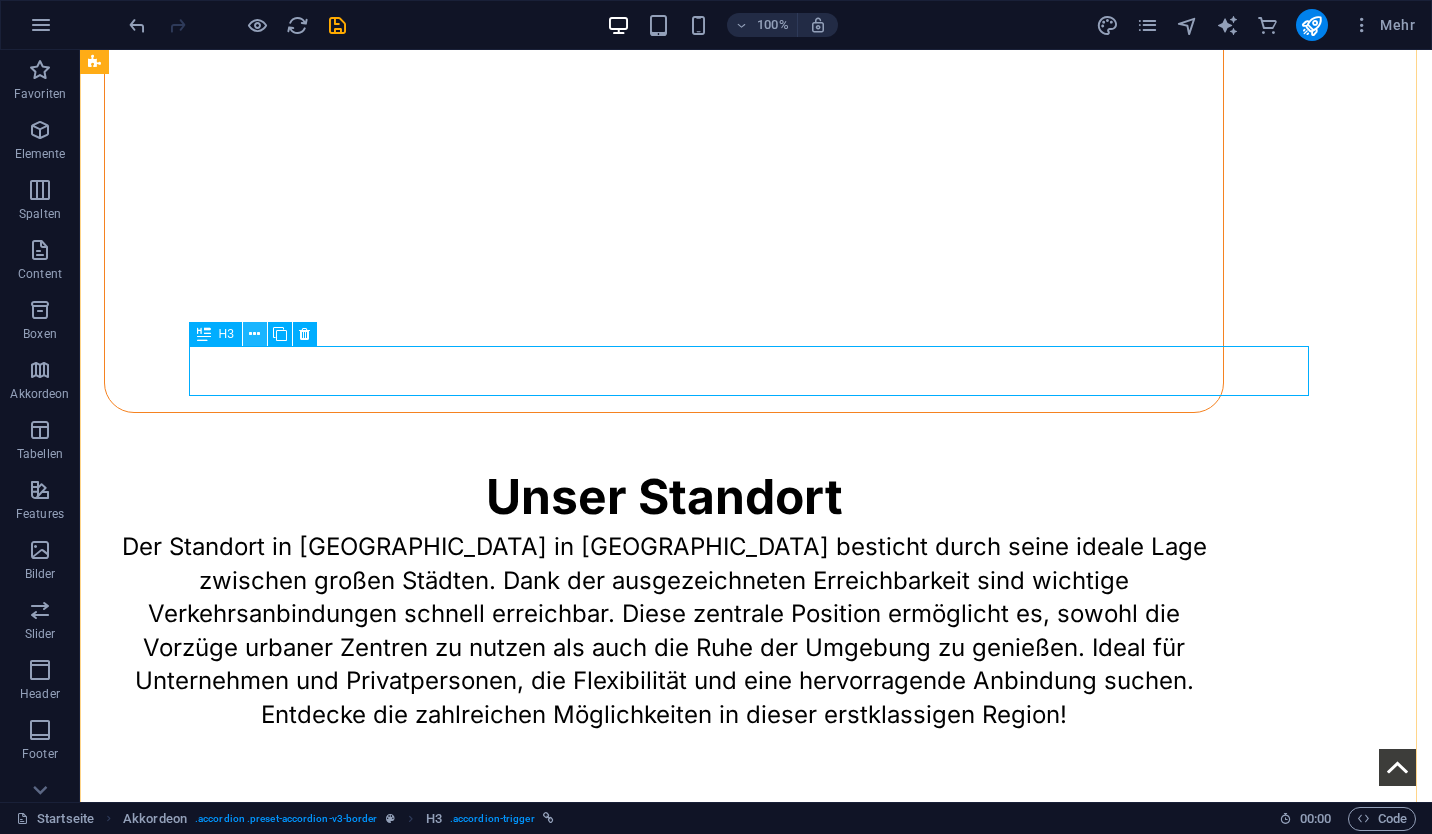 click at bounding box center [254, 334] 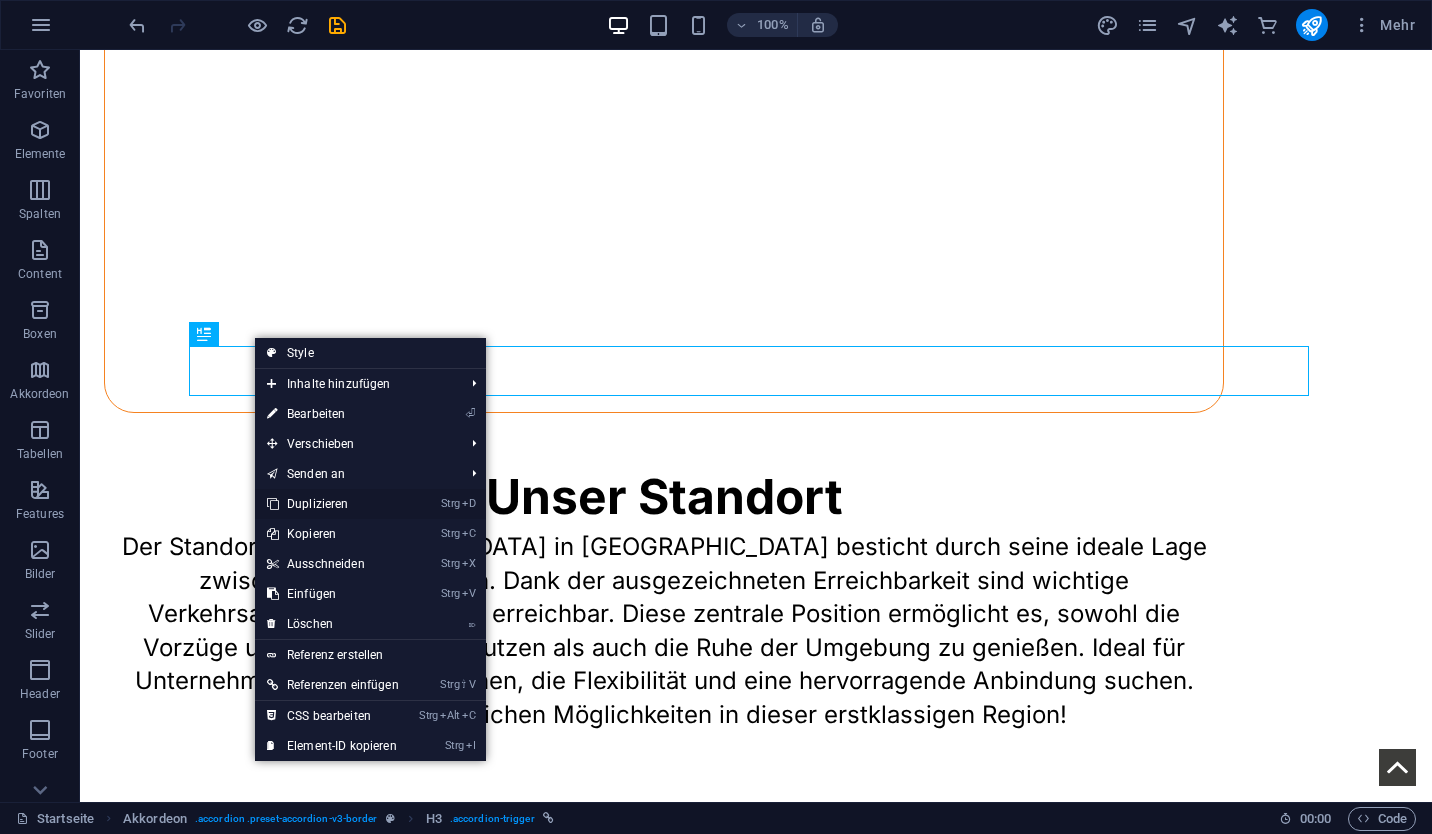 click on "Strg D  Duplizieren" at bounding box center [333, 504] 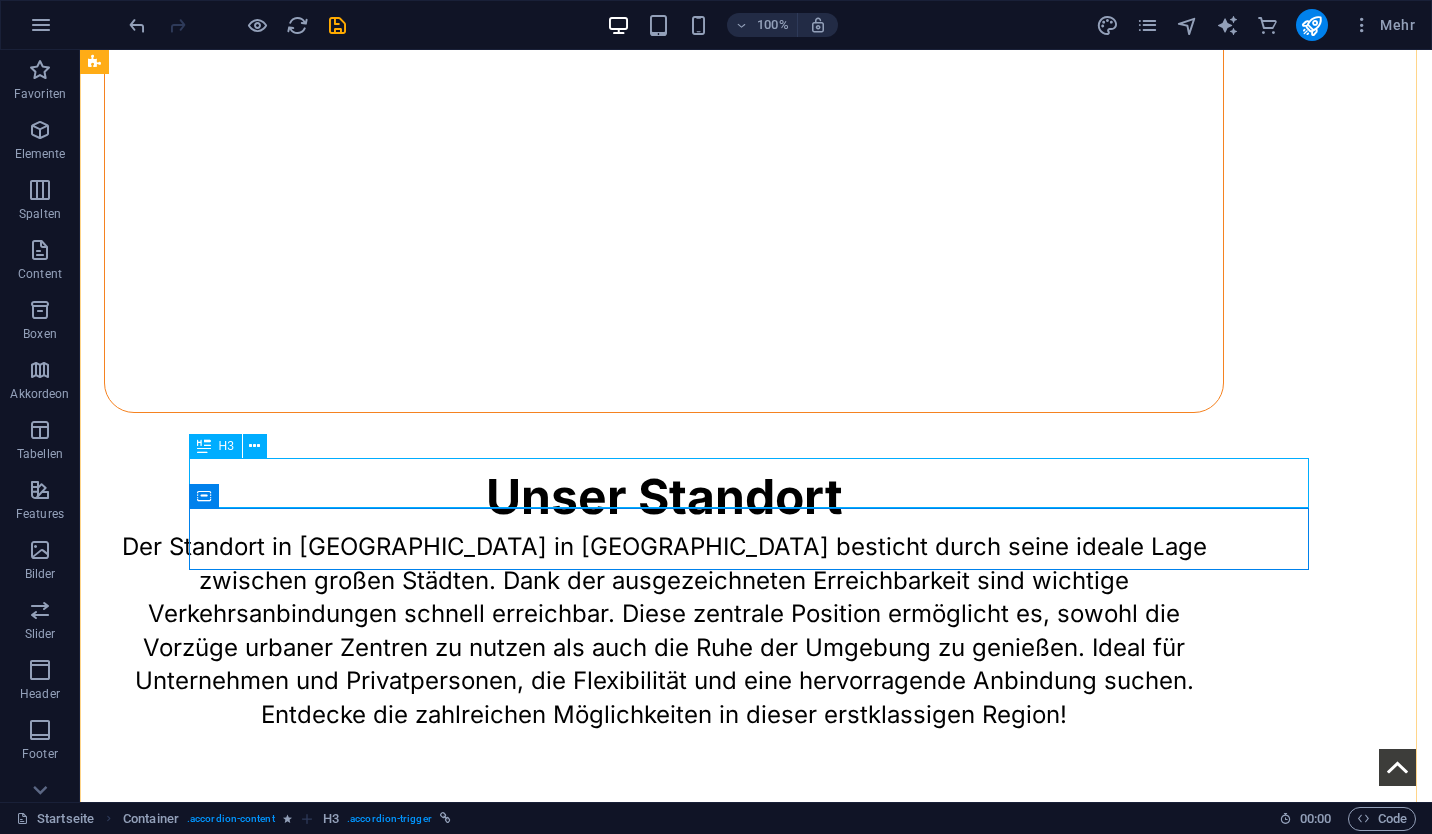 click on "Wann ist das Maislabyrinth geöffnet?" at bounding box center (664, 47130) 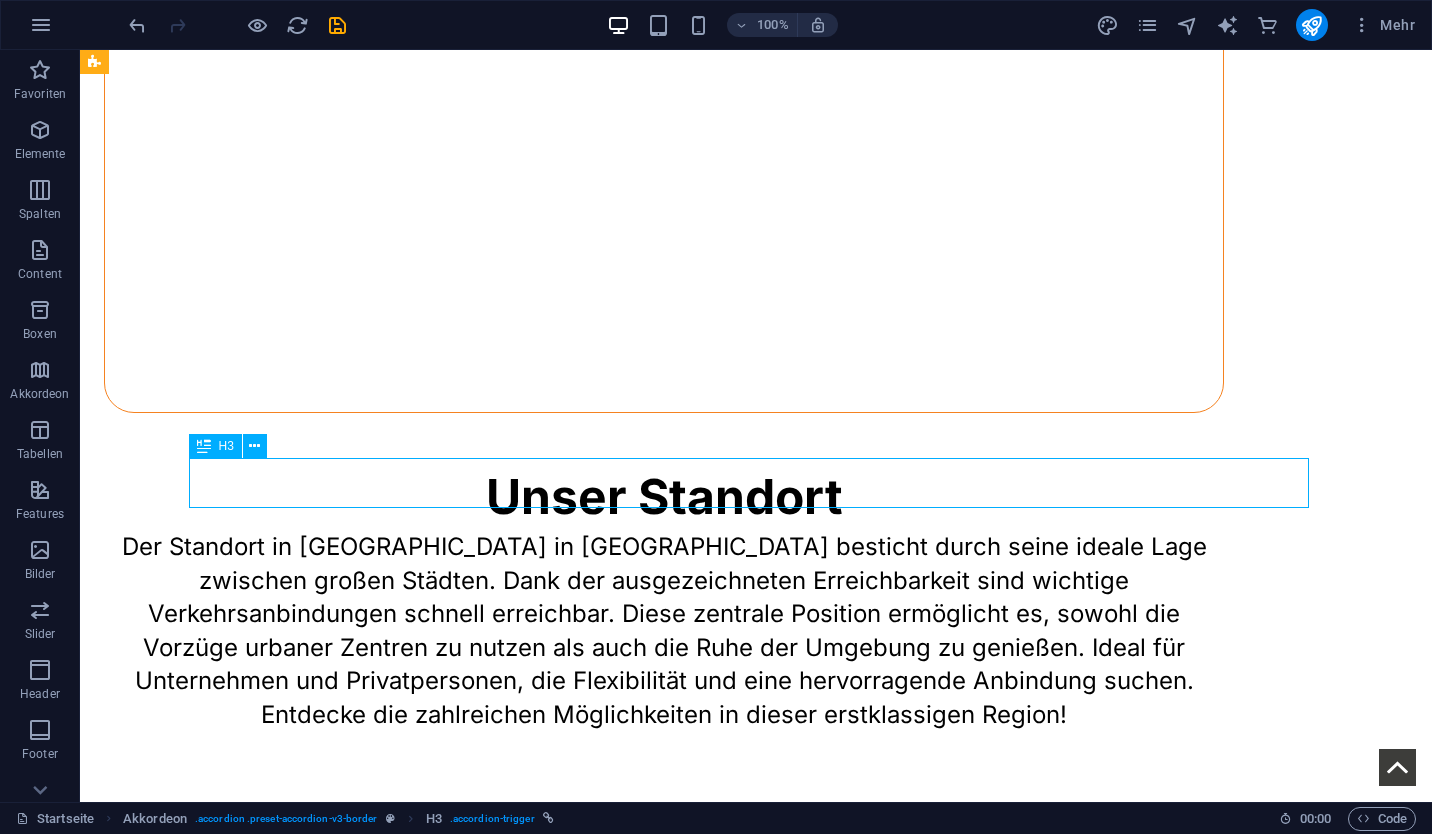 click on "Wann ist das Maislabyrinth geöffnet?" at bounding box center (664, 47130) 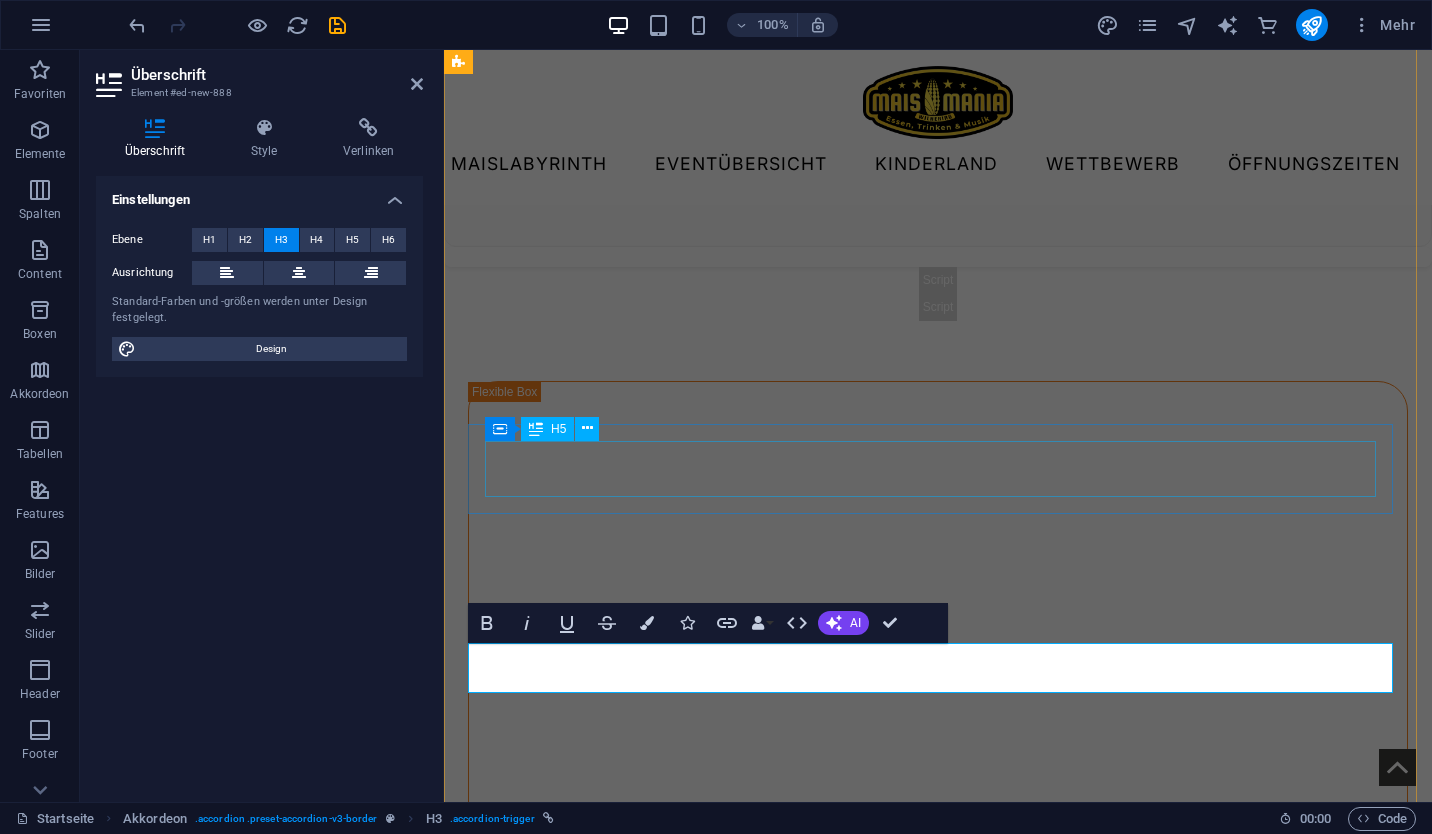 scroll, scrollTop: 7891, scrollLeft: 0, axis: vertical 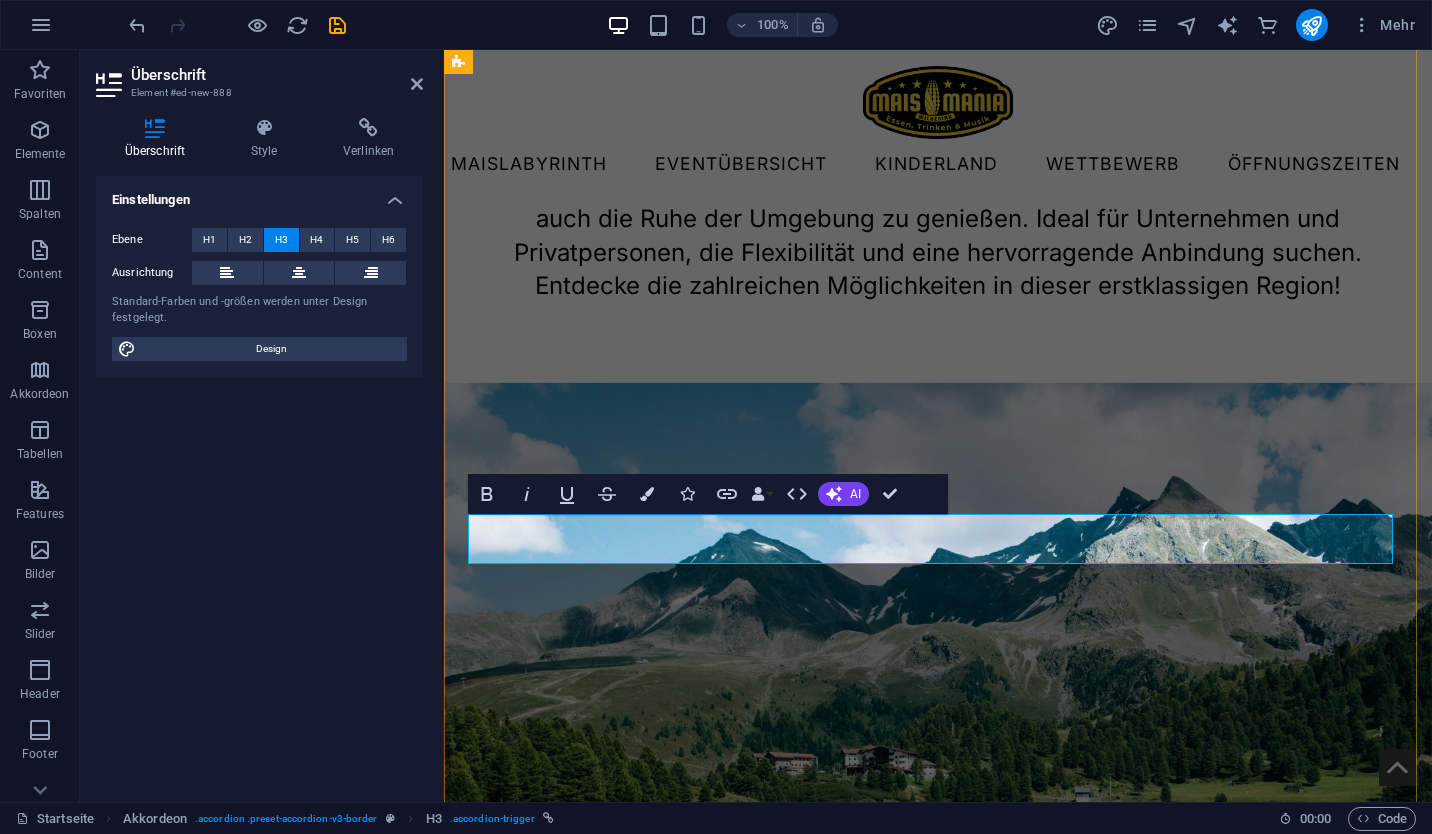 click on "Wann ist das Maislabyrinth geöffnet?" at bounding box center (938, 42953) 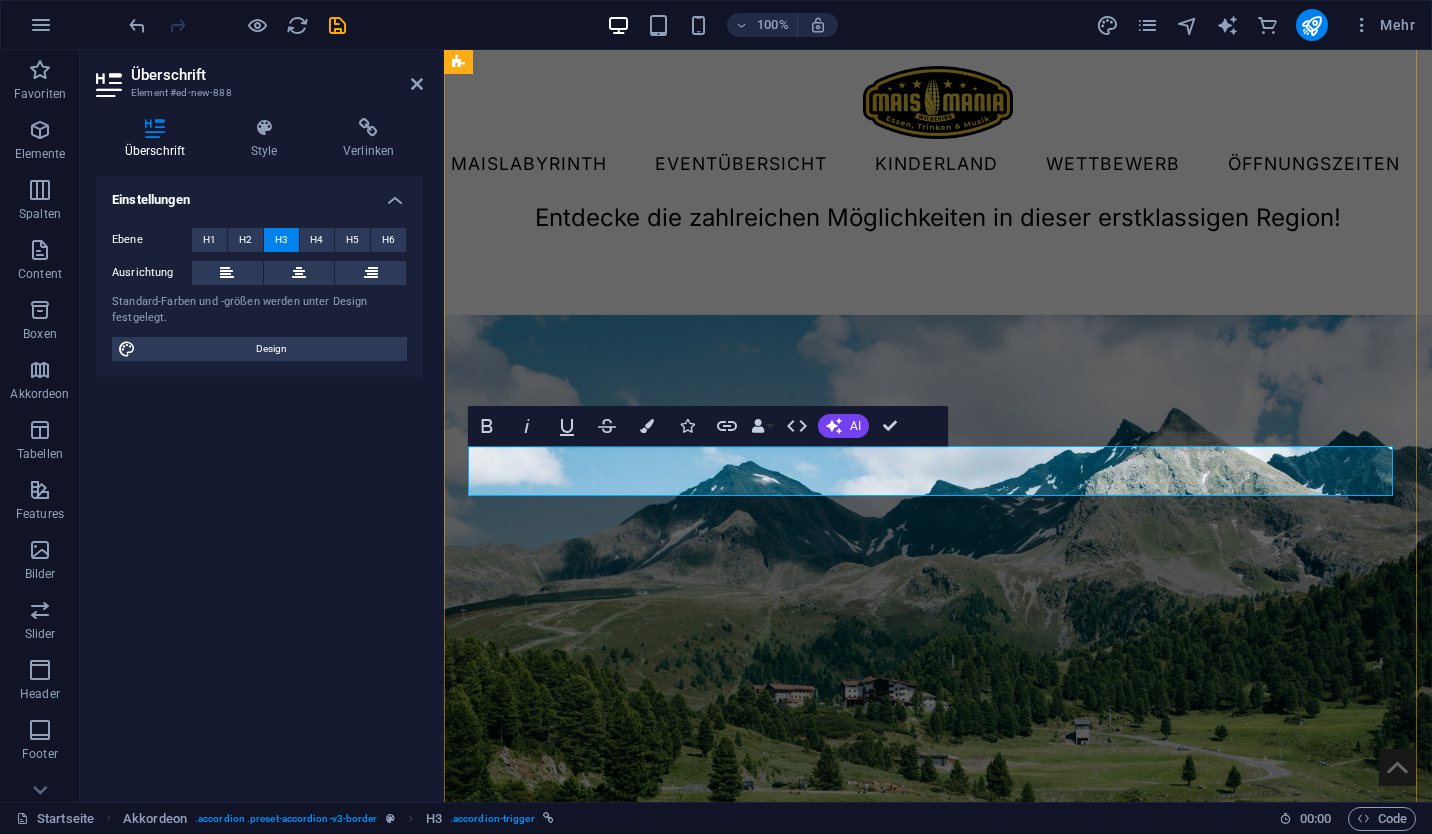 scroll, scrollTop: 7958, scrollLeft: 0, axis: vertical 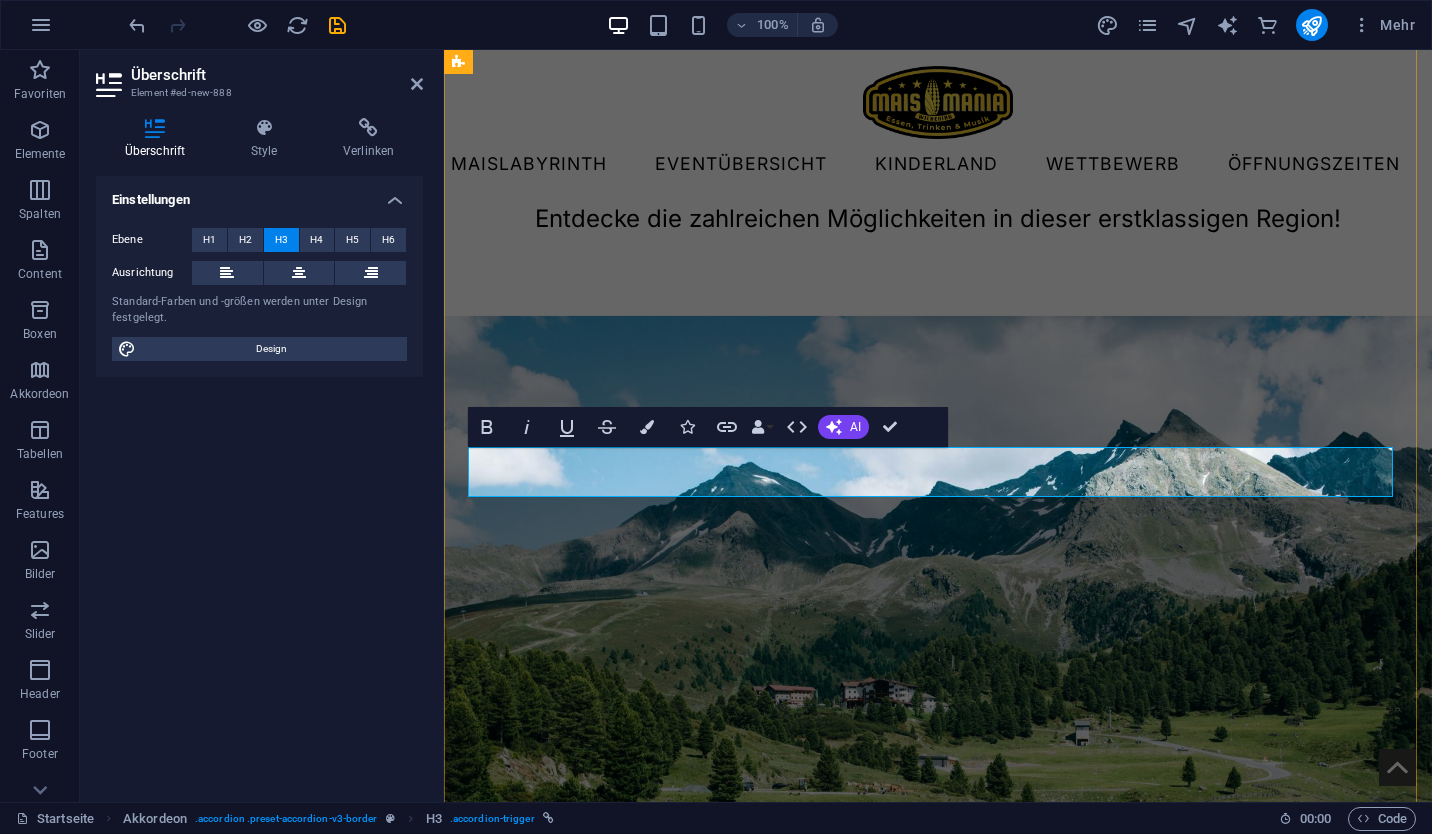 type 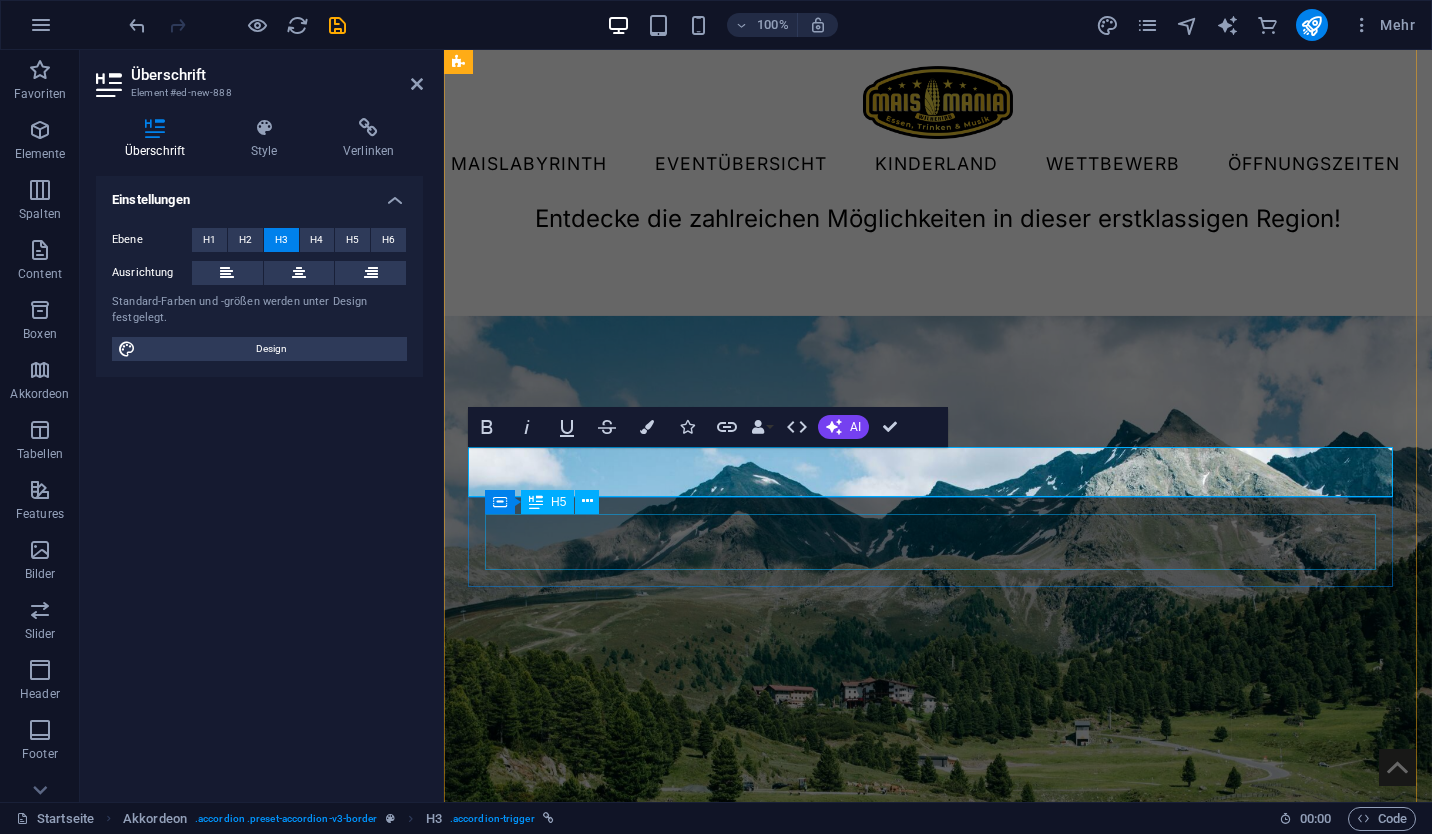 click on "[DATE] - [DATE] immer montags bis sonntags von 08:00 Uhr bis zum Einbruch der Dämmerung." at bounding box center (938, 42956) 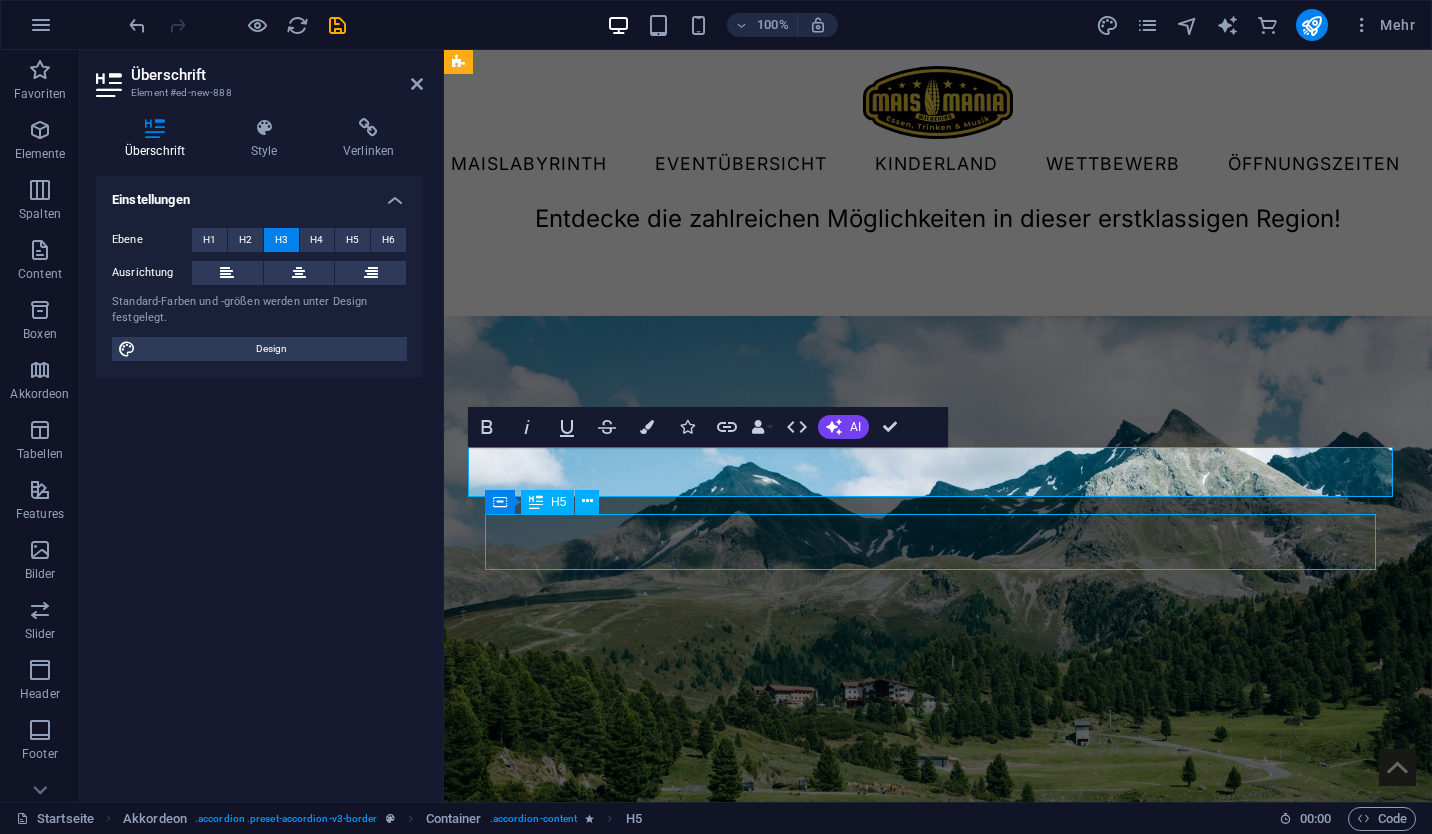 click on "[DATE] - [DATE] immer montags bis sonntags von 08:00 Uhr bis zum Einbruch der Dämmerung." at bounding box center (938, 42956) 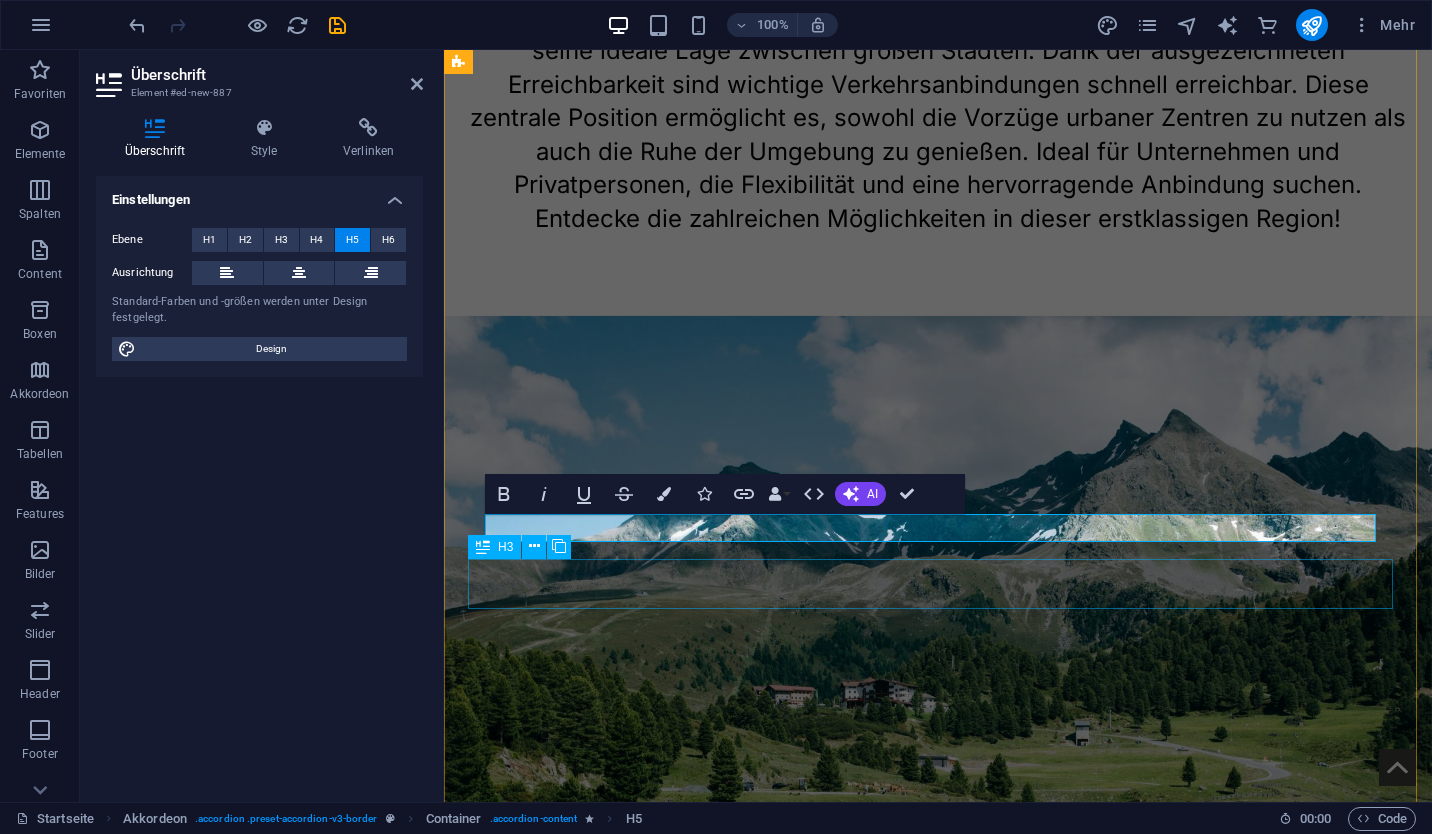 type 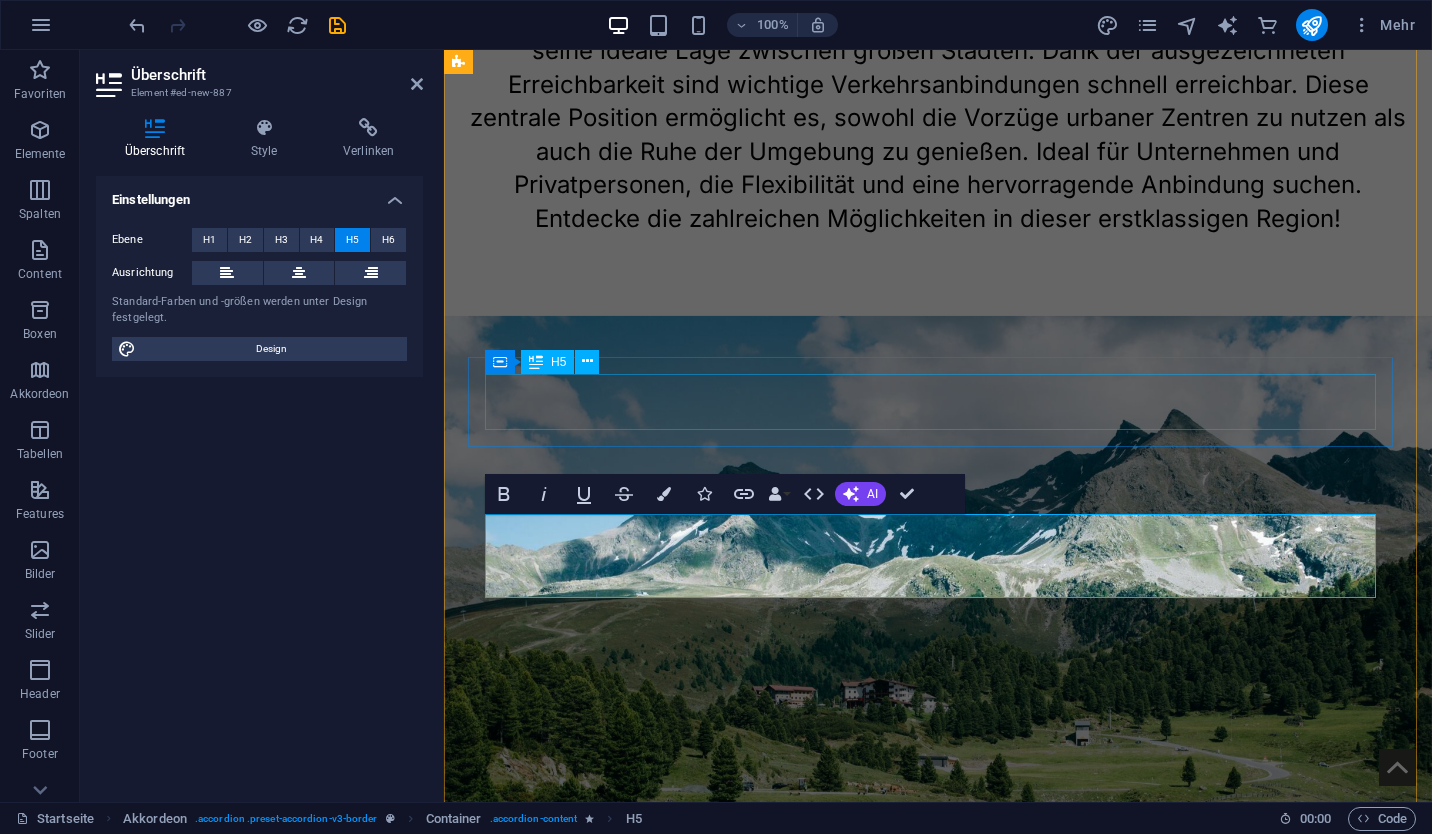 click on "[DATE] - [DATE] immer montags bis sonntags von 08:00 Uhr bis zum Einbruch der Dämmerung." at bounding box center (938, 42816) 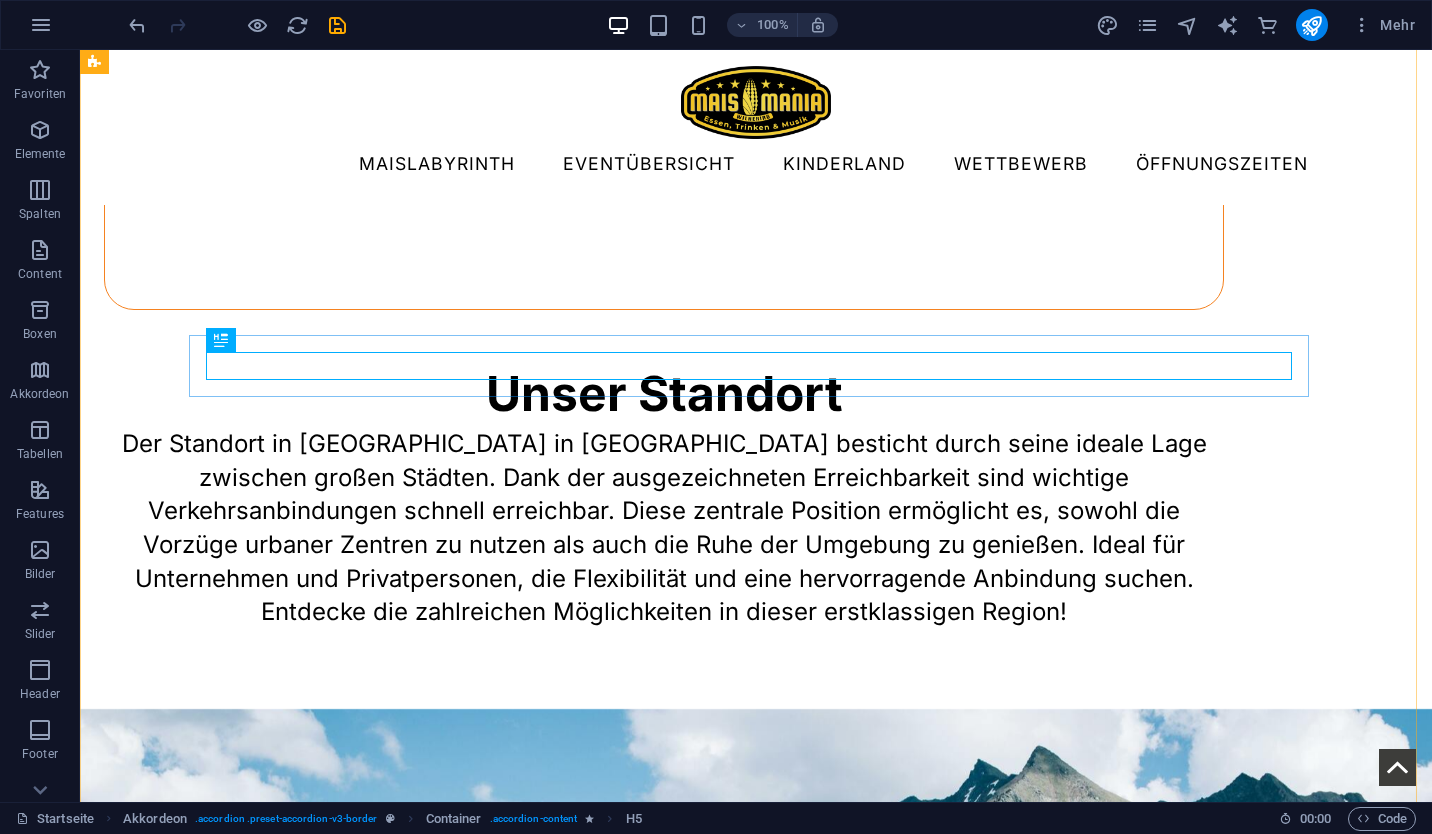 scroll, scrollTop: 7010, scrollLeft: 0, axis: vertical 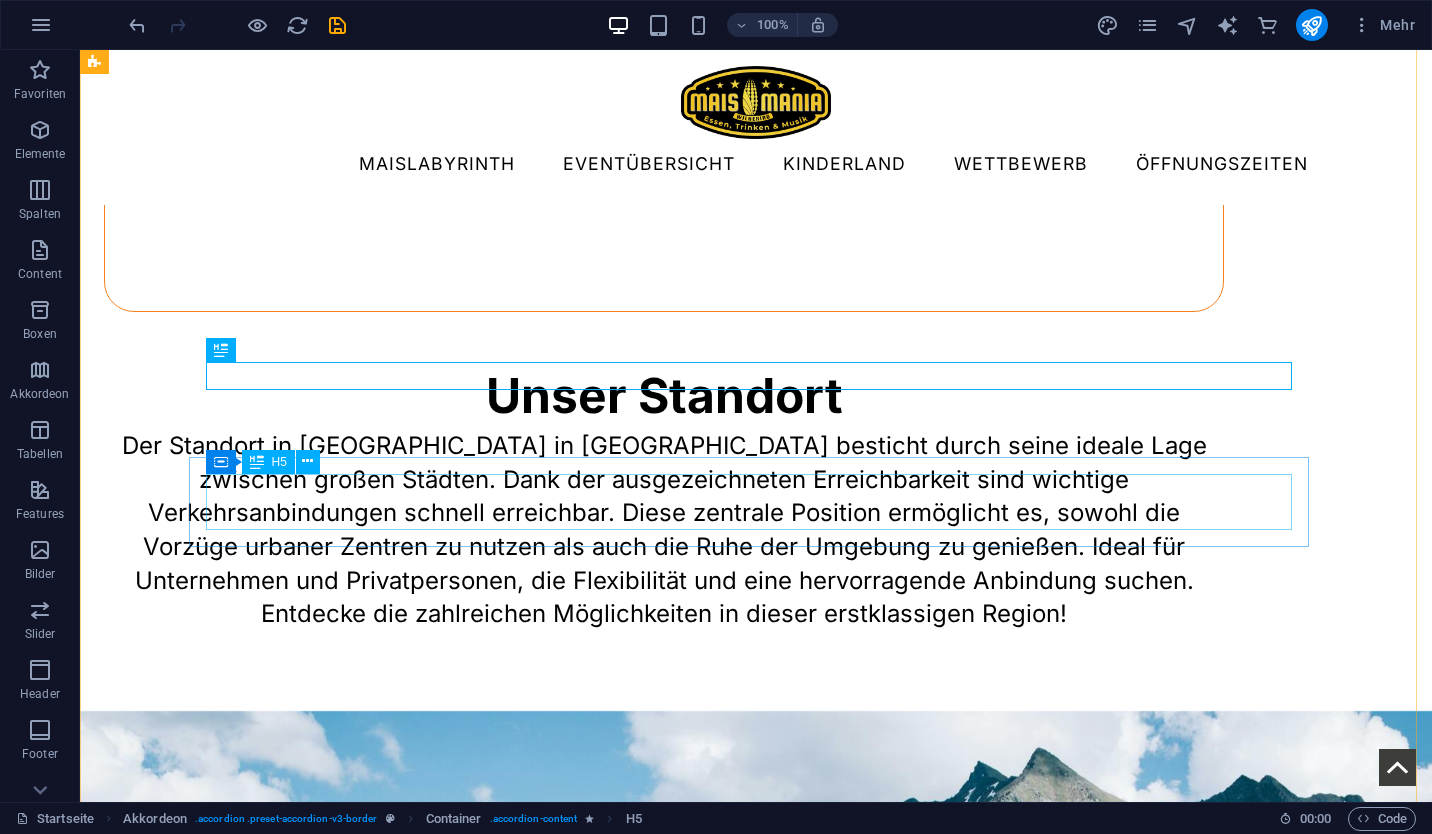 click on "Direkt beim Eingang findest du unsere Kasse des Vertrauens. Wir bedanken uns für deine Ehrlichkeit und Würdigung unserer Arbeit. Hier findest du auch Stempelpässe für das Labyrinth." at bounding box center (664, 47099) 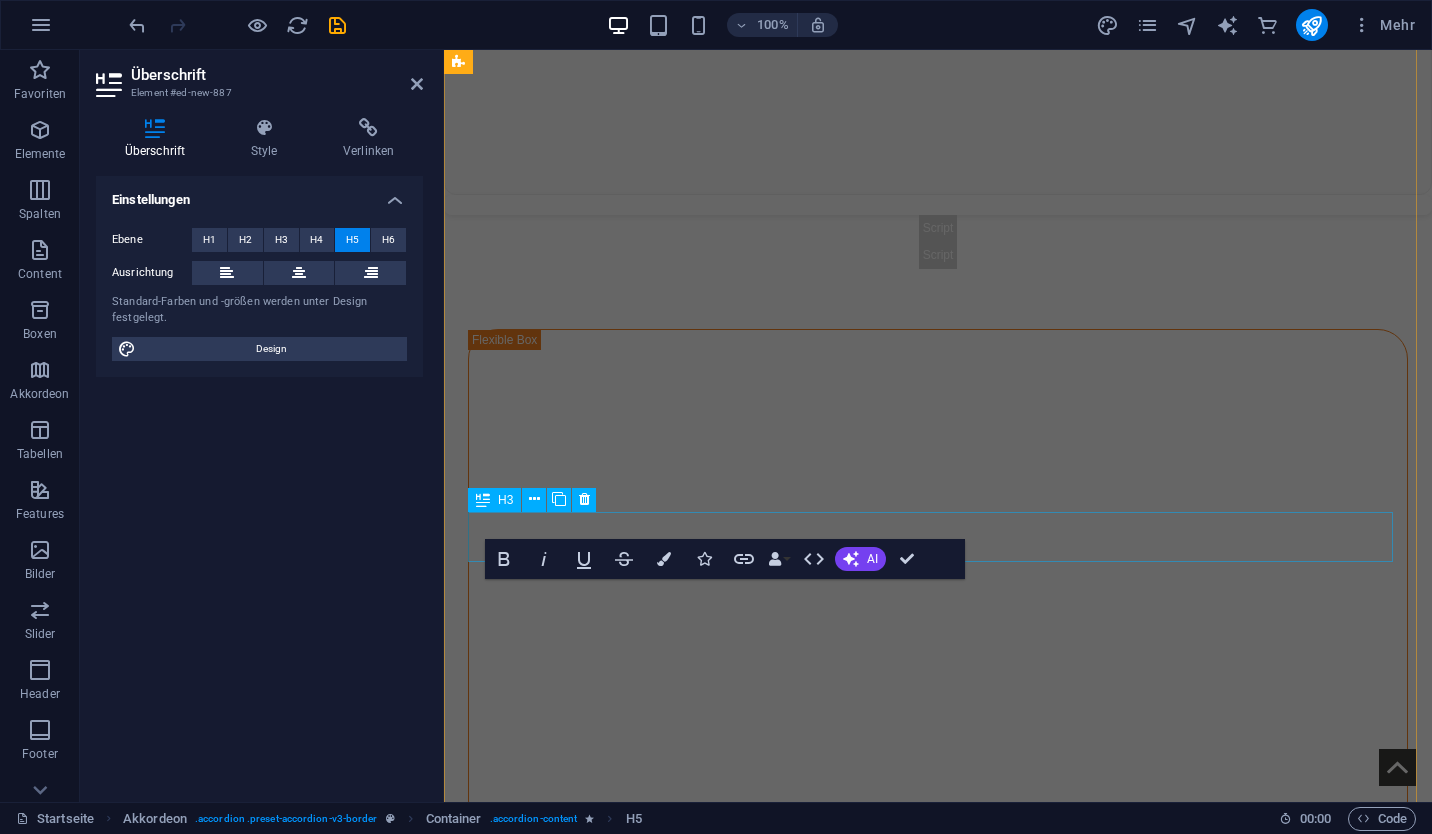 scroll, scrollTop: 7893, scrollLeft: 0, axis: vertical 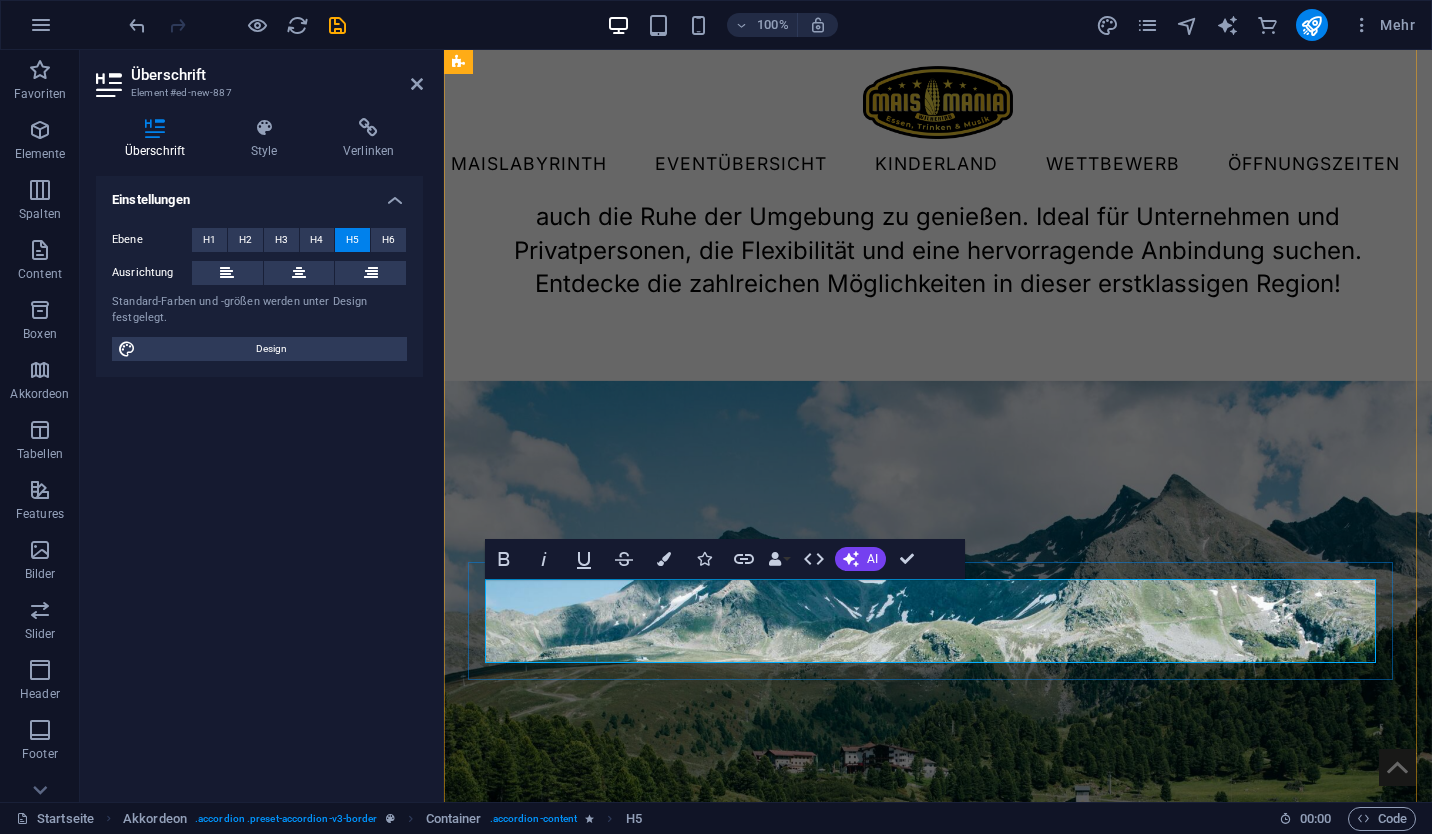 click on "Direkt beim Eingang findest du unsere Kasse des Vertrauens. Wir bedanken uns für deine Ehrlichkeit und Würdigung unserer Arbeit. Hier findest du auch Stempelpässe für das Labyrinth." at bounding box center (938, 43035) 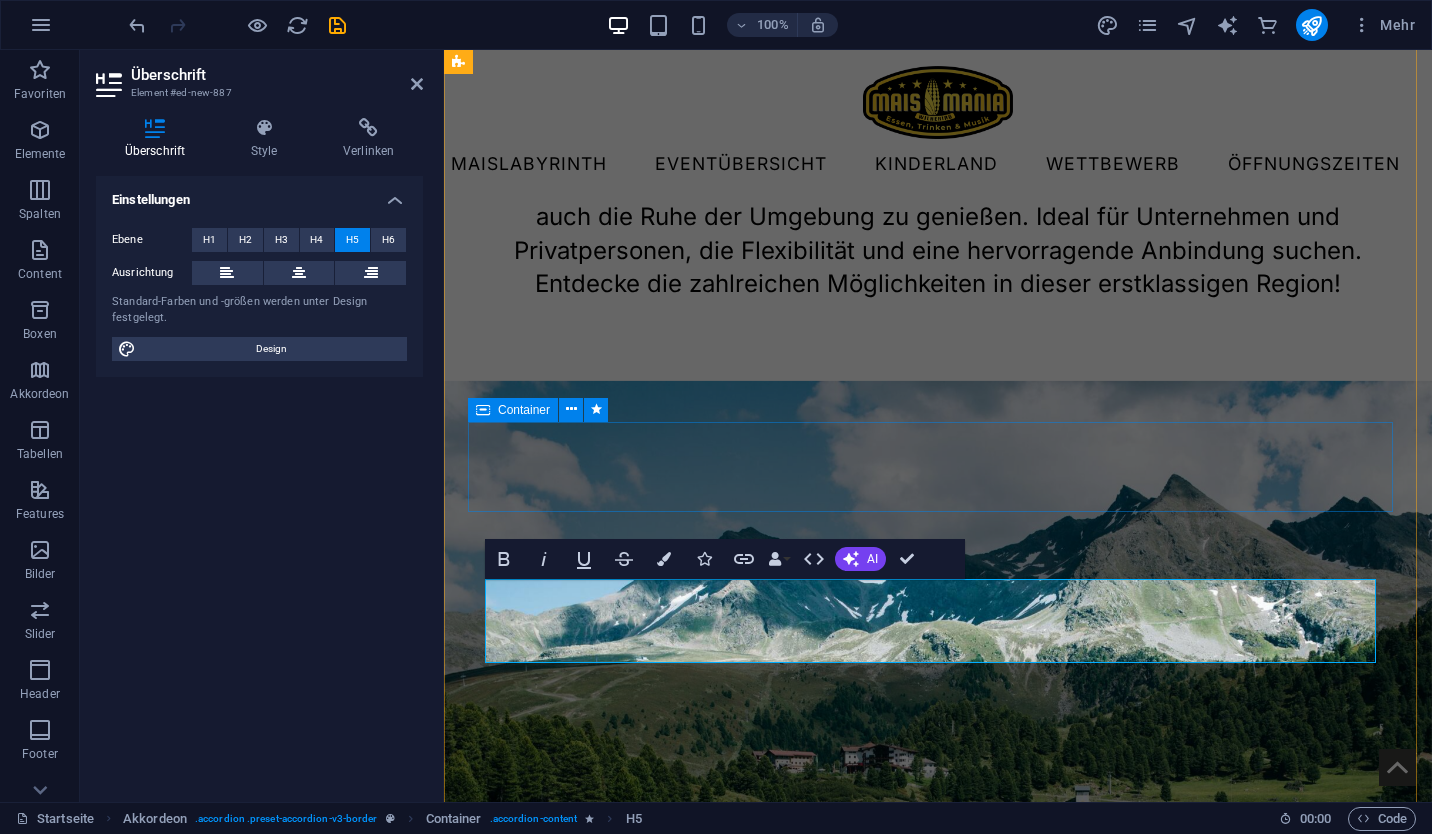 click on "[DATE] - [DATE] immer montags bis sonntags von 08:00 Uhr bis zum Einbruch der Dämmerung." at bounding box center [938, 42881] 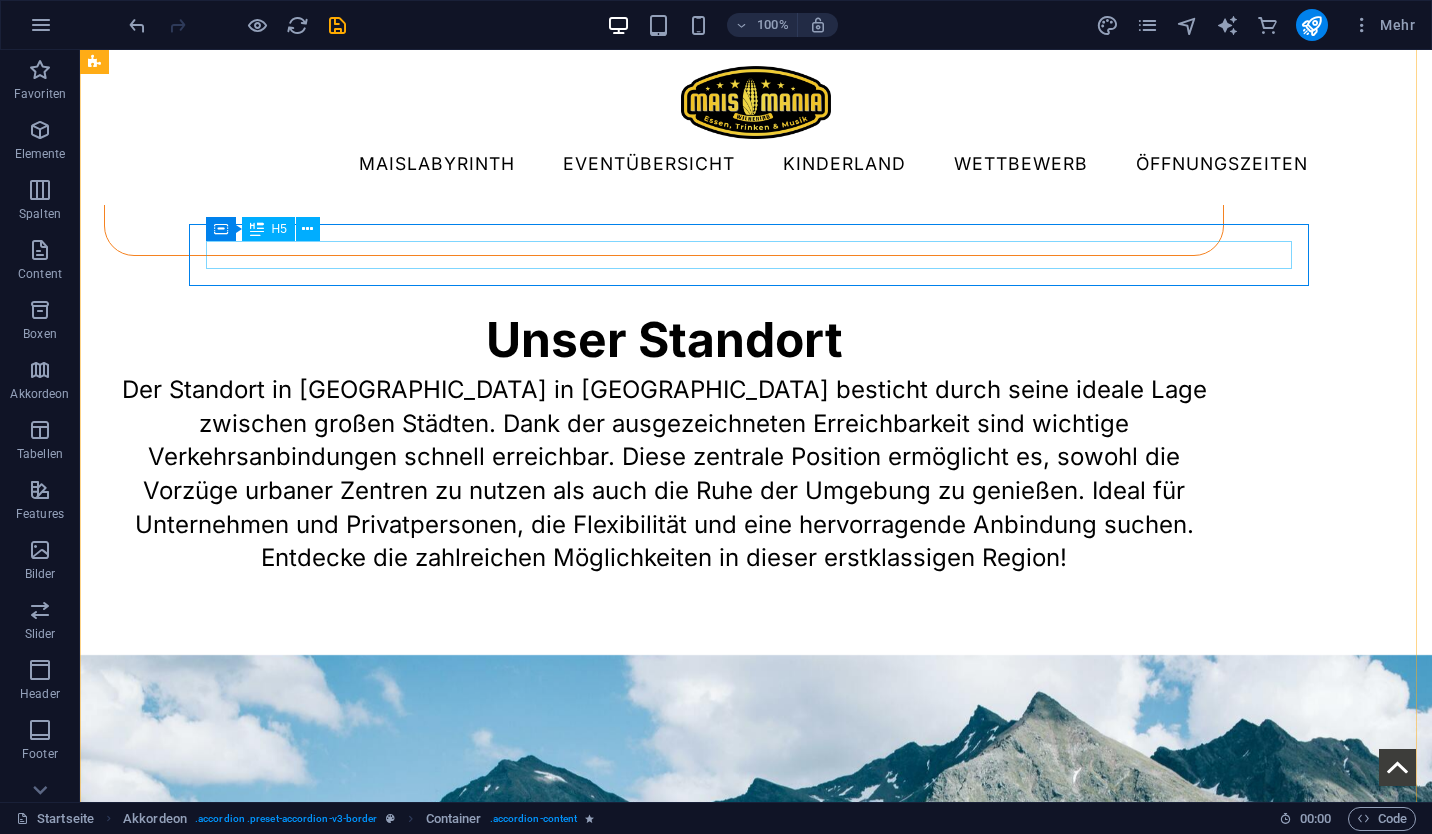 scroll, scrollTop: 7044, scrollLeft: 0, axis: vertical 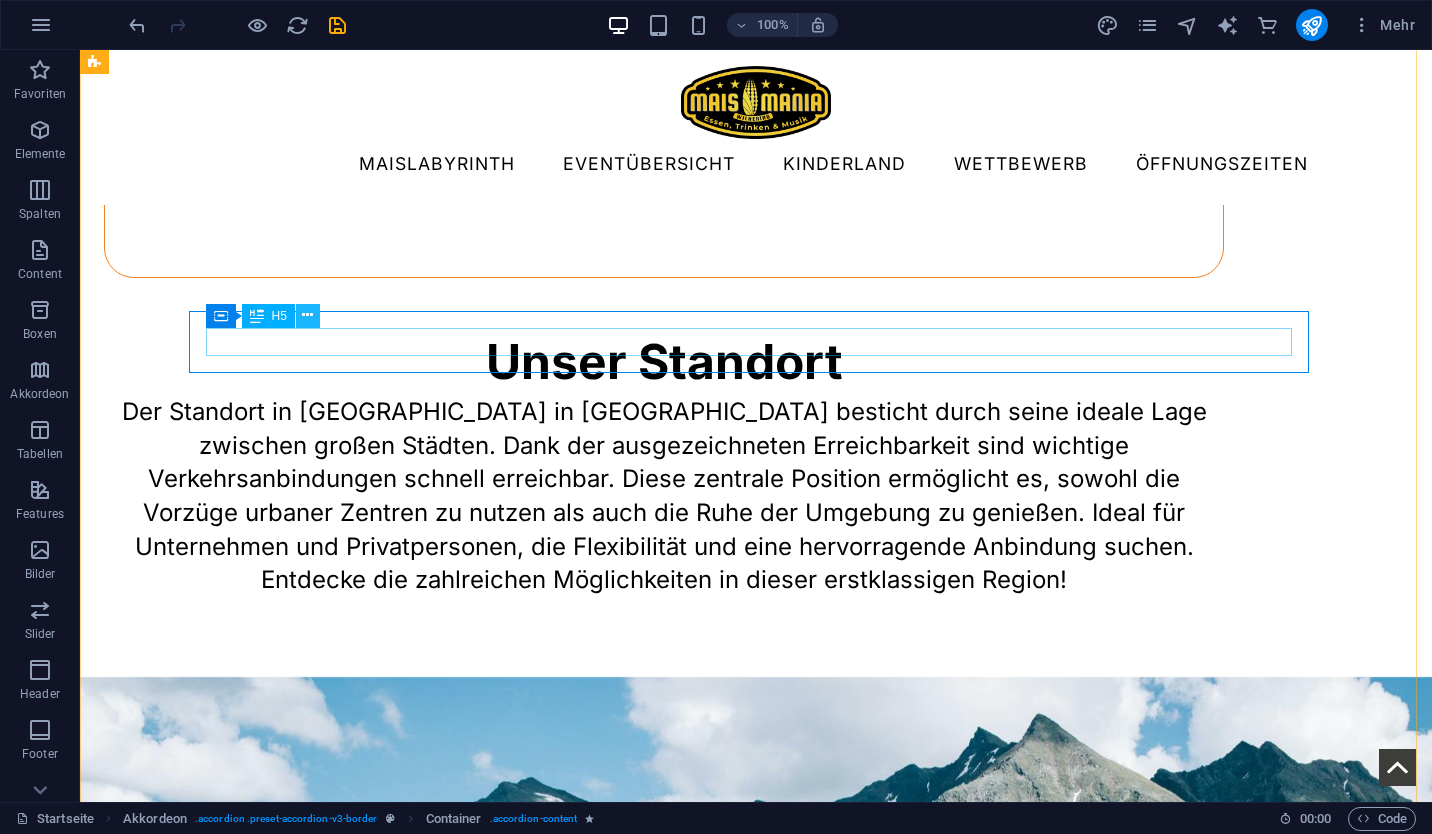 click at bounding box center [307, 315] 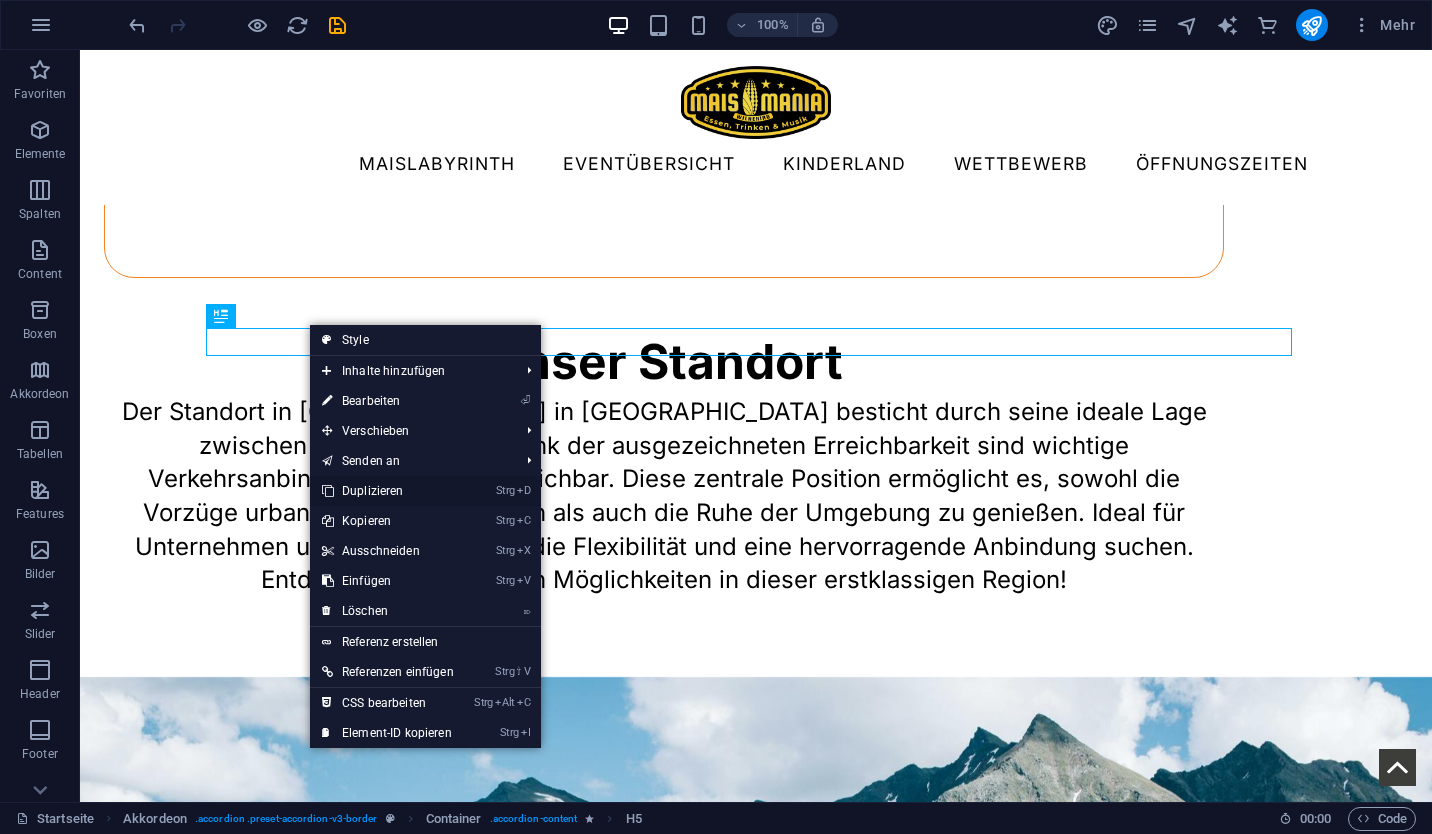 click on "Strg D  Duplizieren" at bounding box center (388, 491) 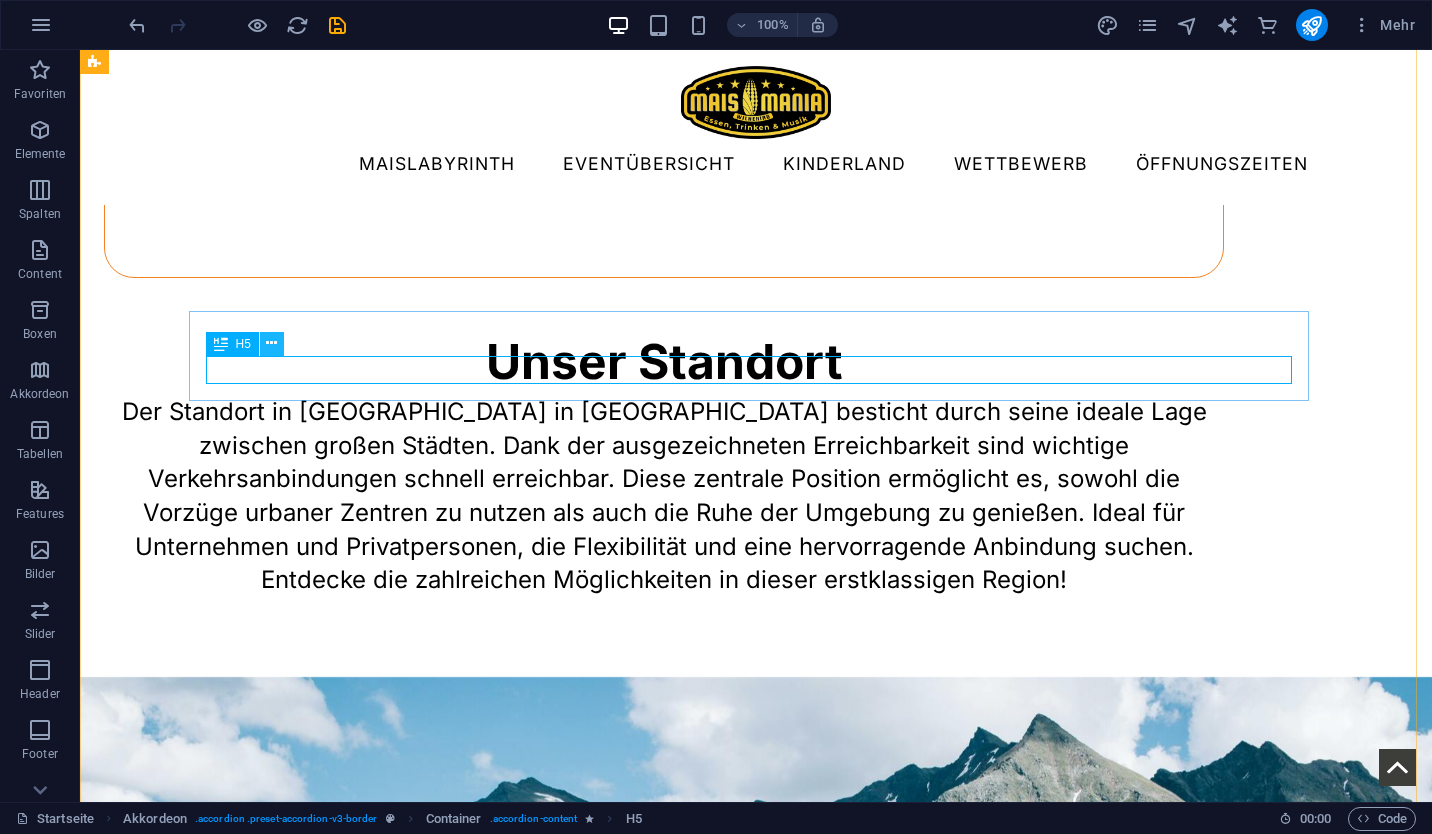 click at bounding box center (271, 343) 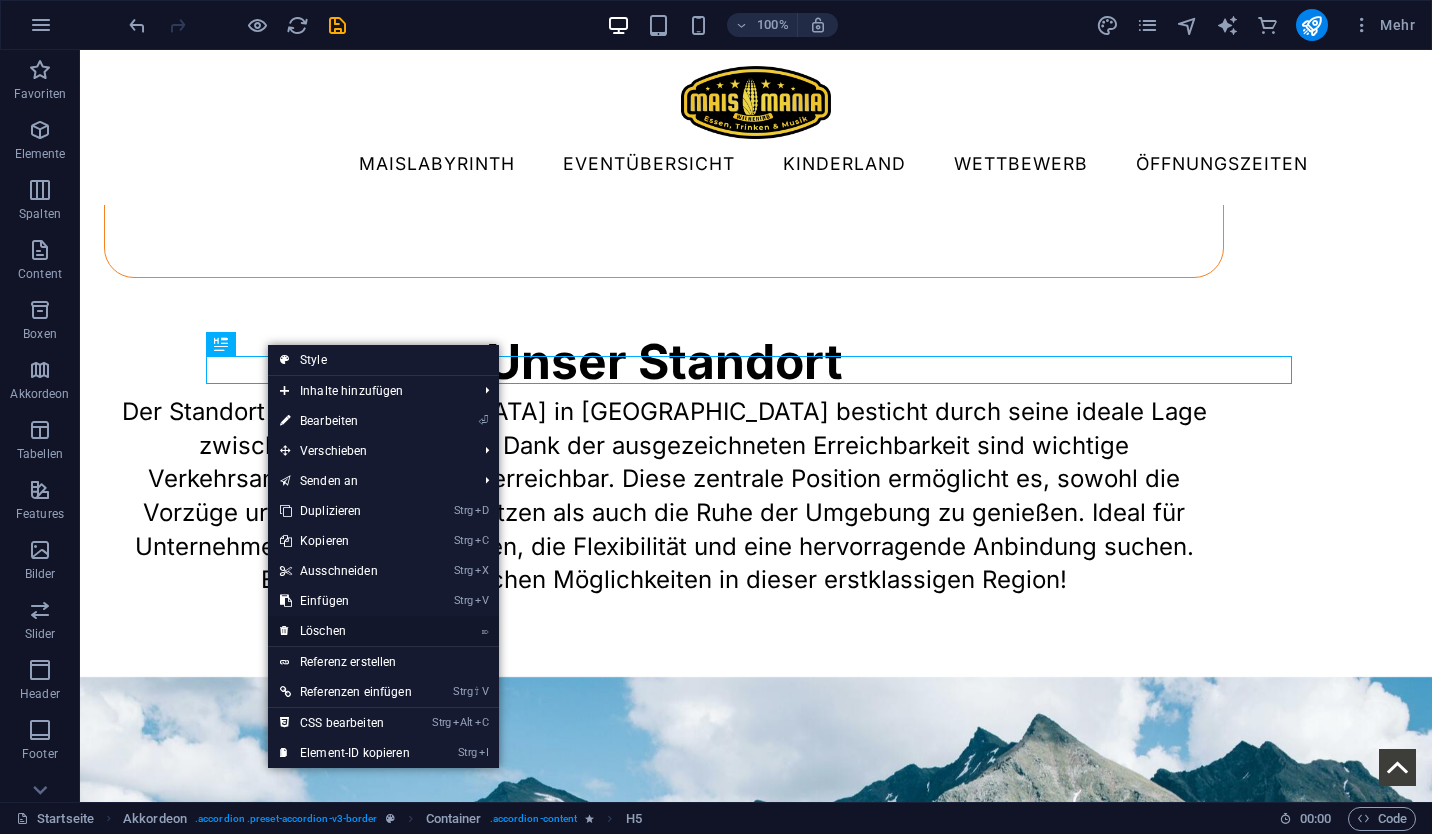 click on "⌦  Löschen" at bounding box center (346, 631) 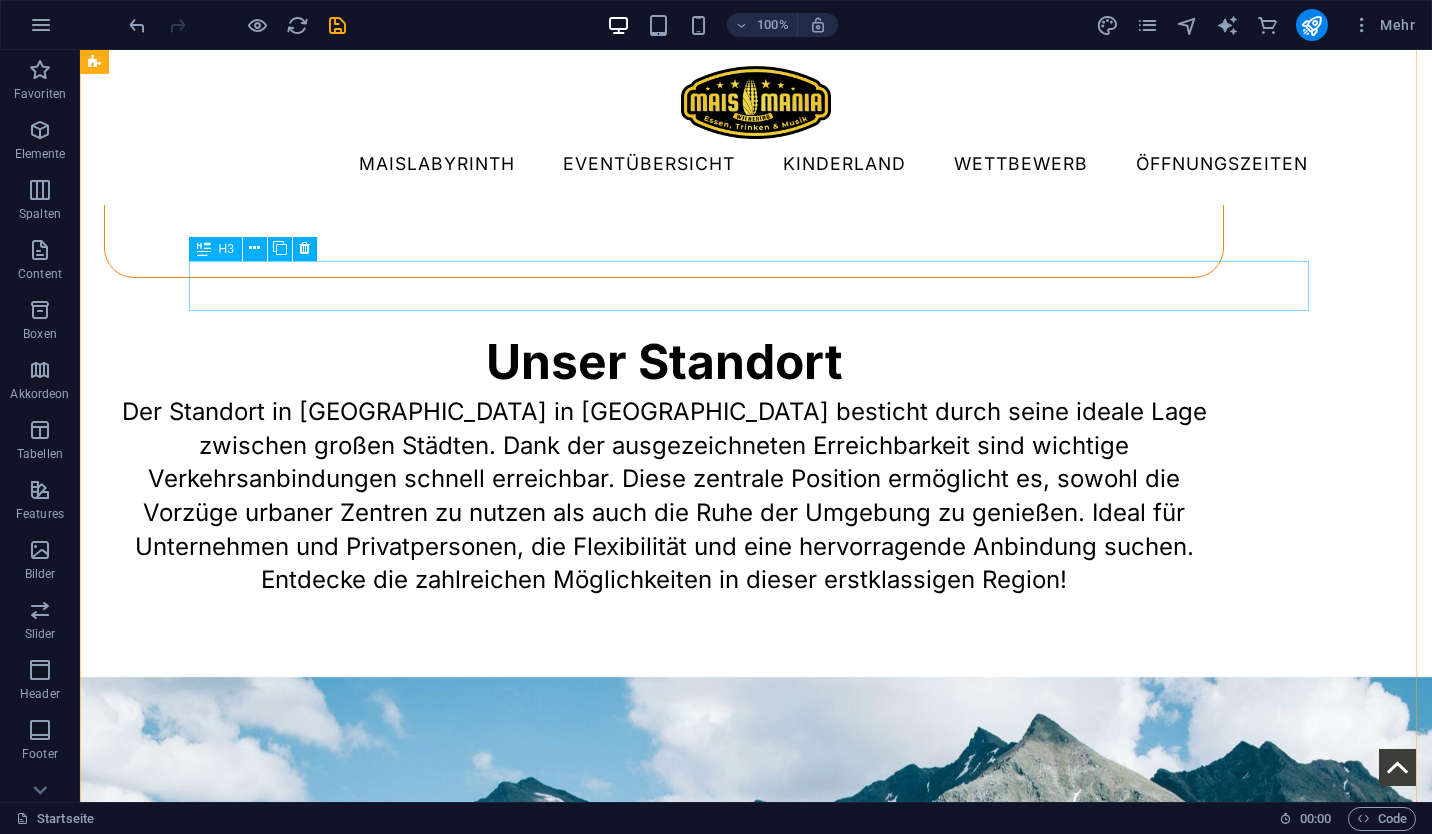 click on "Wann ist das Maislabyrinth geöffnet?" at bounding box center [664, 46883] 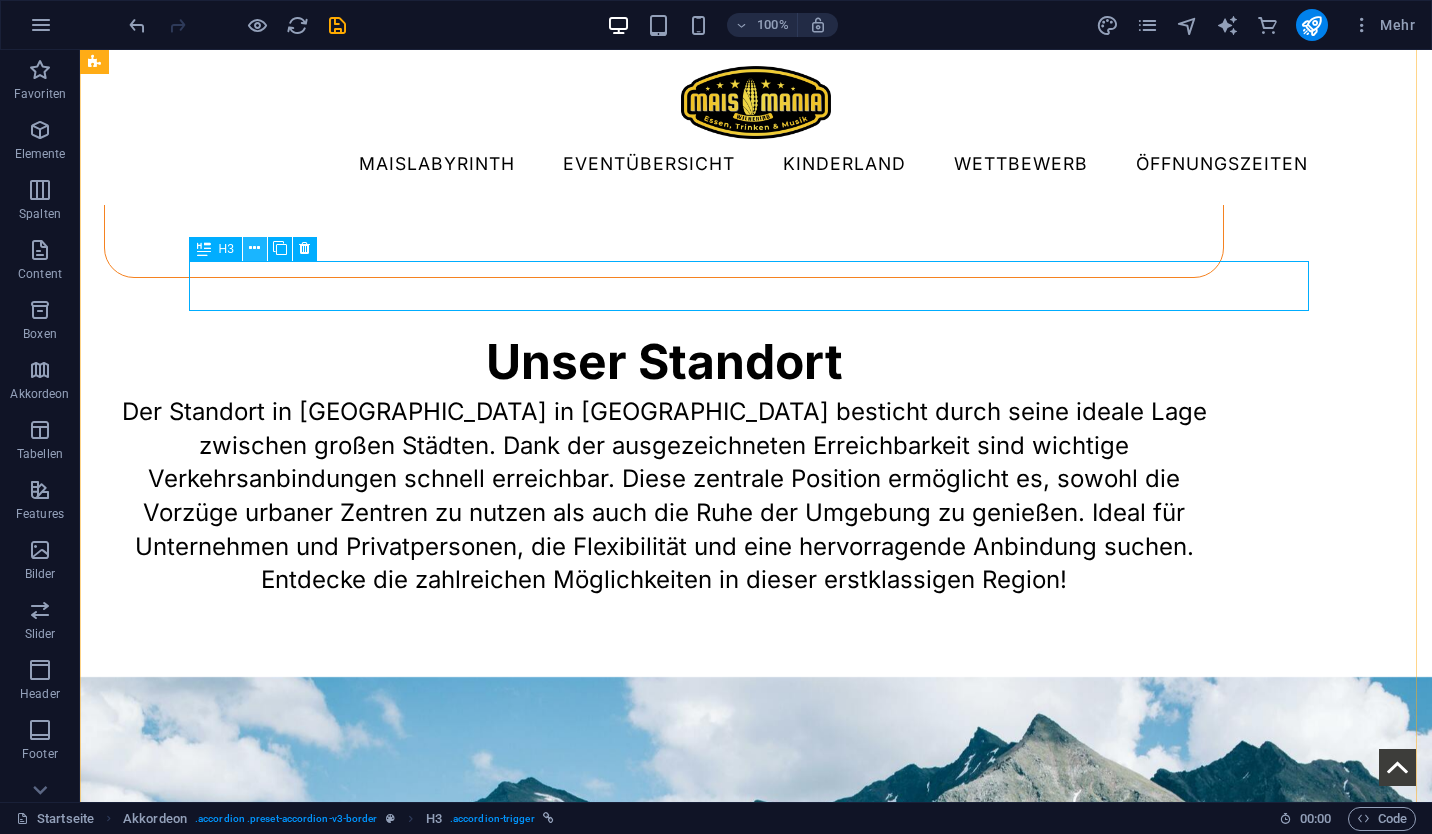 click at bounding box center [254, 248] 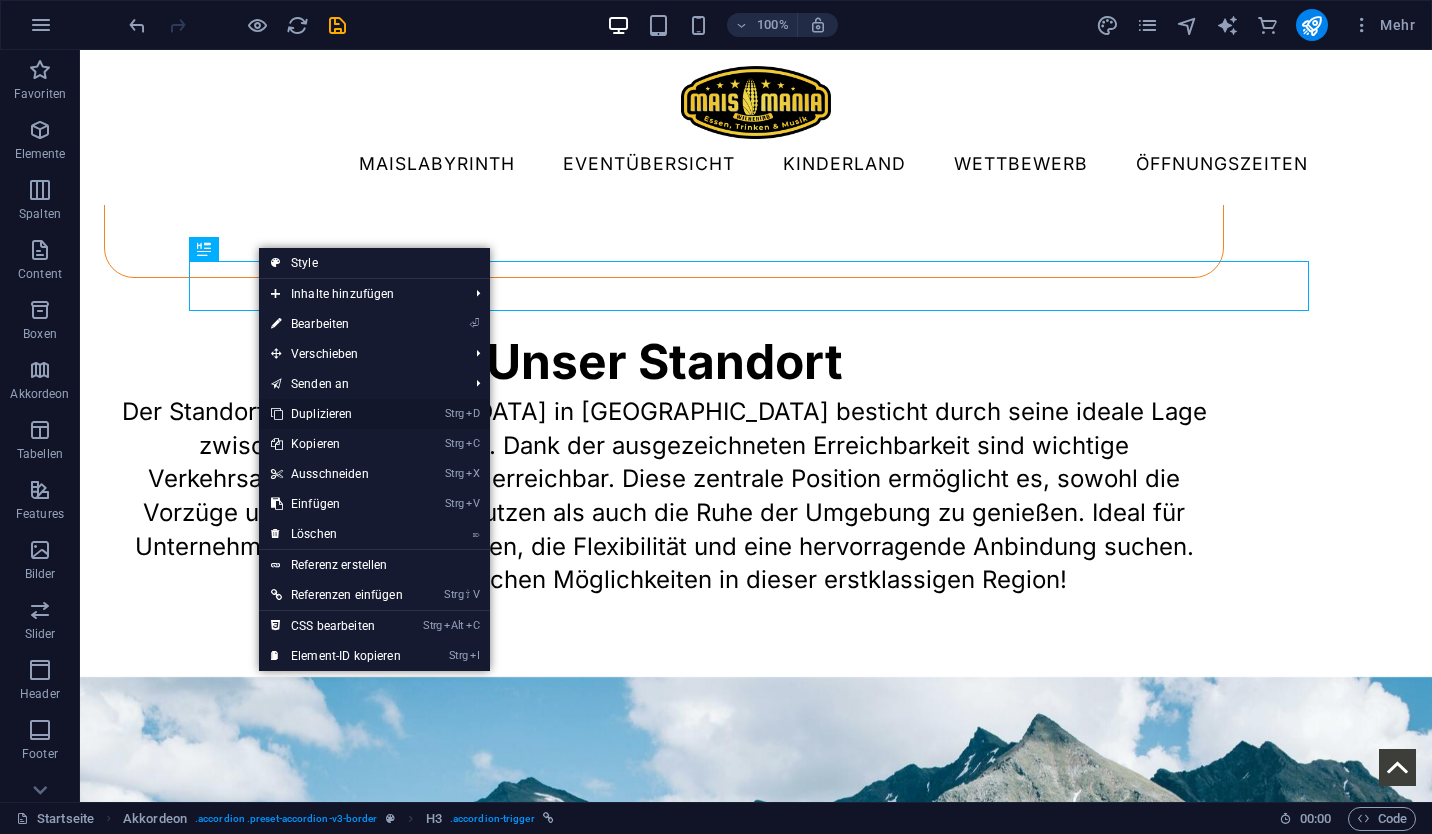 click on "Strg D  Duplizieren" at bounding box center (337, 414) 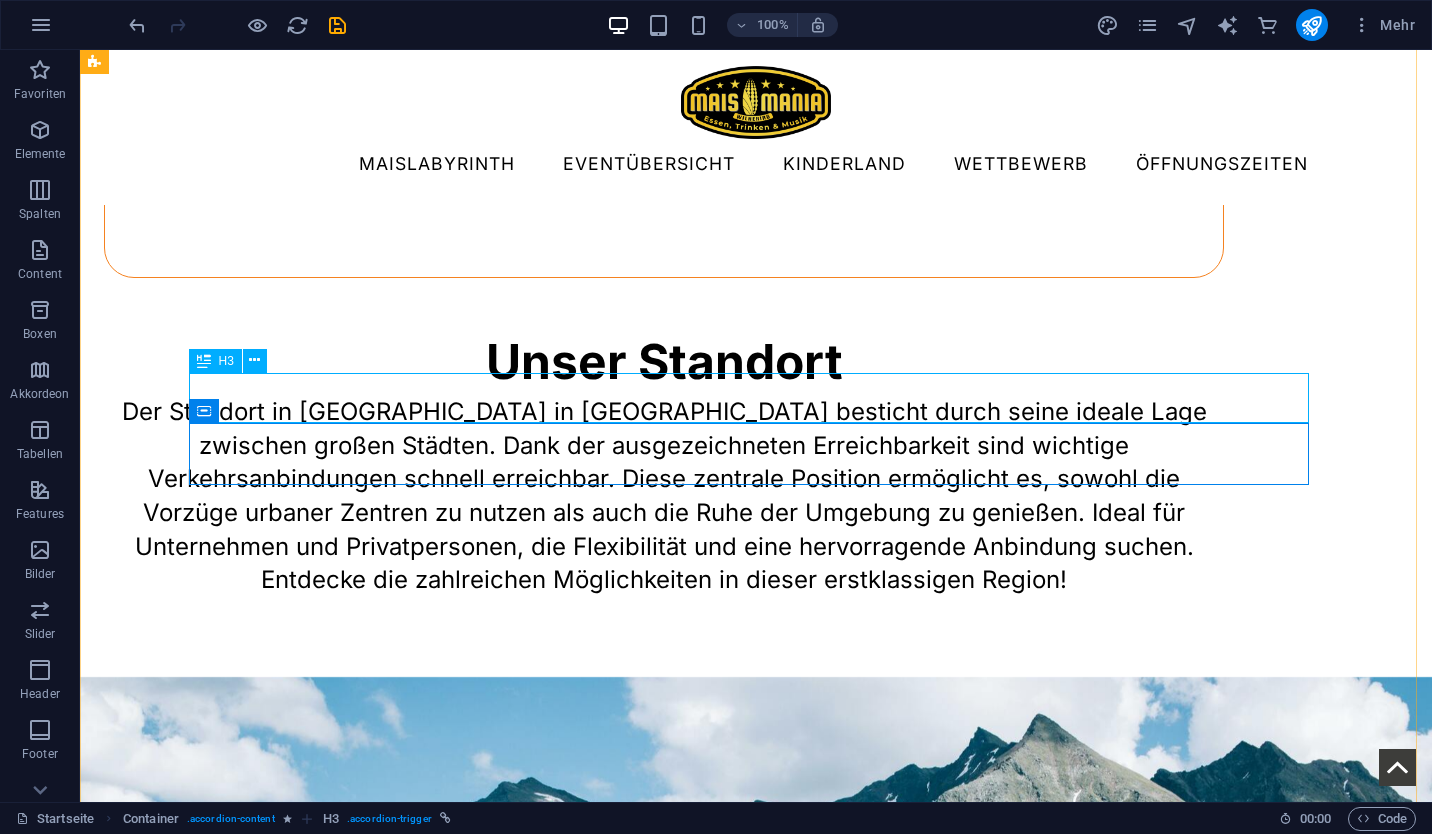 click on "Wann ist das Maislabyrinth geöffnet?" at bounding box center [664, 46995] 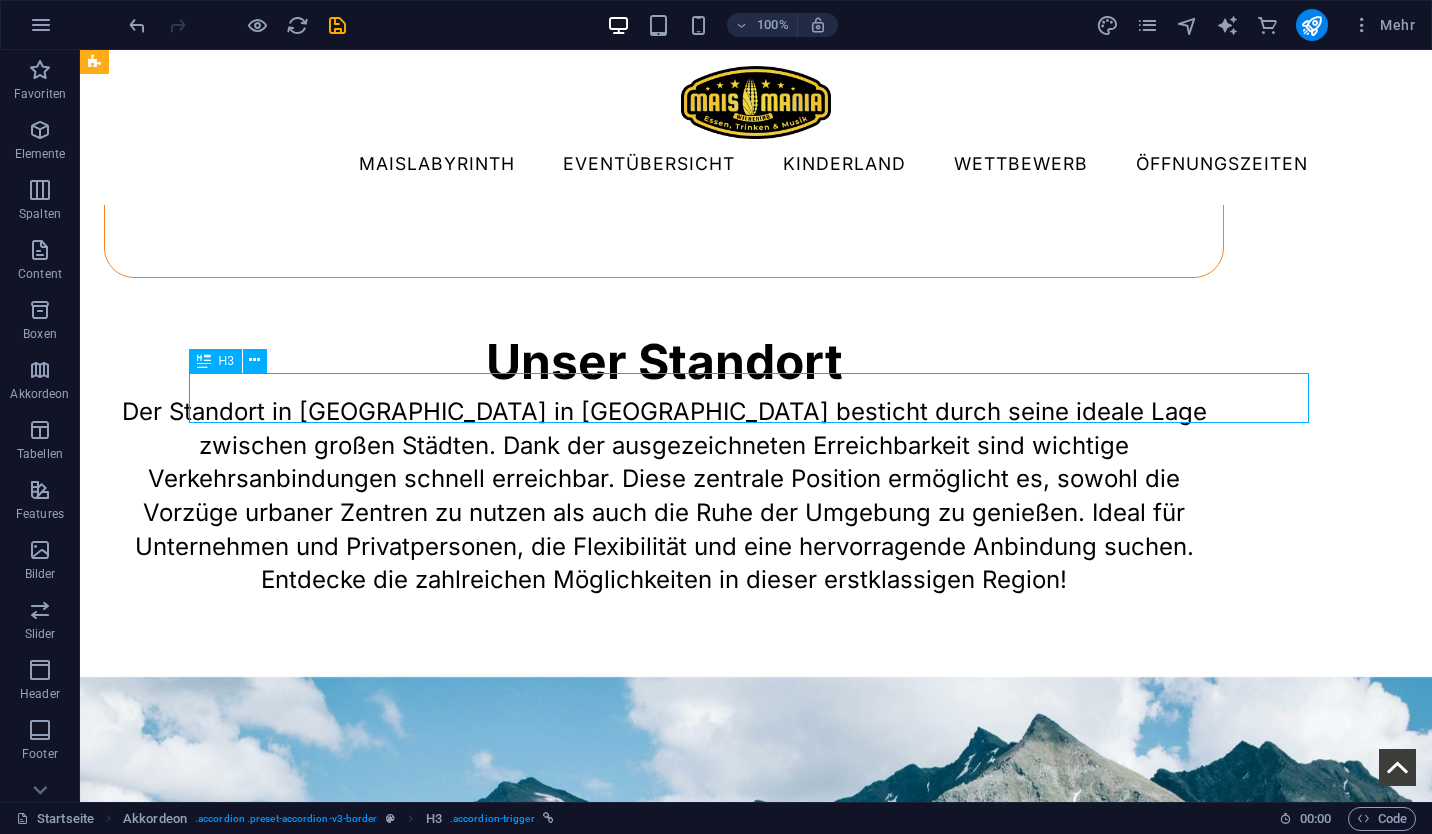 click on "Wann ist das Maislabyrinth geöffnet?" at bounding box center (664, 46995) 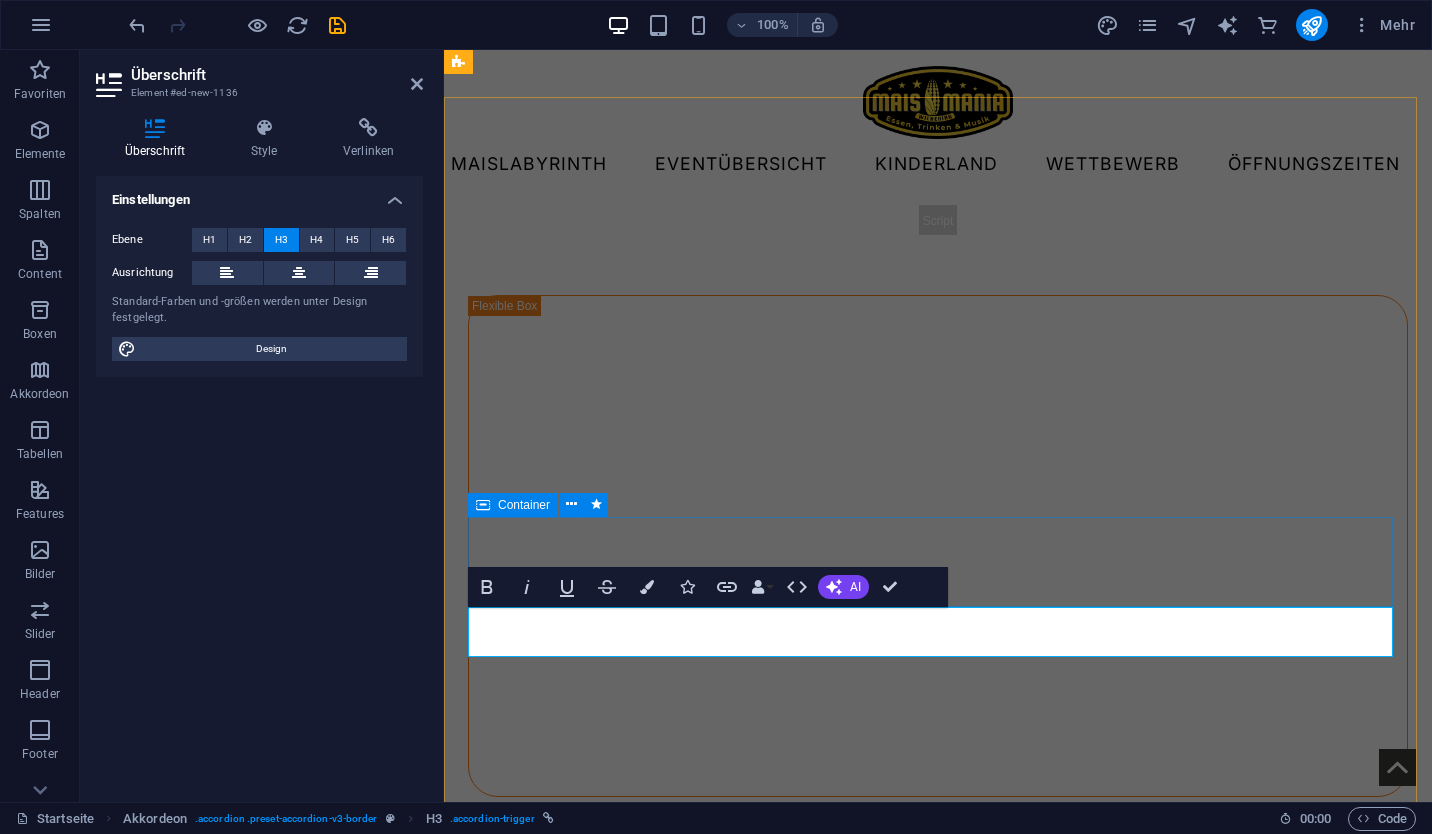 scroll, scrollTop: 7927, scrollLeft: 0, axis: vertical 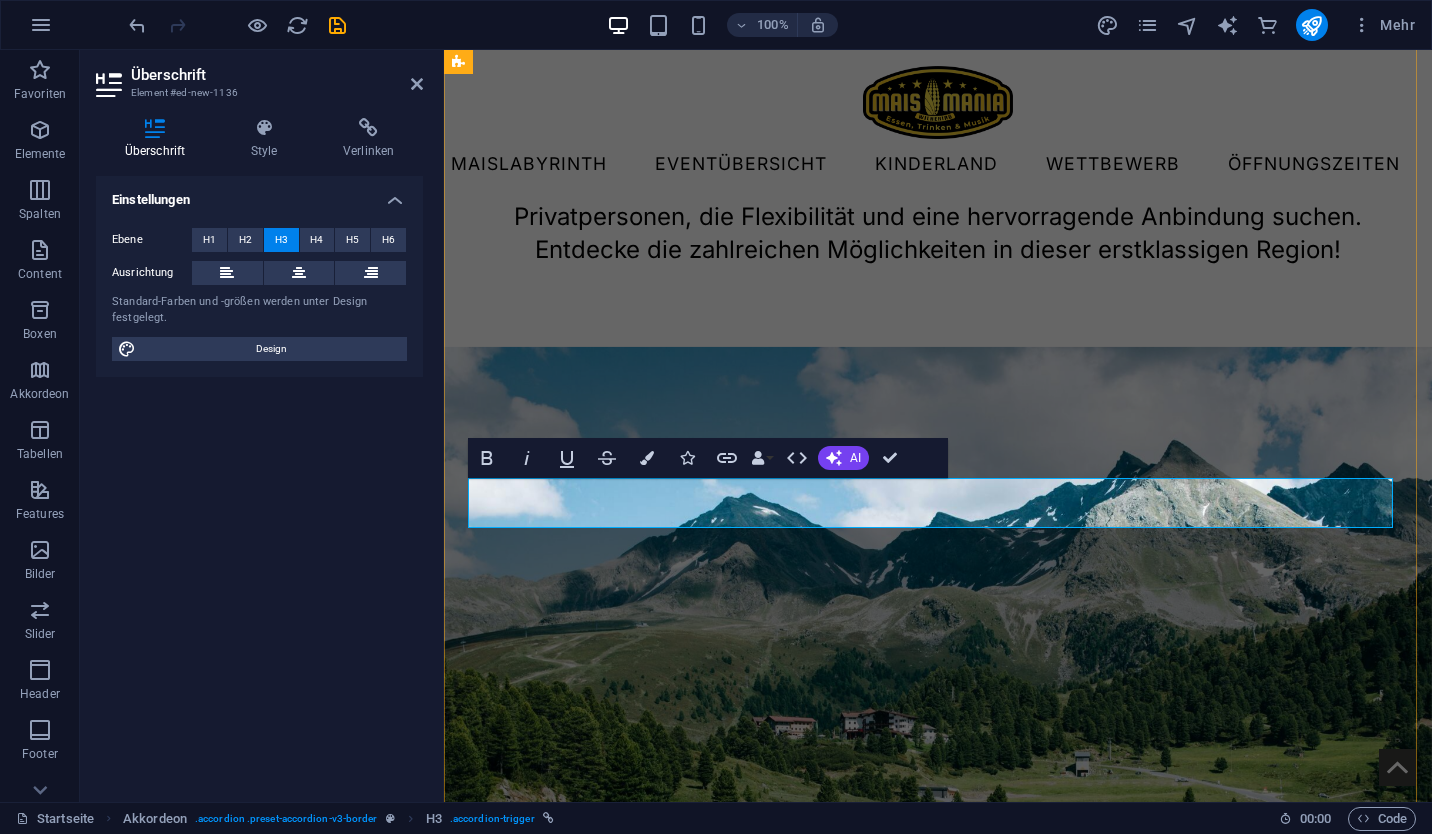 click on "Wann ist das Maislabyrinth geöffnet?" at bounding box center [938, 42917] 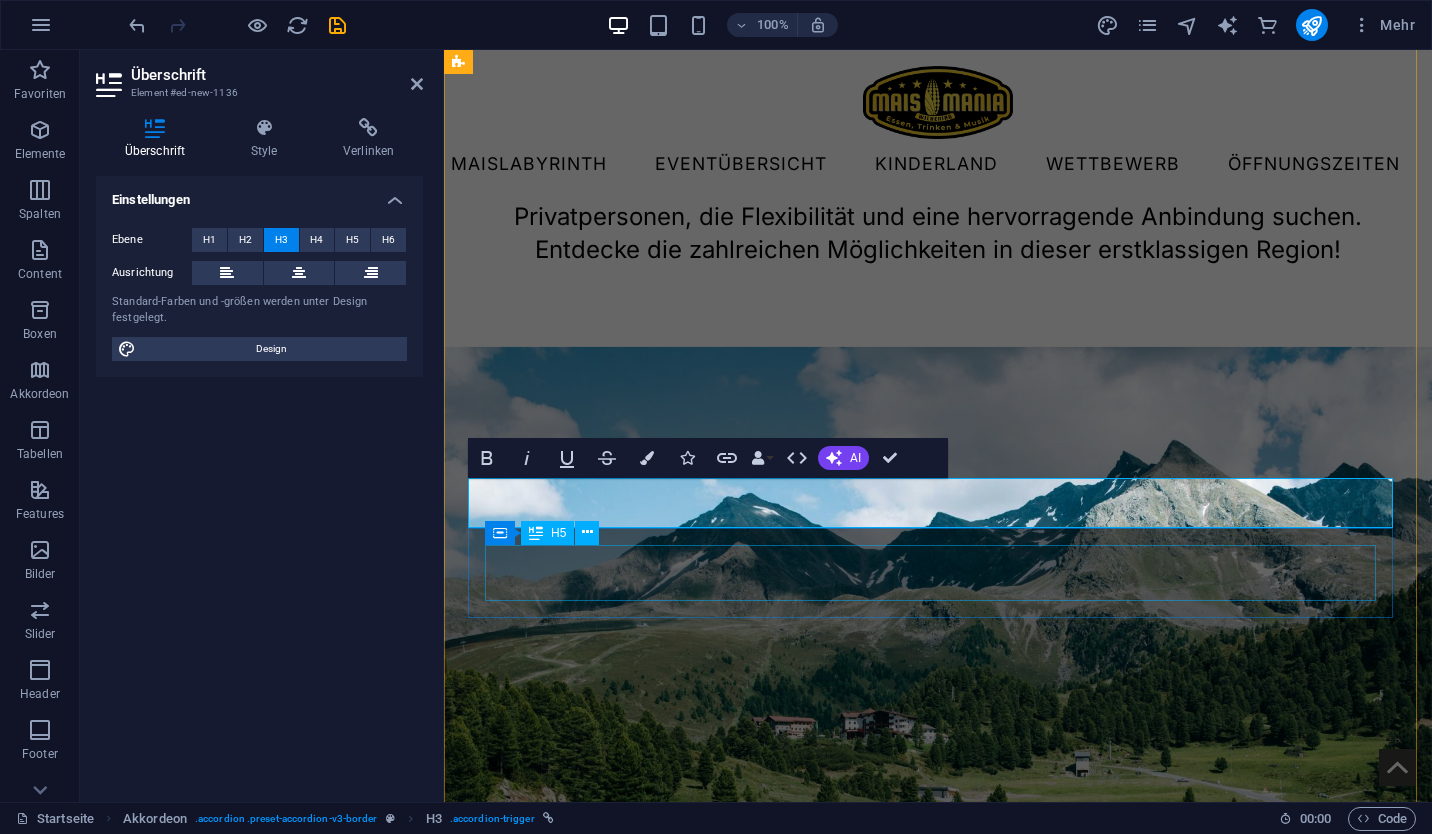 type 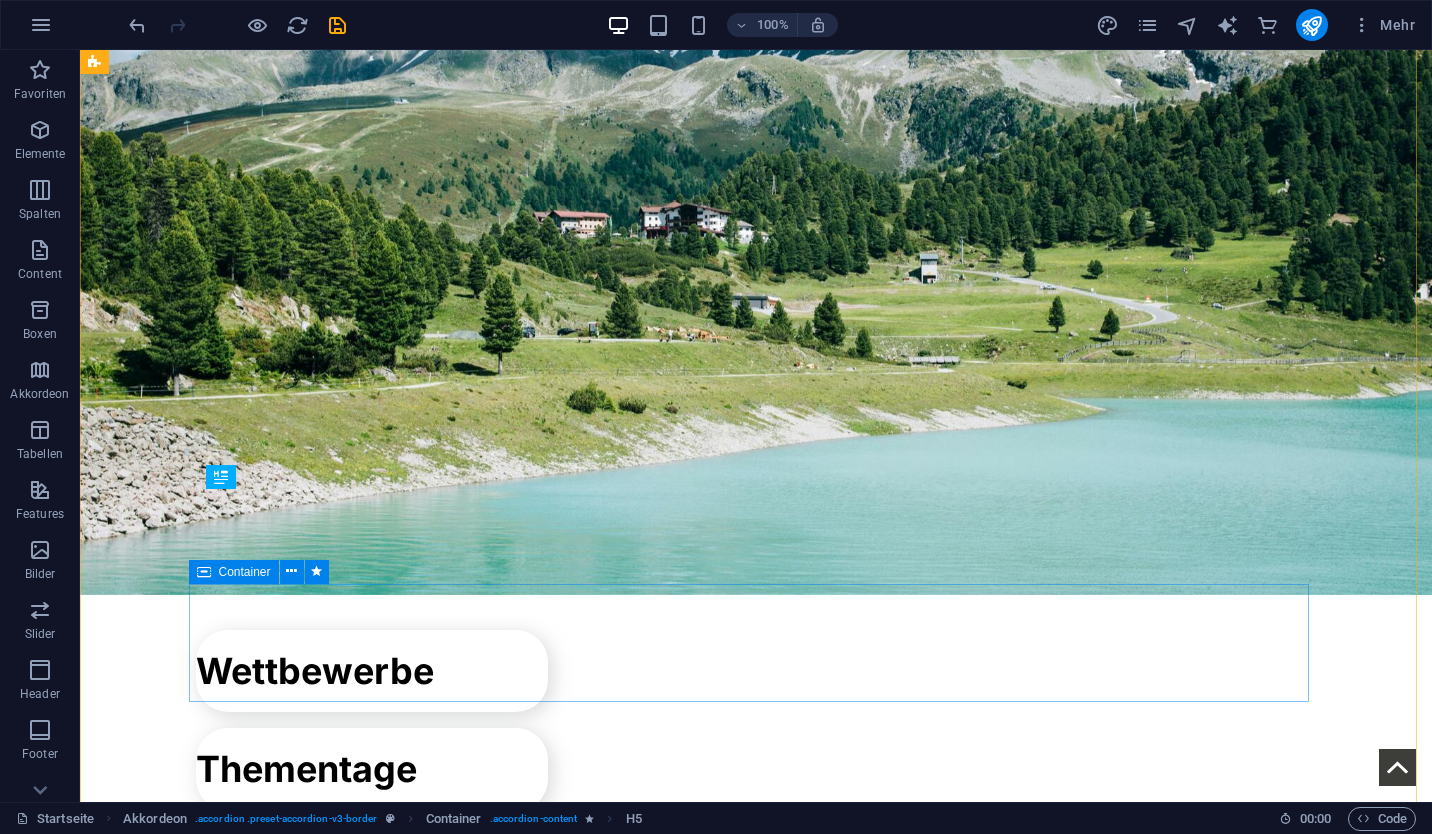 scroll, scrollTop: 6995, scrollLeft: 0, axis: vertical 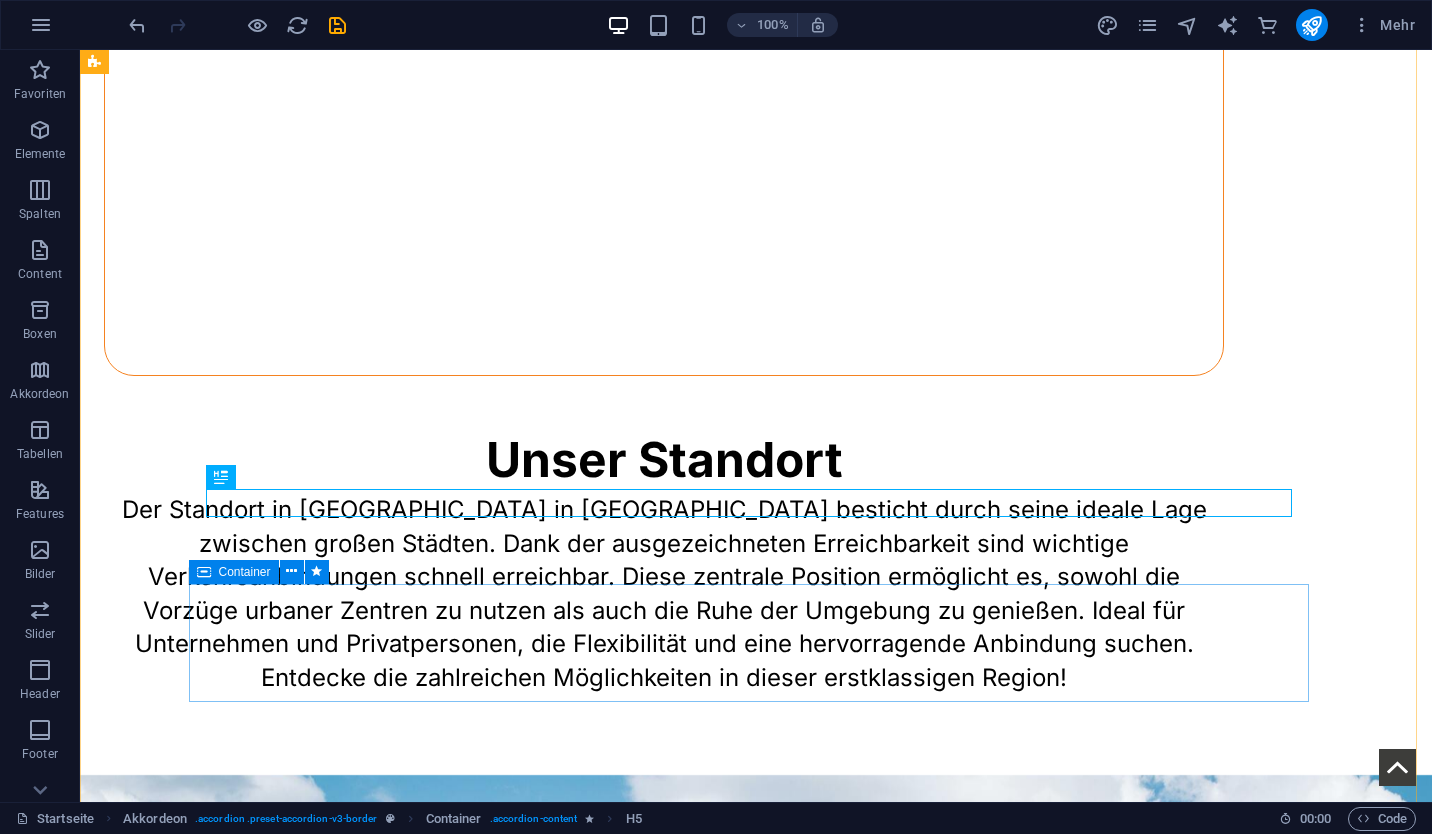 click on "Direkt beim Eingang findest du unsere Kasse des Vertrauens. Wir bedanken uns für deine Ehrlichkeit und Würdigung unserer Arbeit und bitten dich 2 Euro pro Person einzuwerfen. Hier findest du auch Stempelpässe für das Labyrinth." at bounding box center (664, 47289) 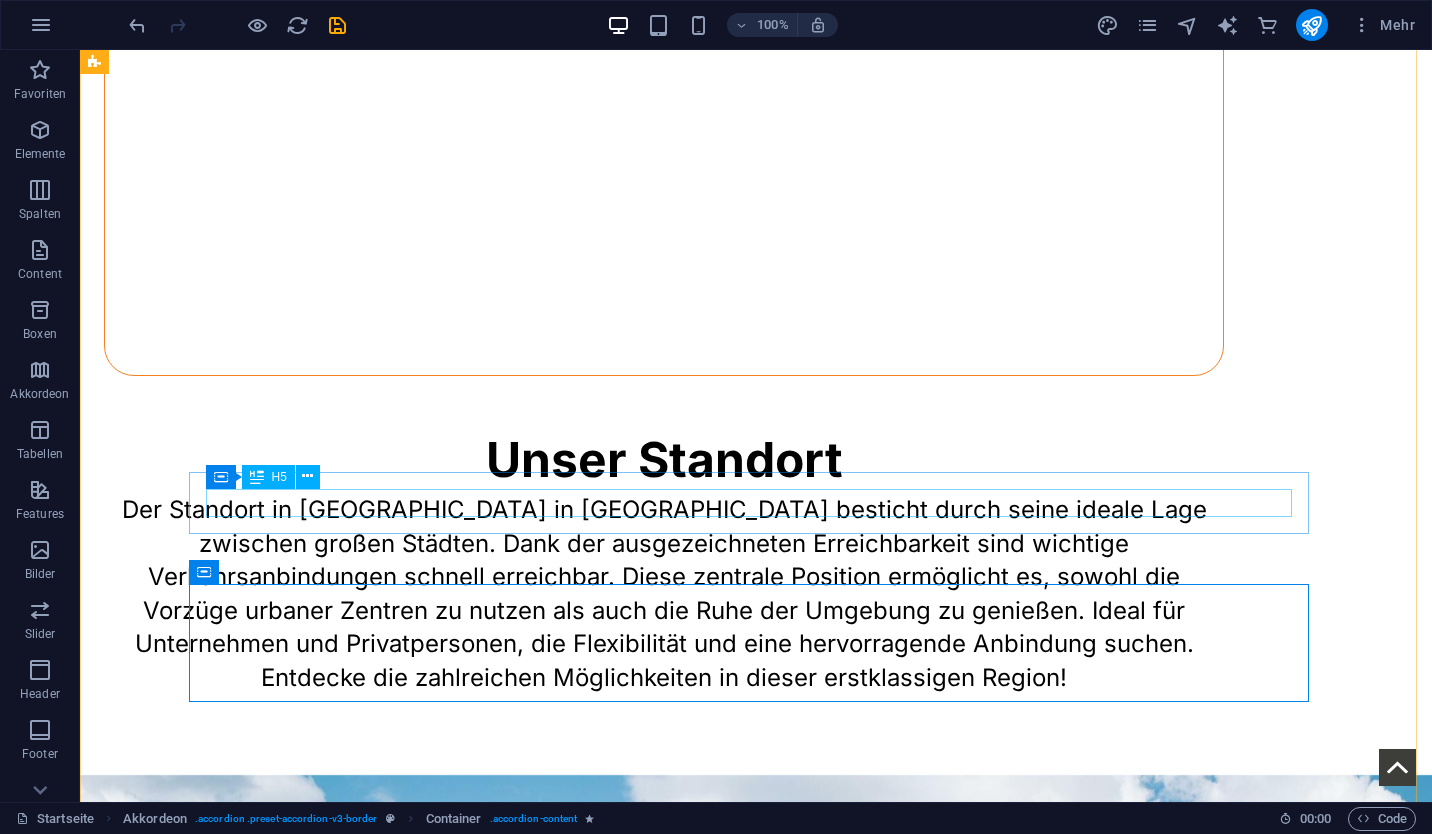 click on "[DATE] - [DATE] immer montags bis sonntags von 08:00 Uhr bis zum Einbruch der Dämmerung." at bounding box center [664, 47149] 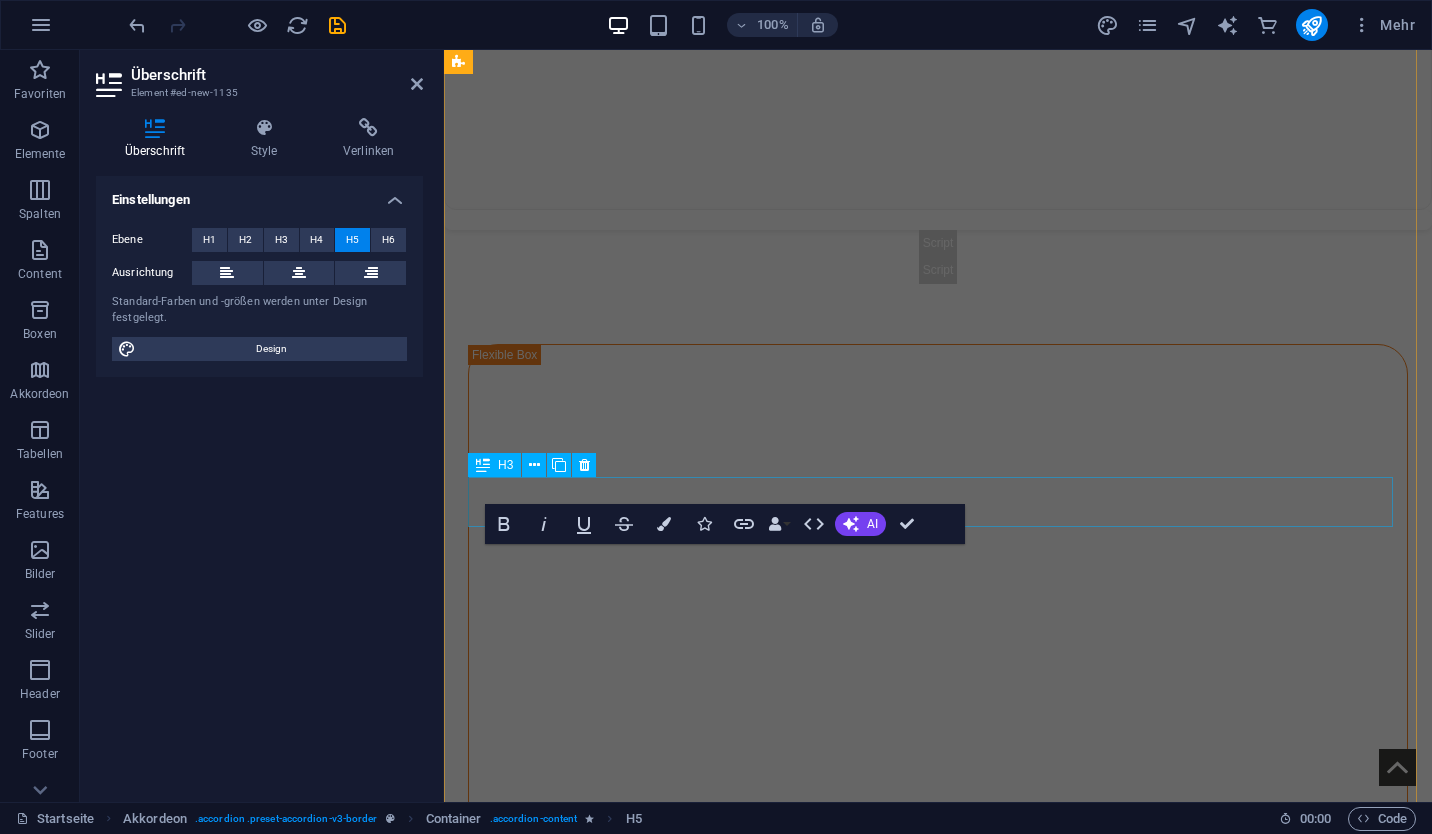scroll, scrollTop: 7927, scrollLeft: 0, axis: vertical 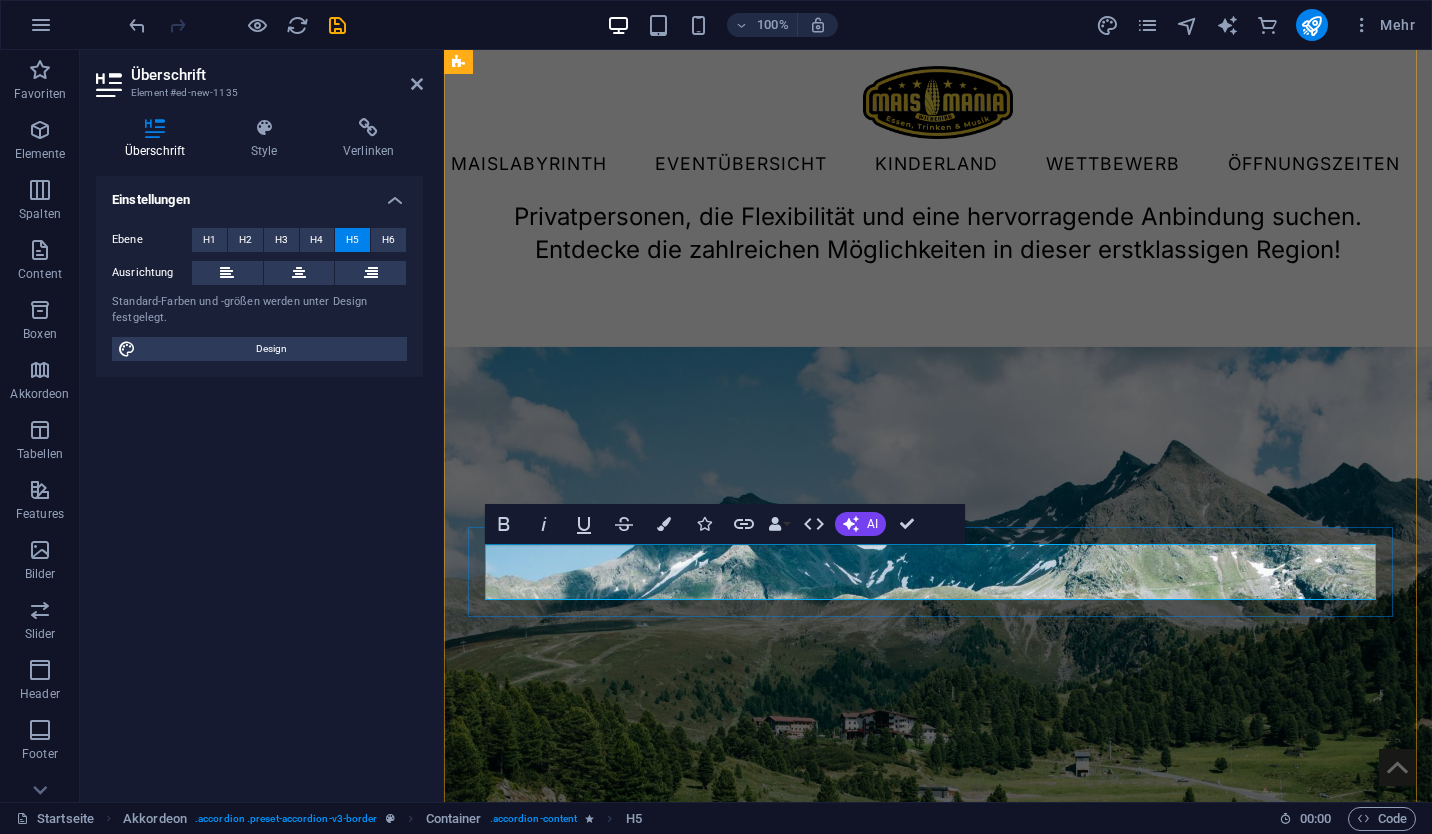 click on "[DATE] - [DATE] immer montags bis sonntags von 08:00 Uhr bis zum Einbruch der Dämmerung." at bounding box center [938, 42987] 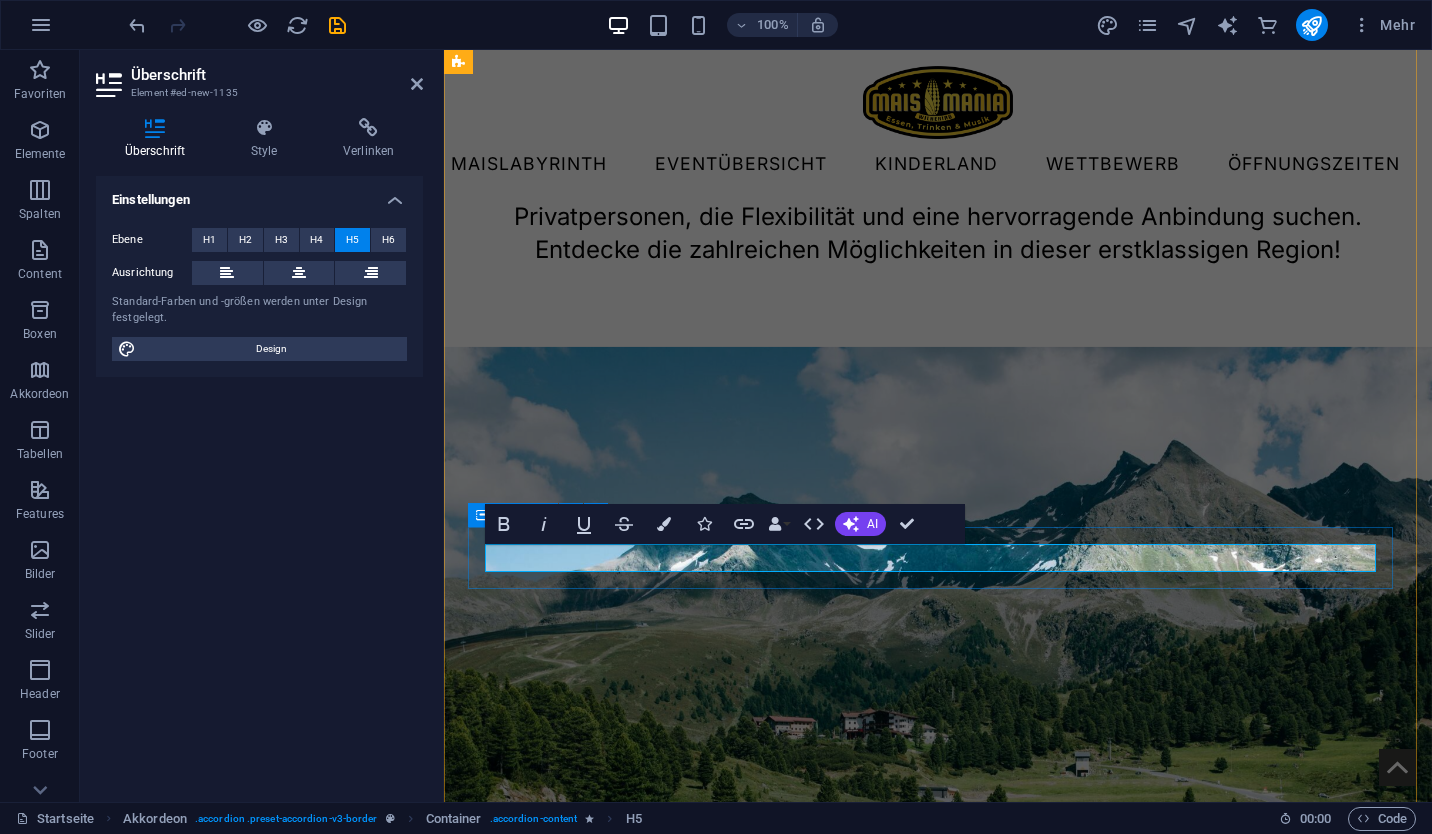 type 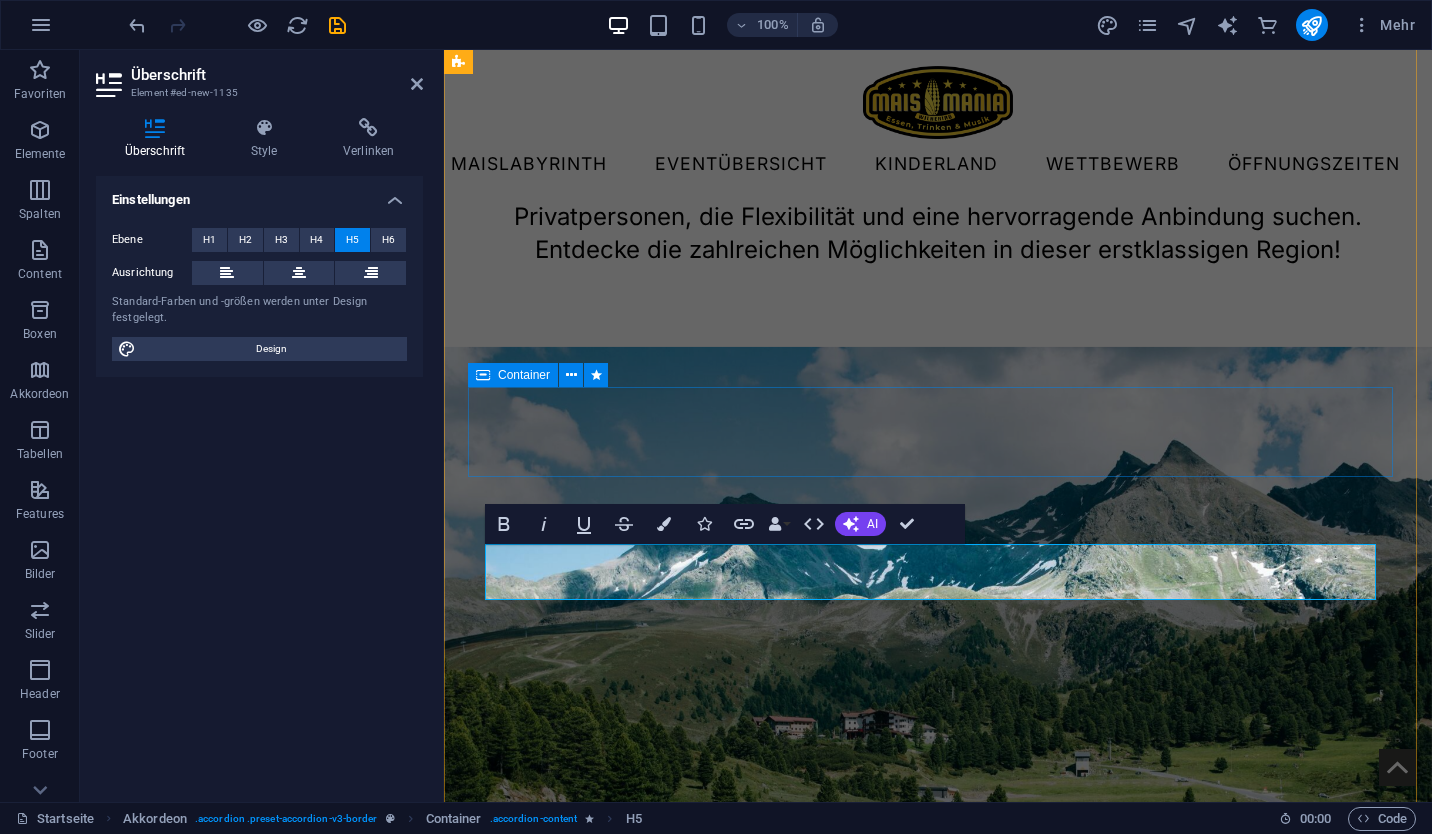 click on "[DATE] - [DATE] immer montags bis sonntags von 08:00 Uhr bis zum Einbruch der Dämmerung." at bounding box center (938, 42847) 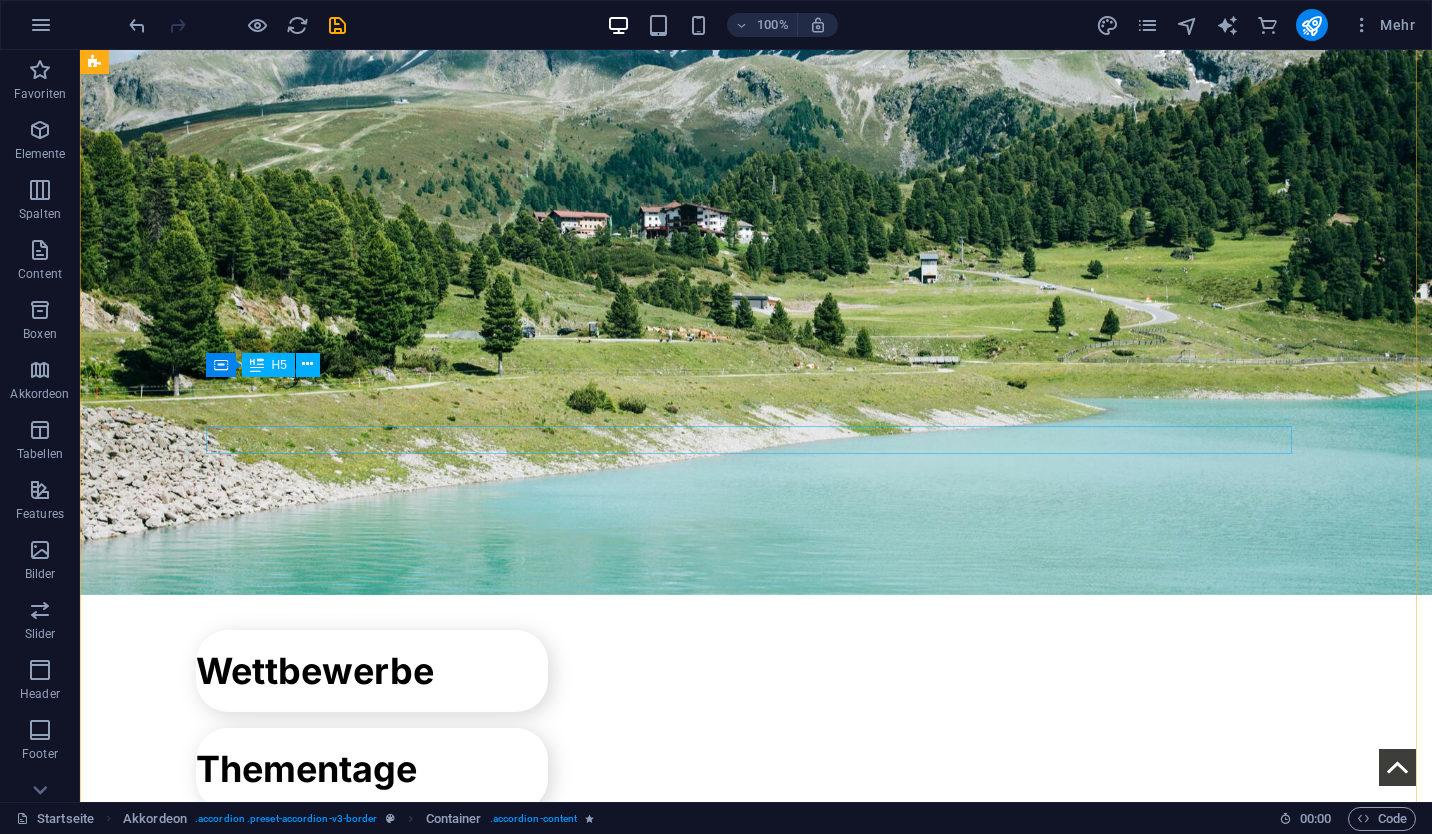 scroll, scrollTop: 6995, scrollLeft: 0, axis: vertical 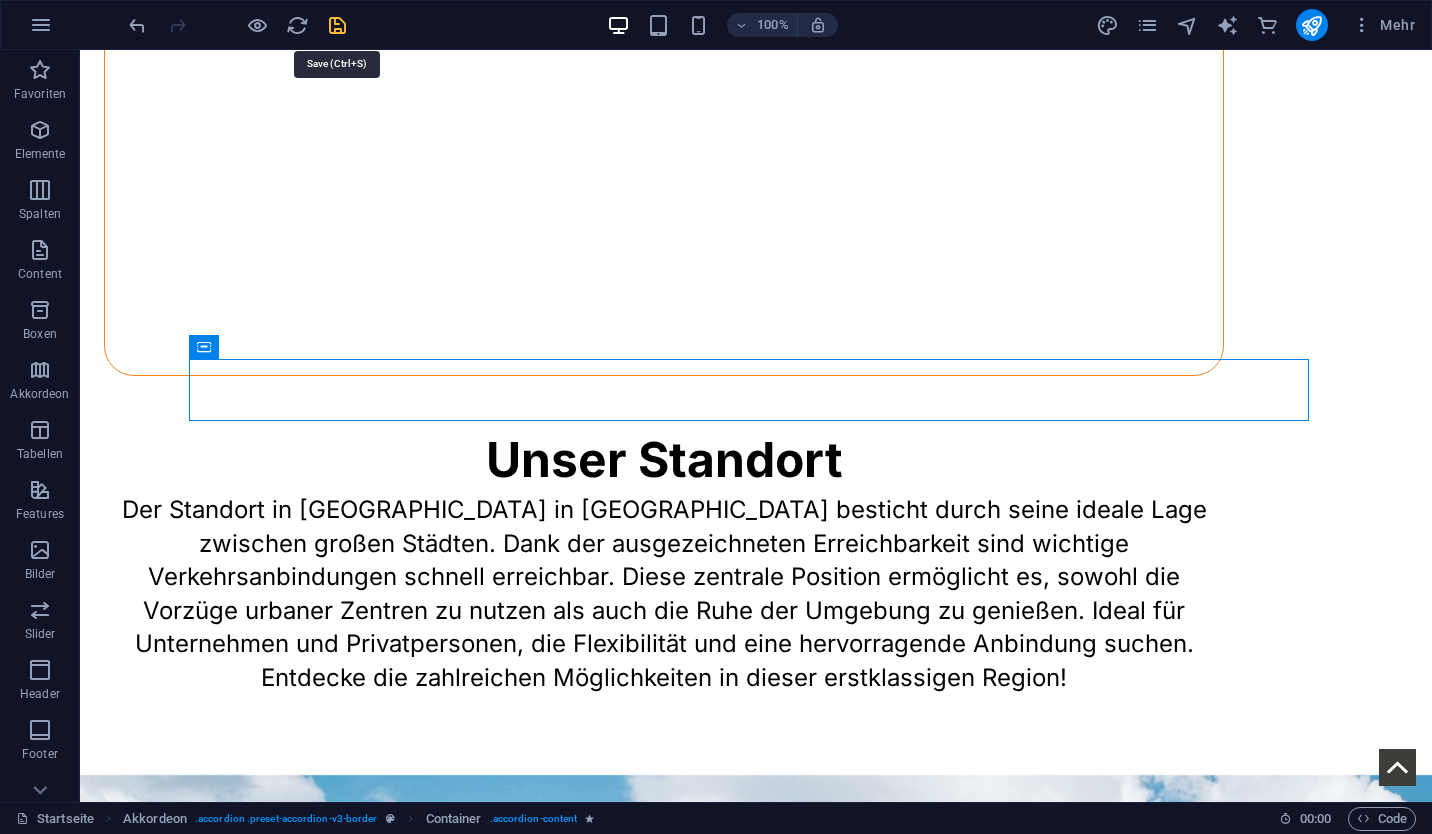 click at bounding box center [337, 25] 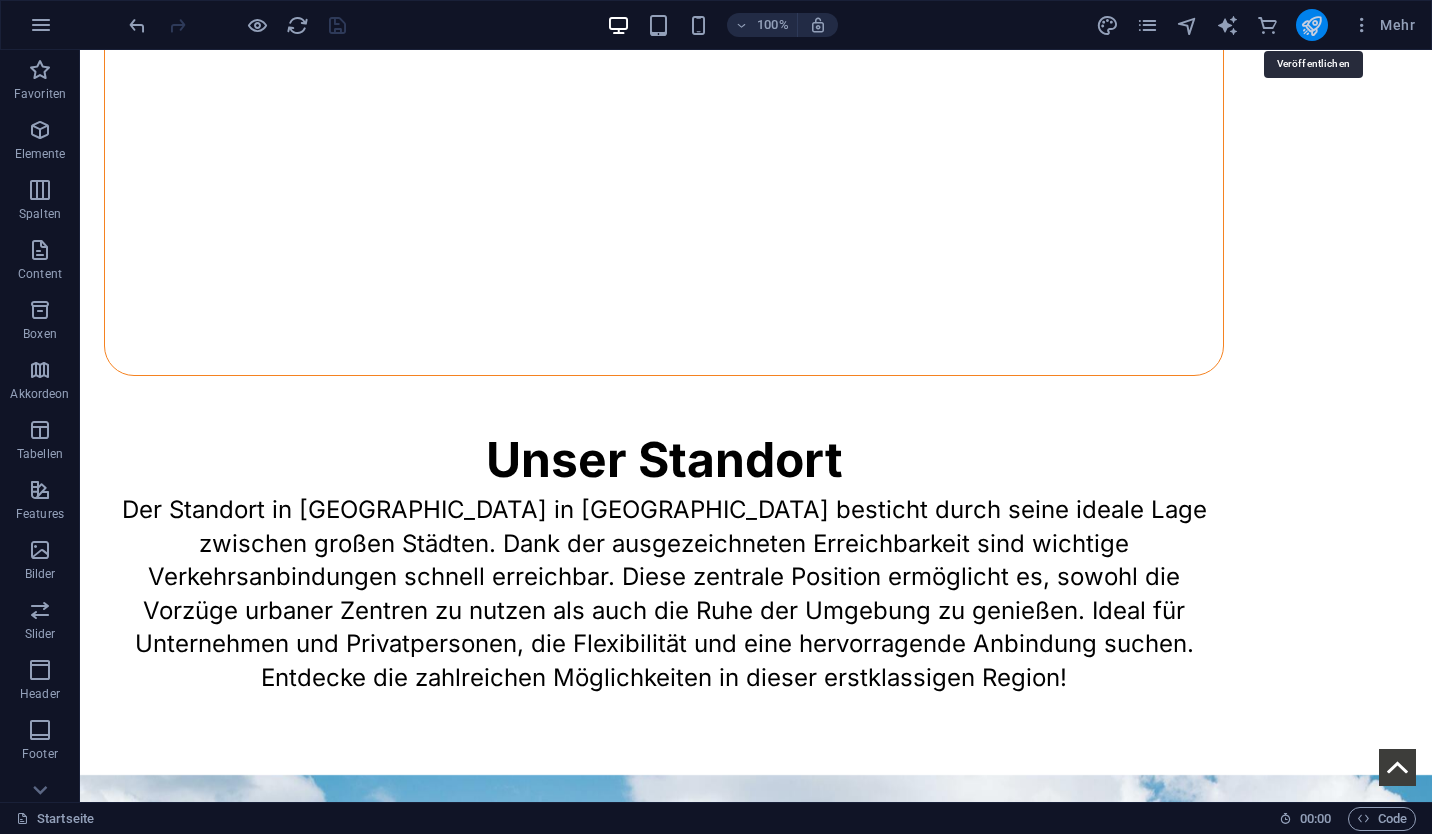 click at bounding box center [1311, 25] 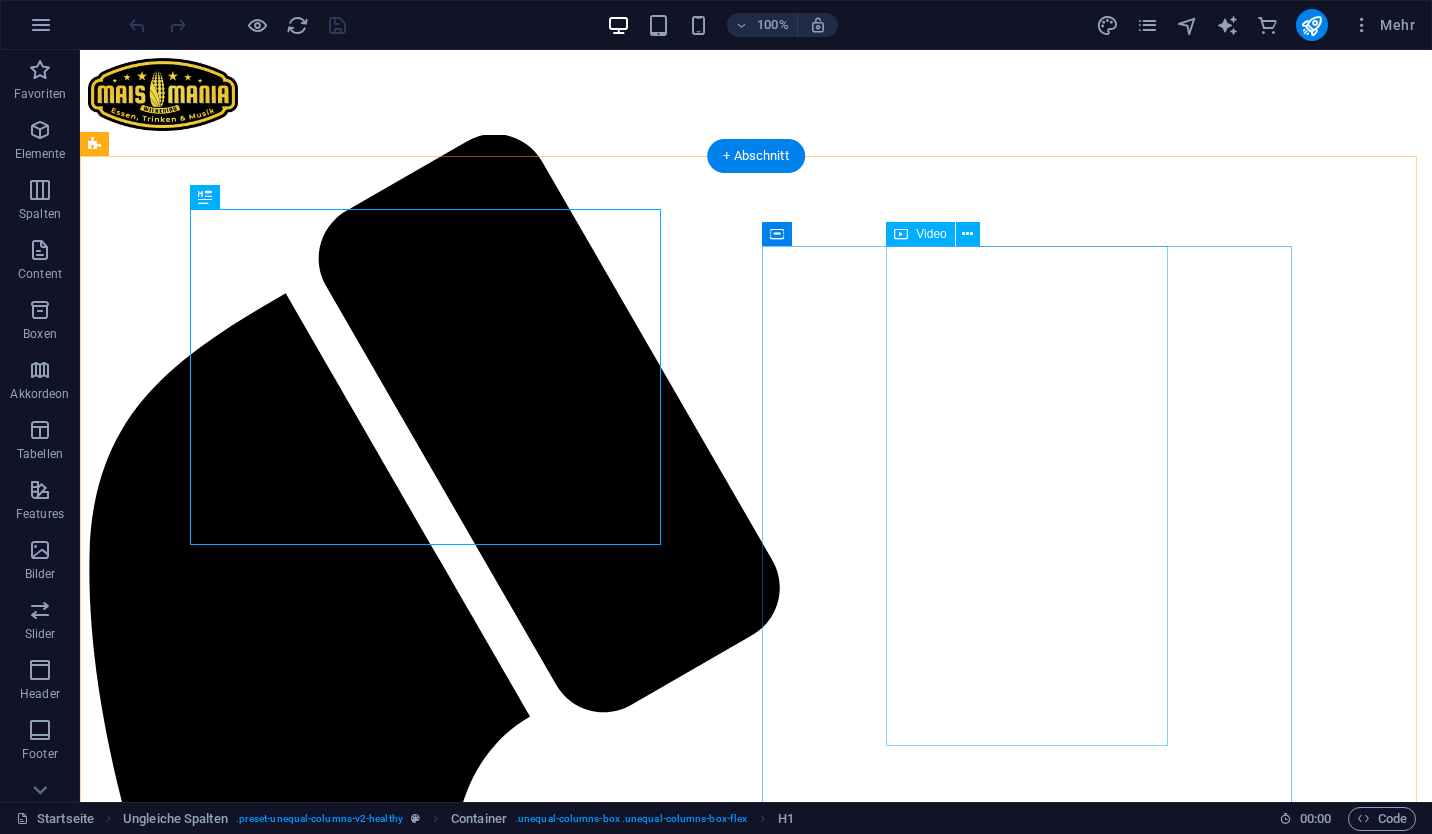 scroll, scrollTop: 0, scrollLeft: 0, axis: both 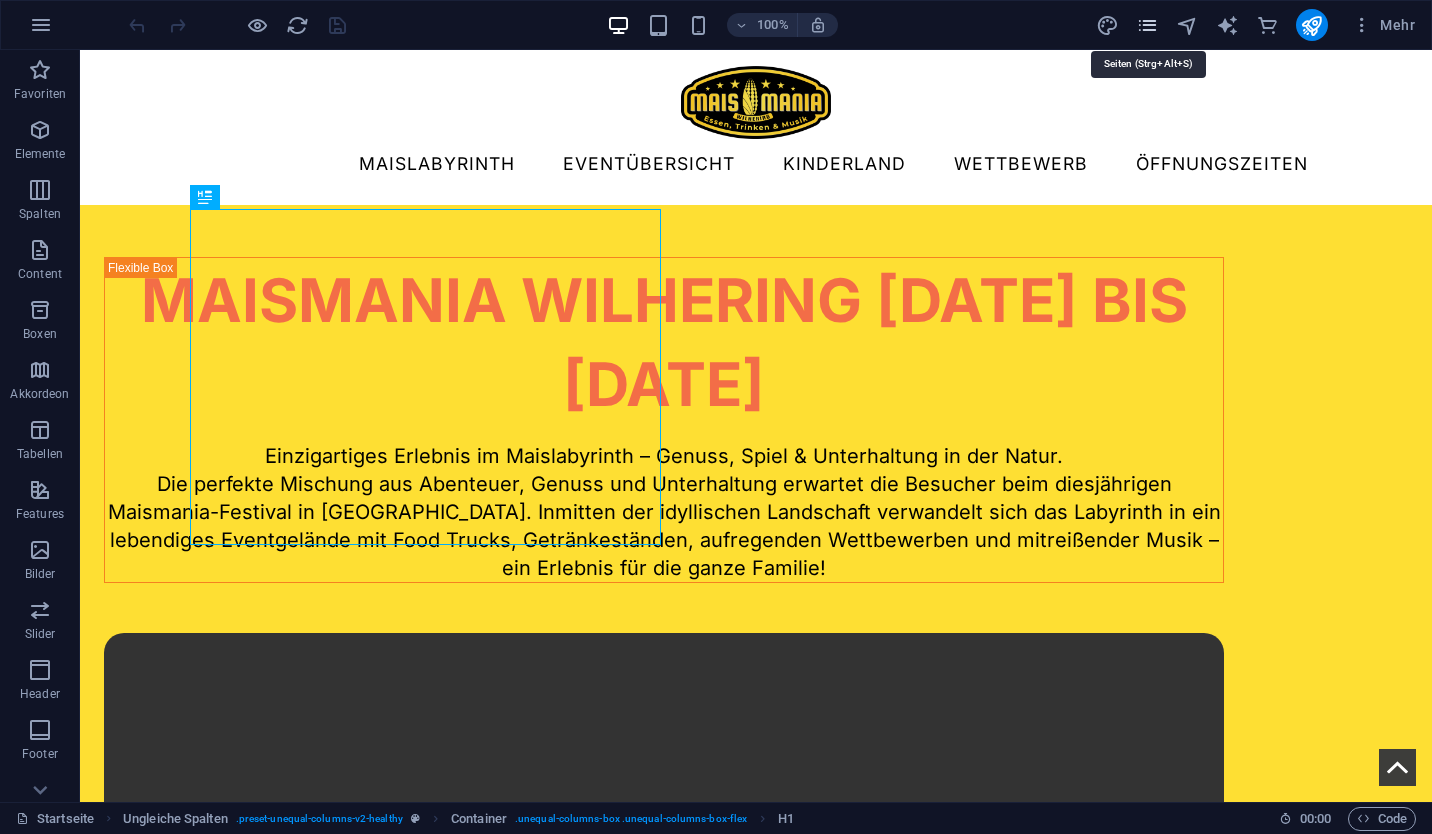 click at bounding box center [1147, 25] 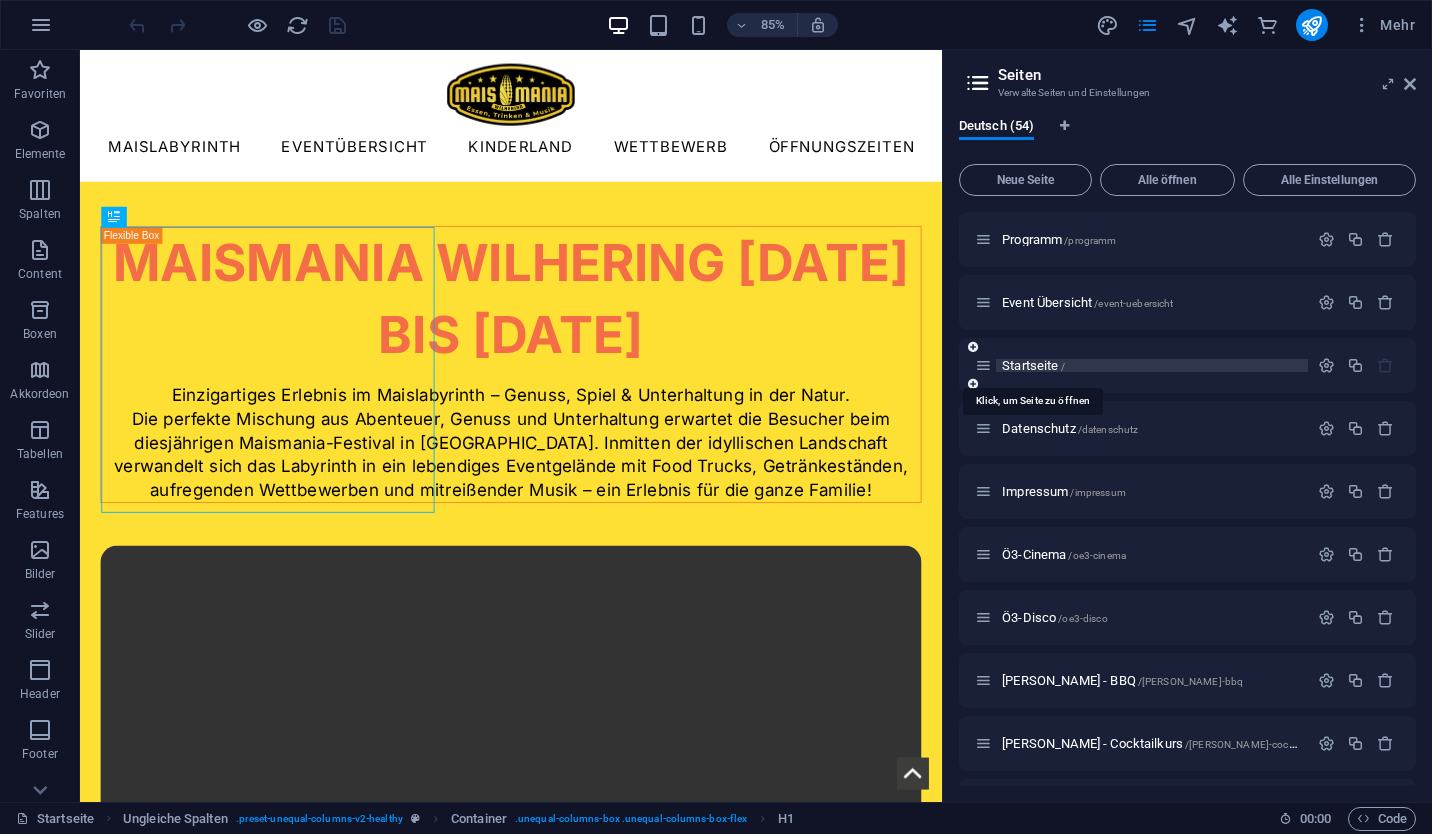 click on "Startseite /" at bounding box center (1033, 365) 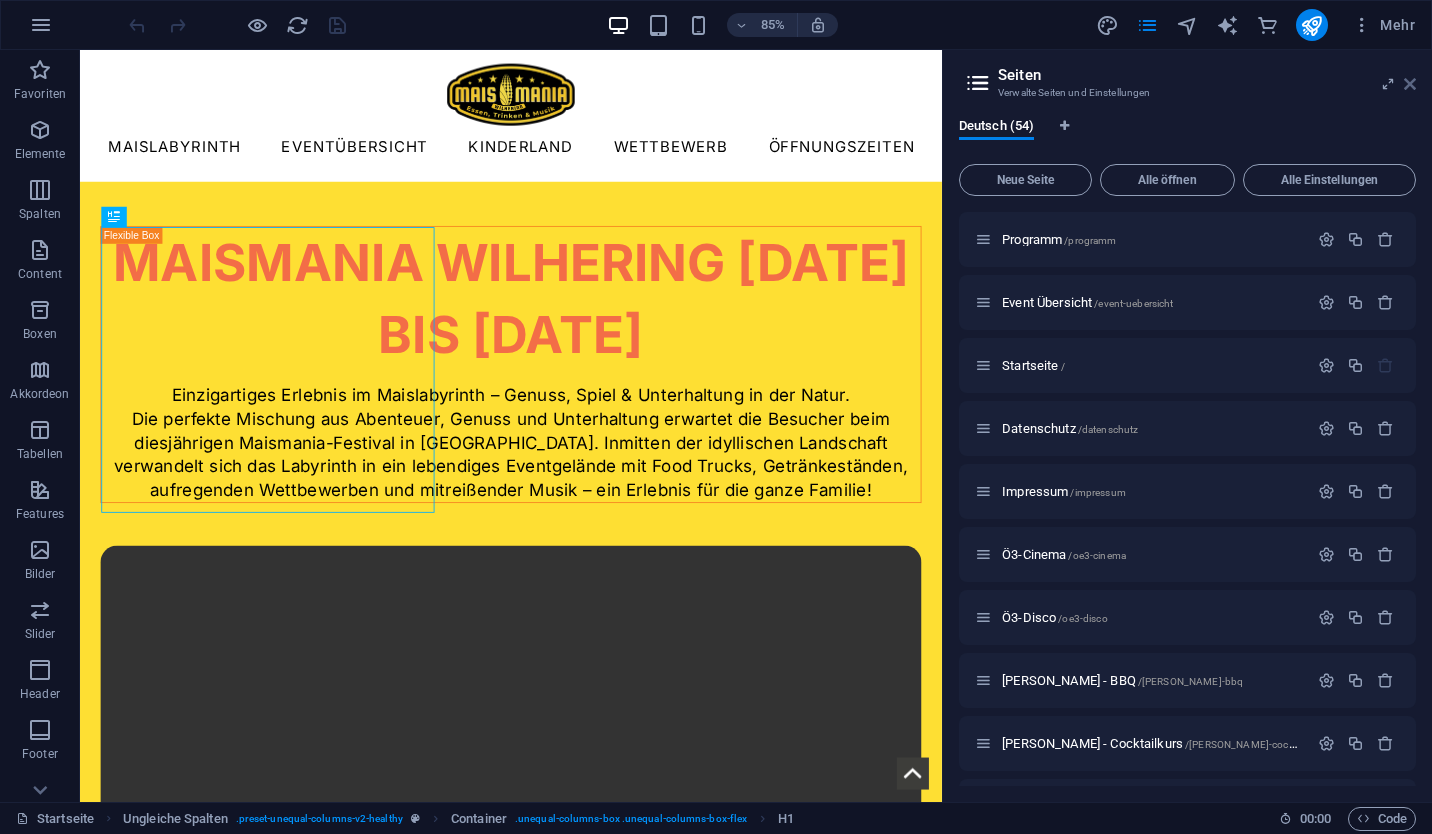 click at bounding box center (1410, 84) 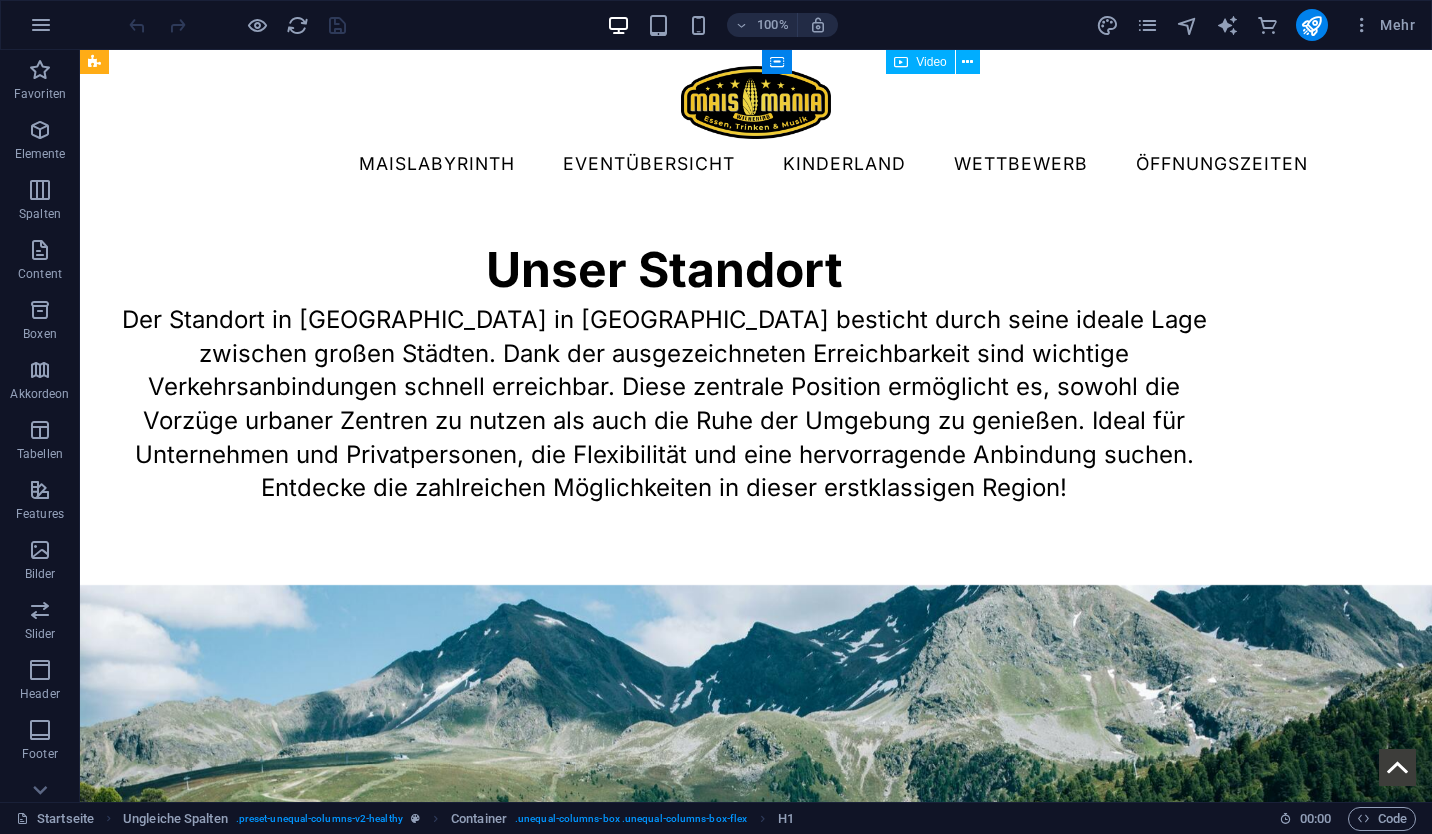 scroll, scrollTop: 7134, scrollLeft: 0, axis: vertical 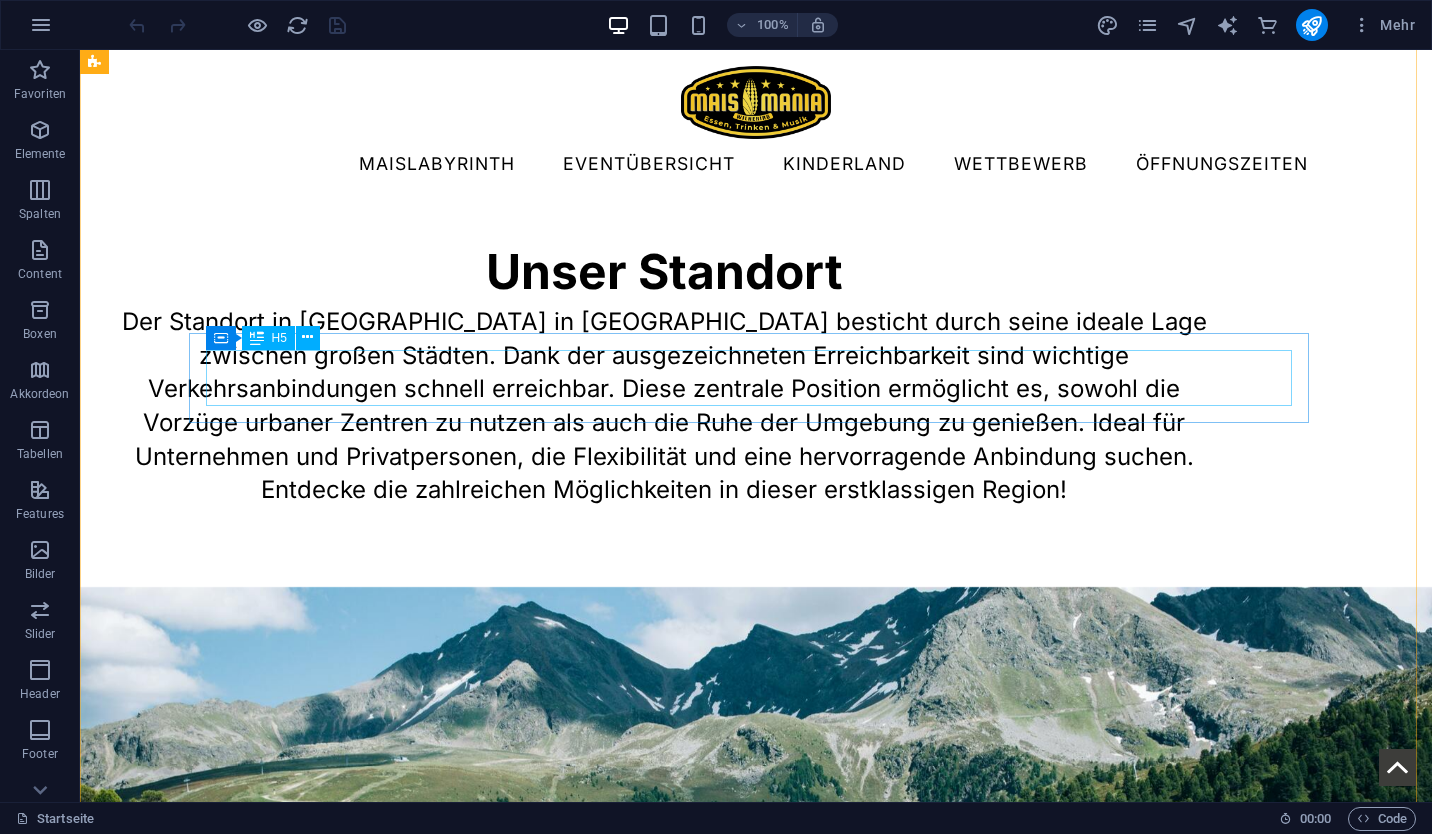 click on "Der Preis pro Person für das Maislabyrinth kostet 2,- Euro pro Person - Bitte in unsere Kasse des Vertrauens werfen - Danke." at bounding box center (664, 46975) 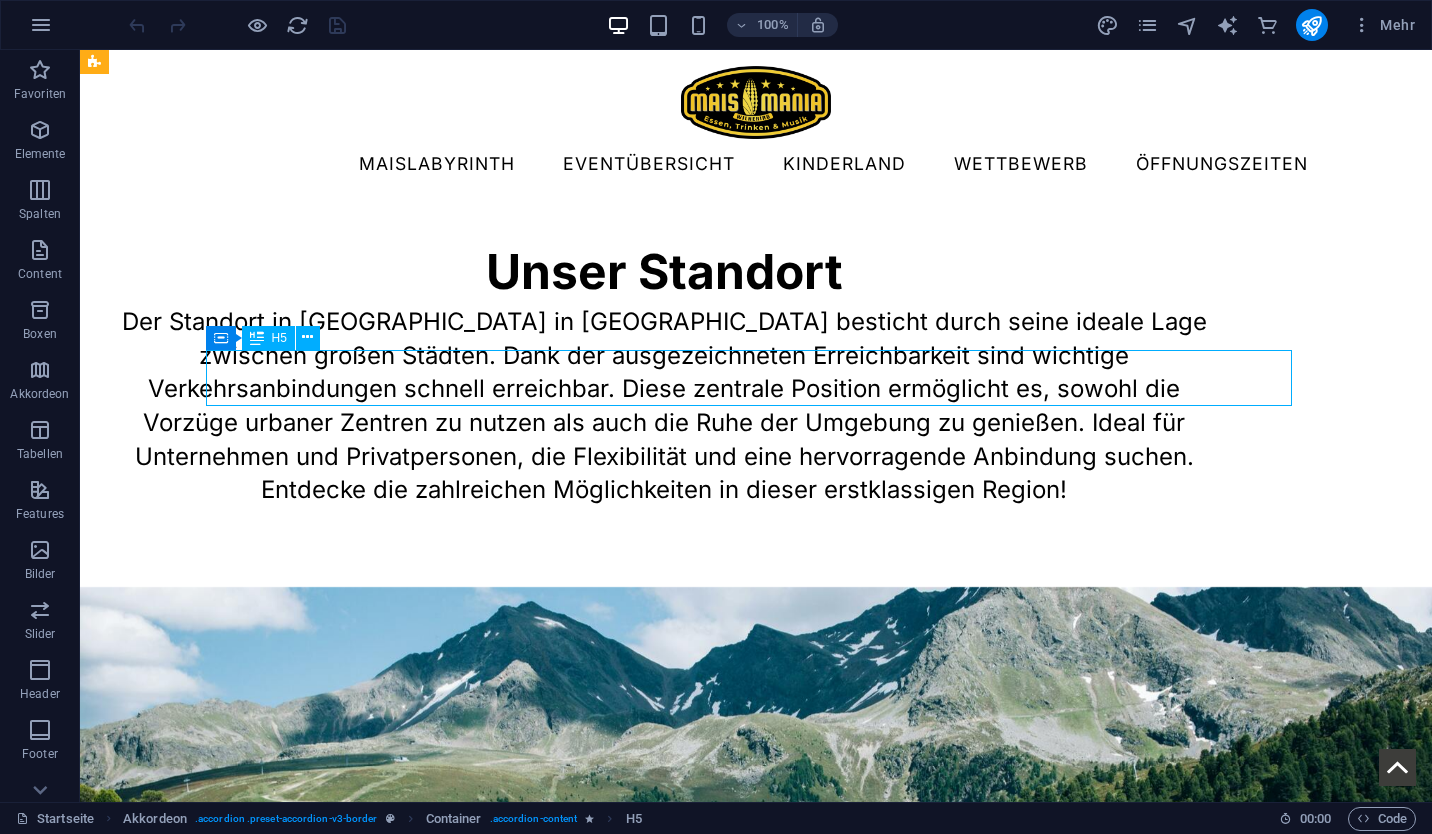 click on "Der Preis pro Person für das Maislabyrinth kostet 2,- Euro pro Person - Bitte in unsere Kasse des Vertrauens werfen - Danke." at bounding box center (664, 46975) 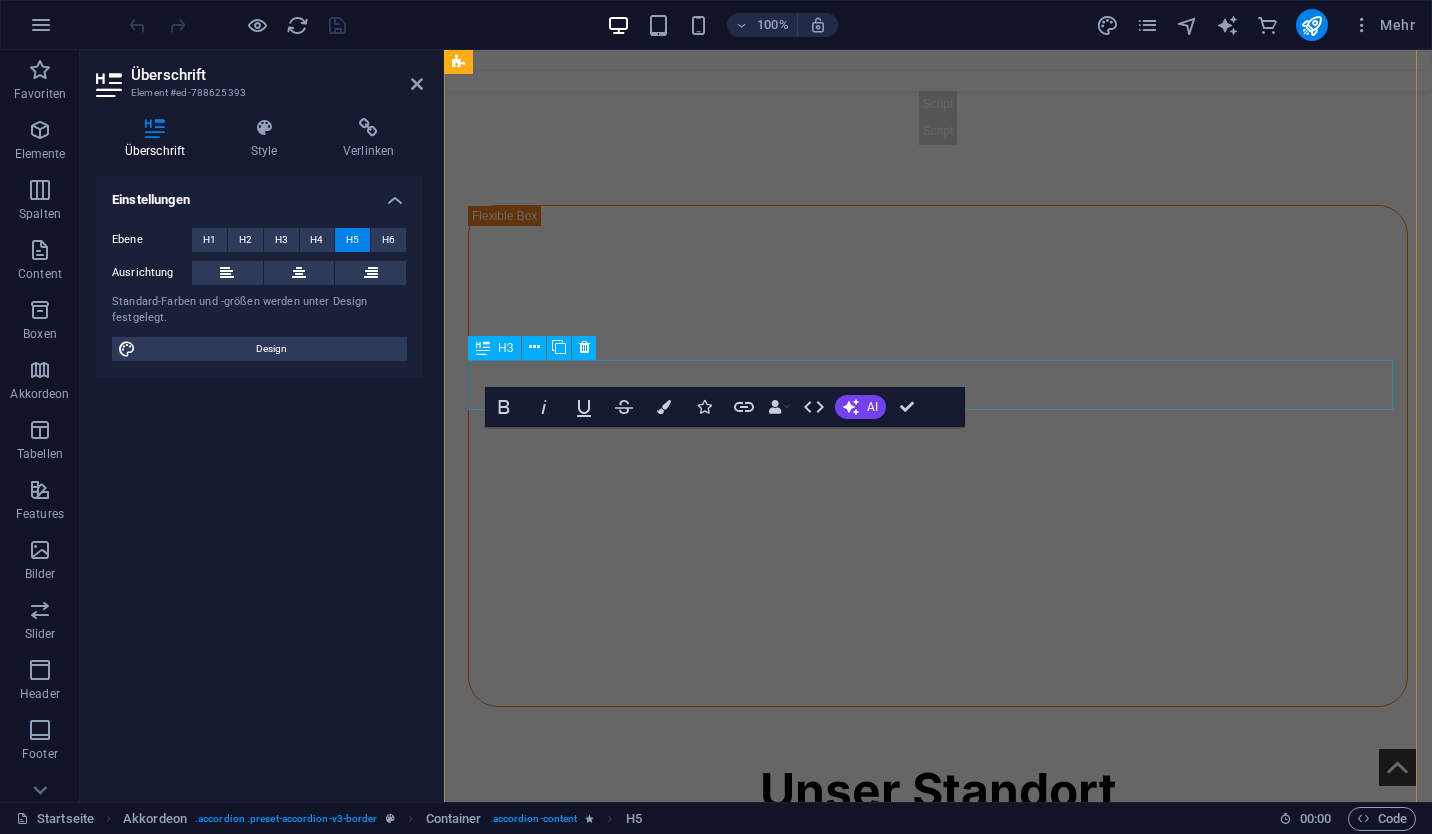 scroll, scrollTop: 8045, scrollLeft: 0, axis: vertical 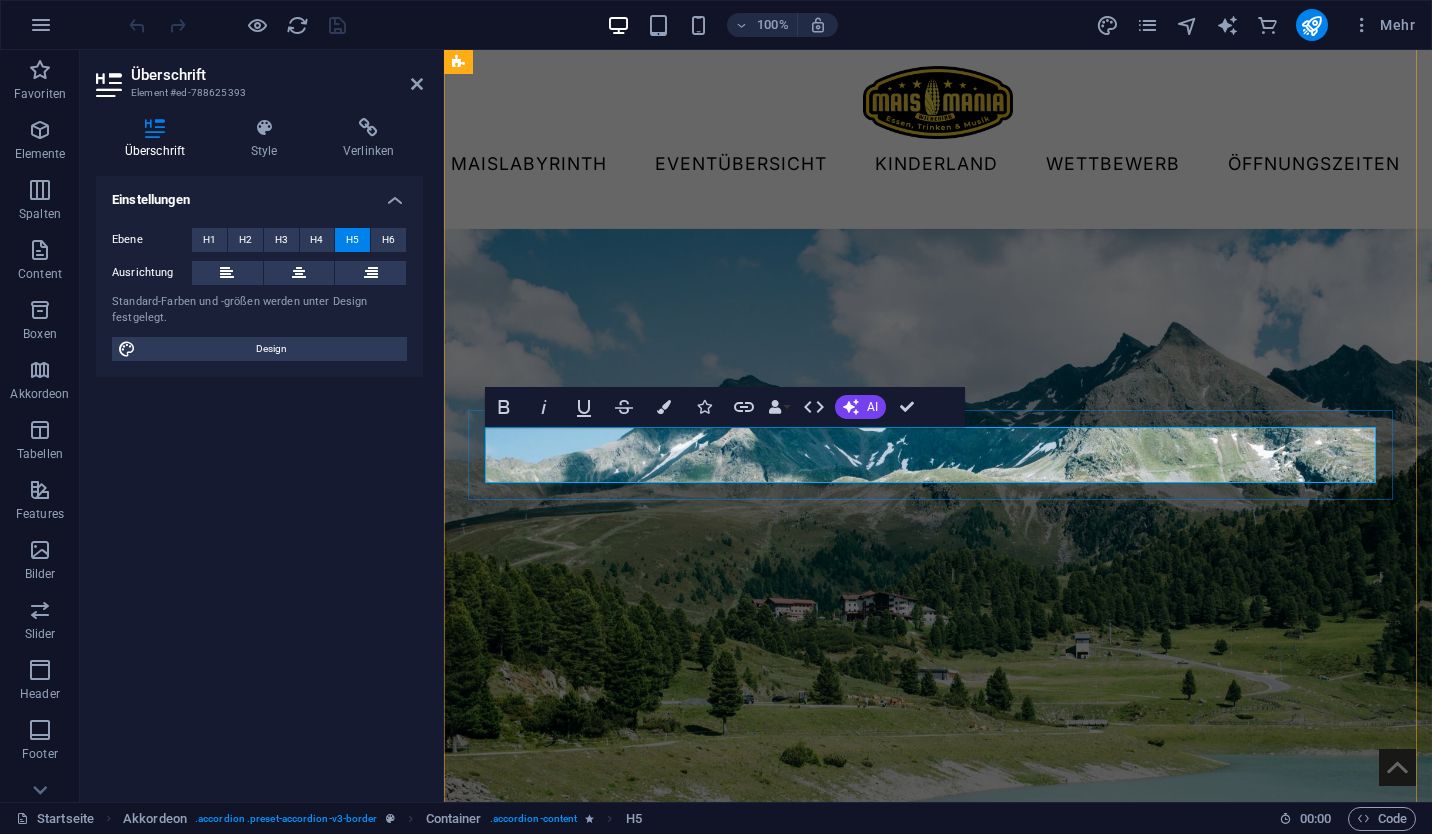 click on "Der Preis pro Person für das Maislabyrinth kostet 2,- Euro pro Person - Bitte in unsere Kasse des Vertrauens werfen - Danke." at bounding box center [938, 42869] 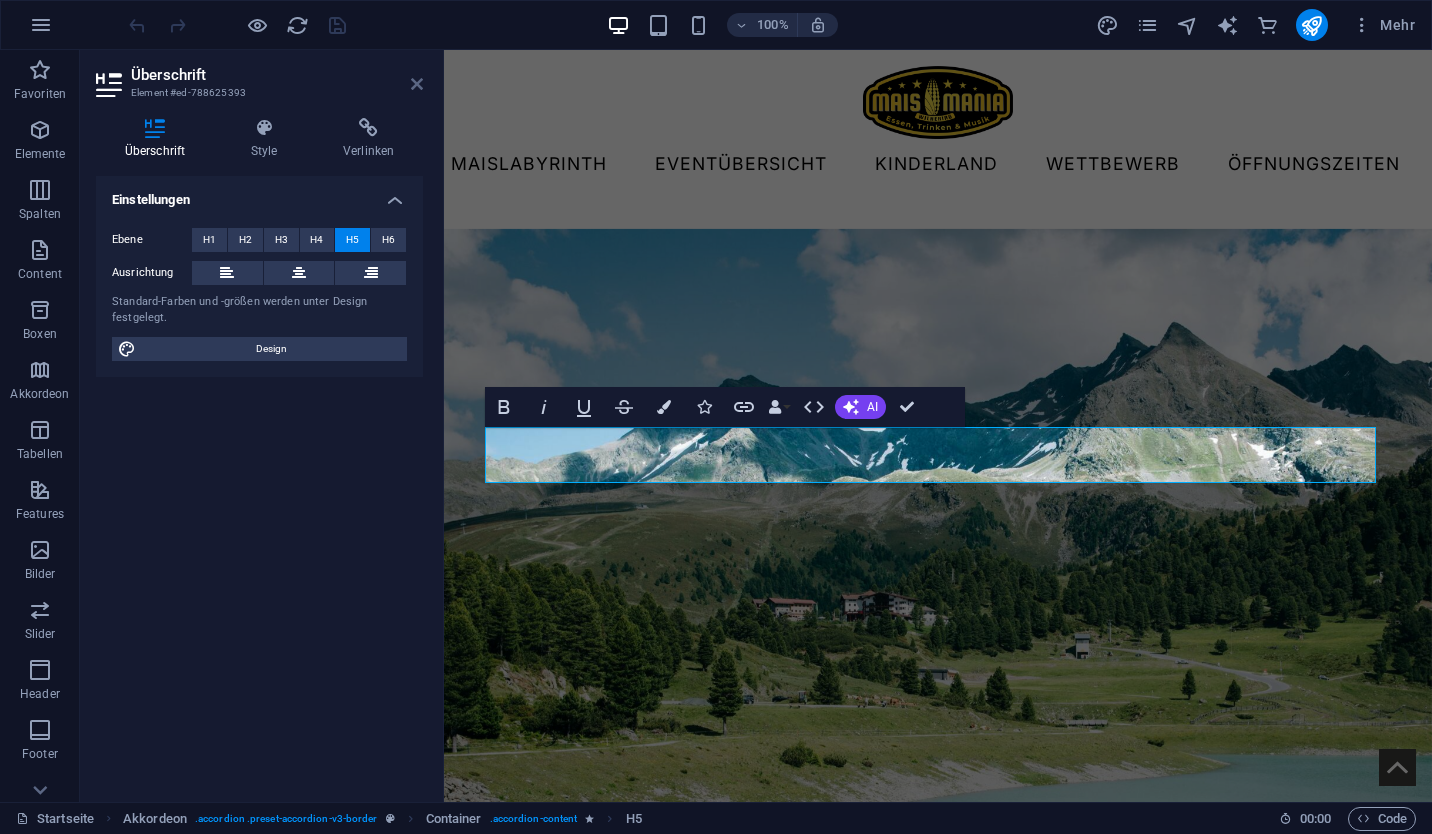 click at bounding box center [417, 84] 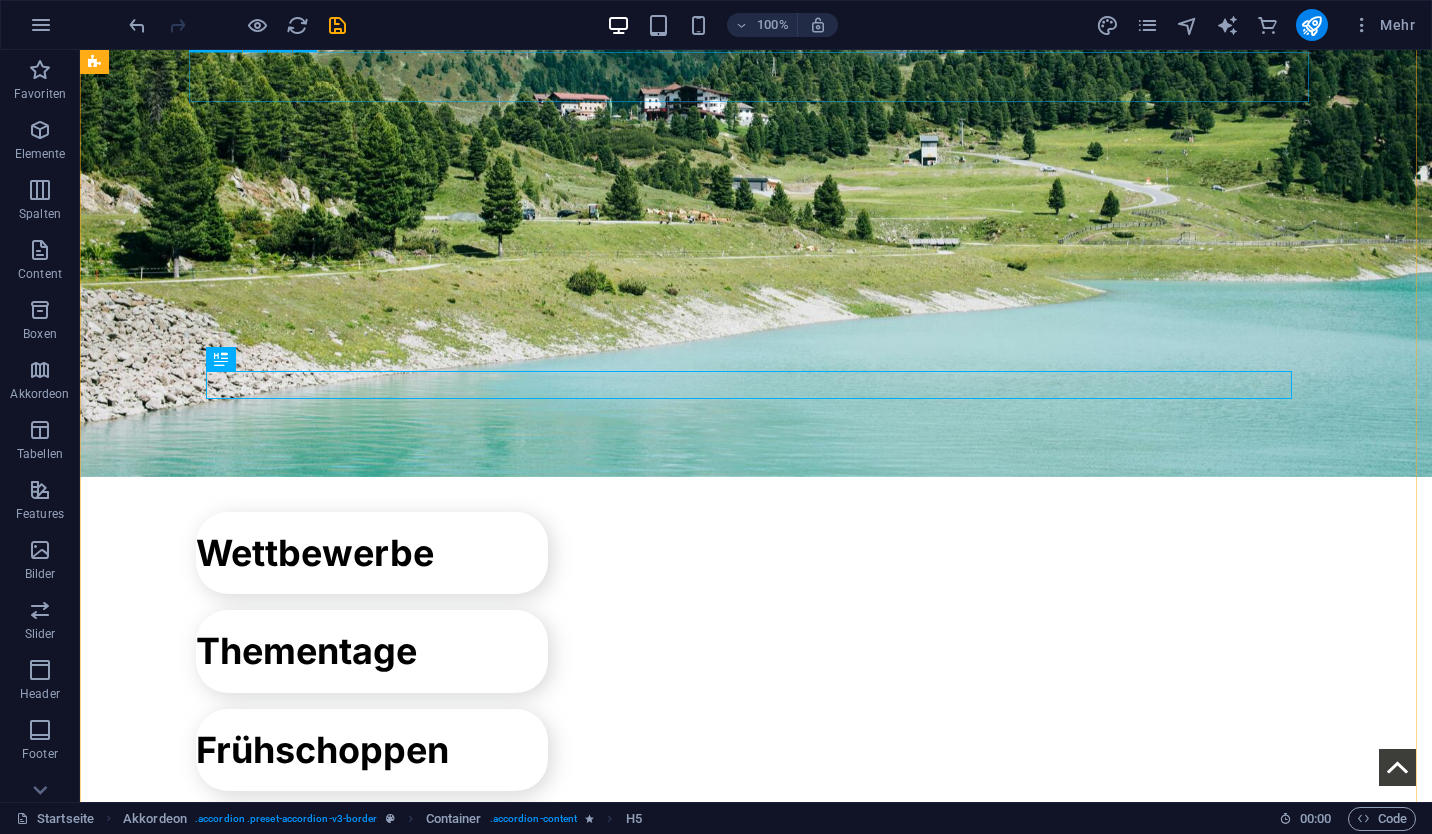 scroll, scrollTop: 7113, scrollLeft: 0, axis: vertical 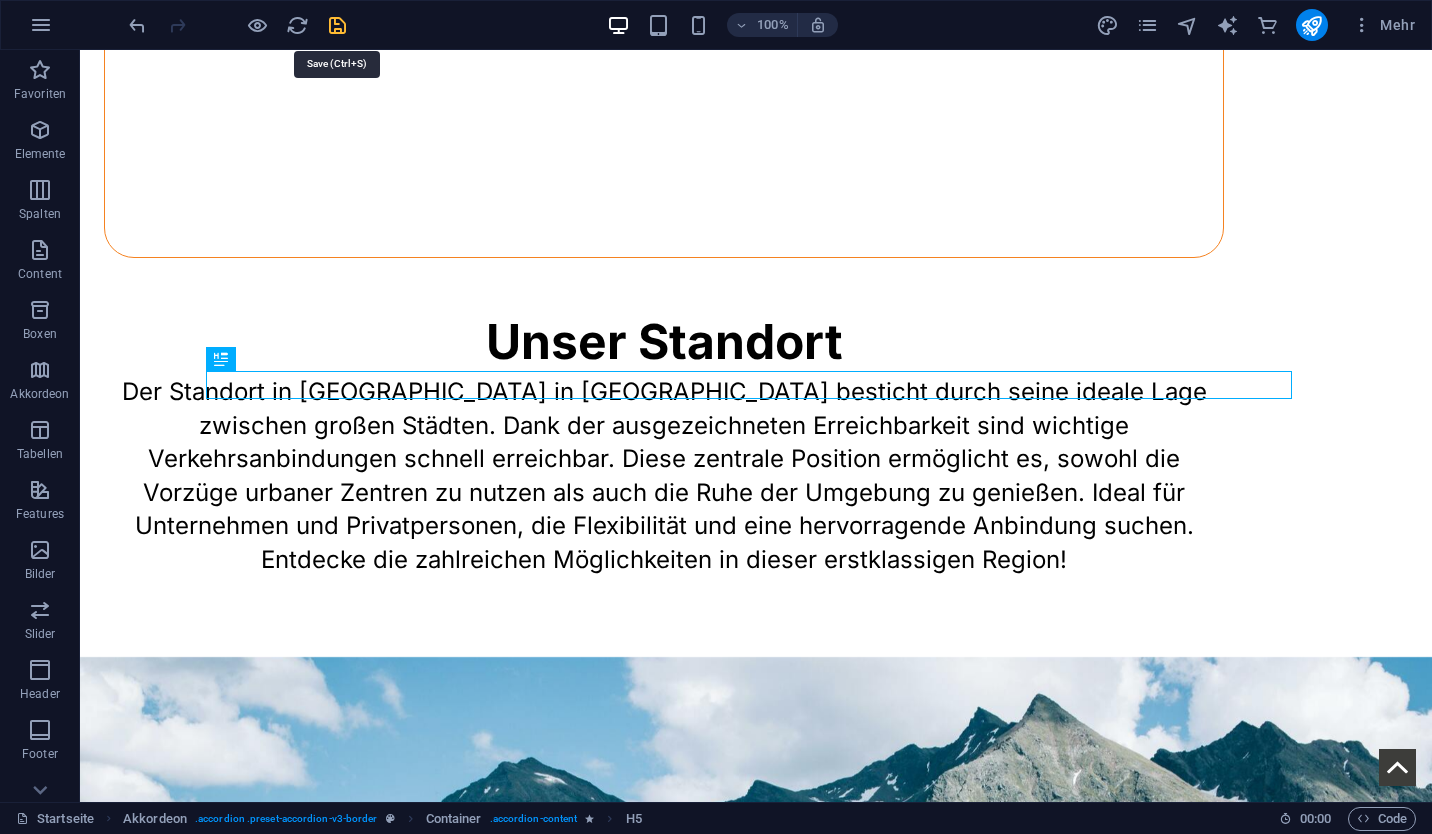 click at bounding box center (337, 25) 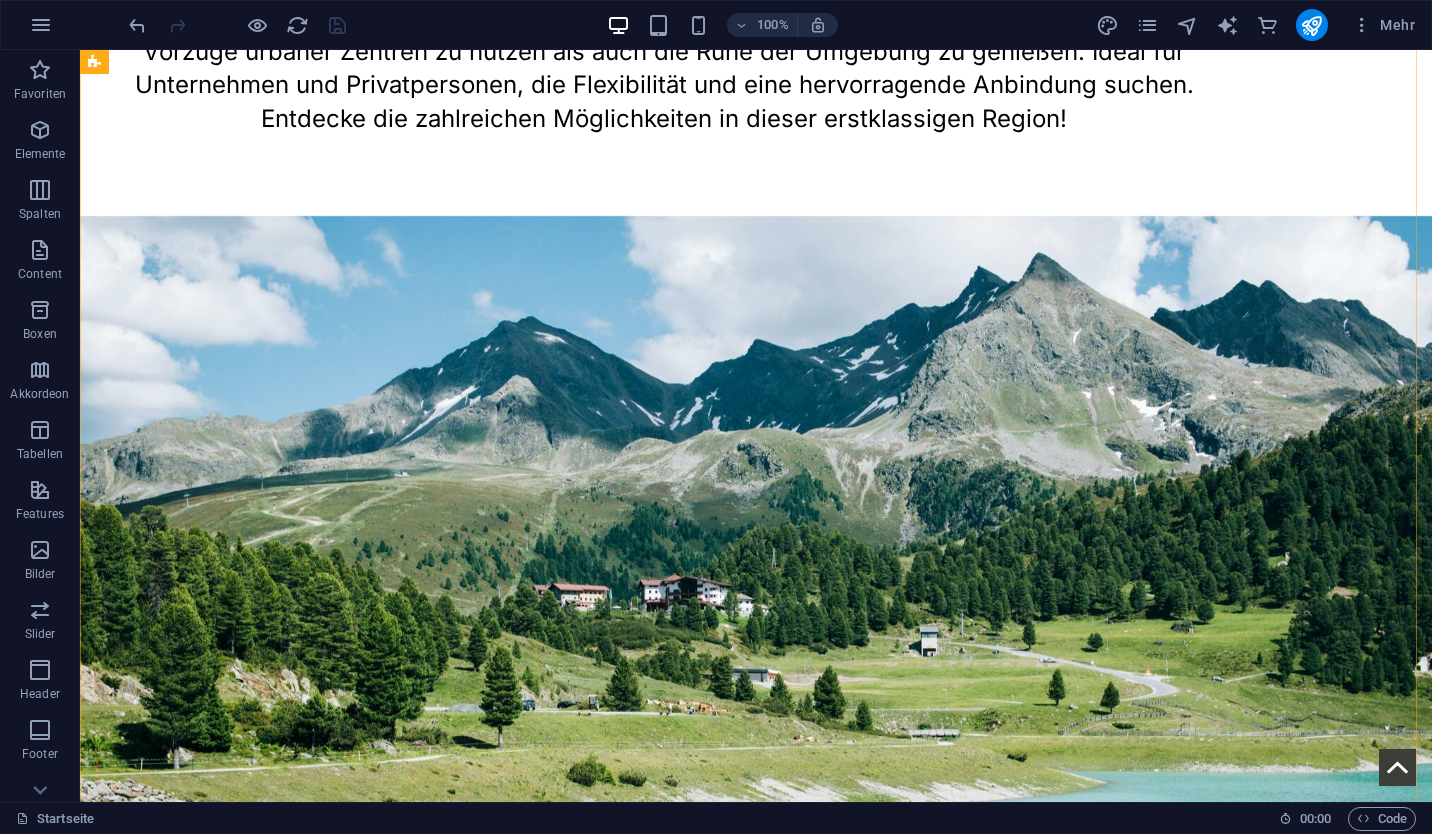 scroll, scrollTop: 7561, scrollLeft: 0, axis: vertical 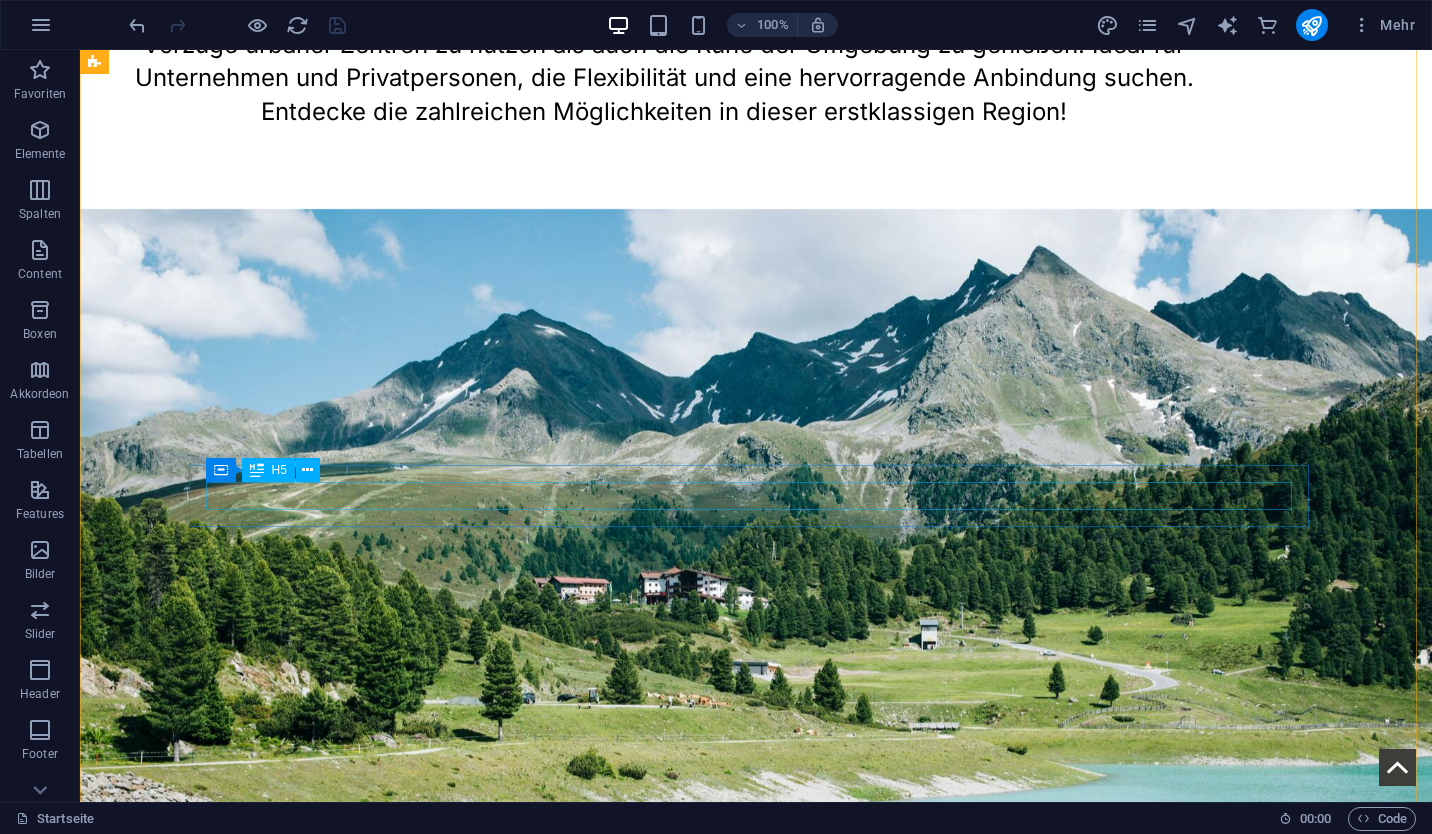 click on "Nähere Infos folgen." at bounding box center [664, 47171] 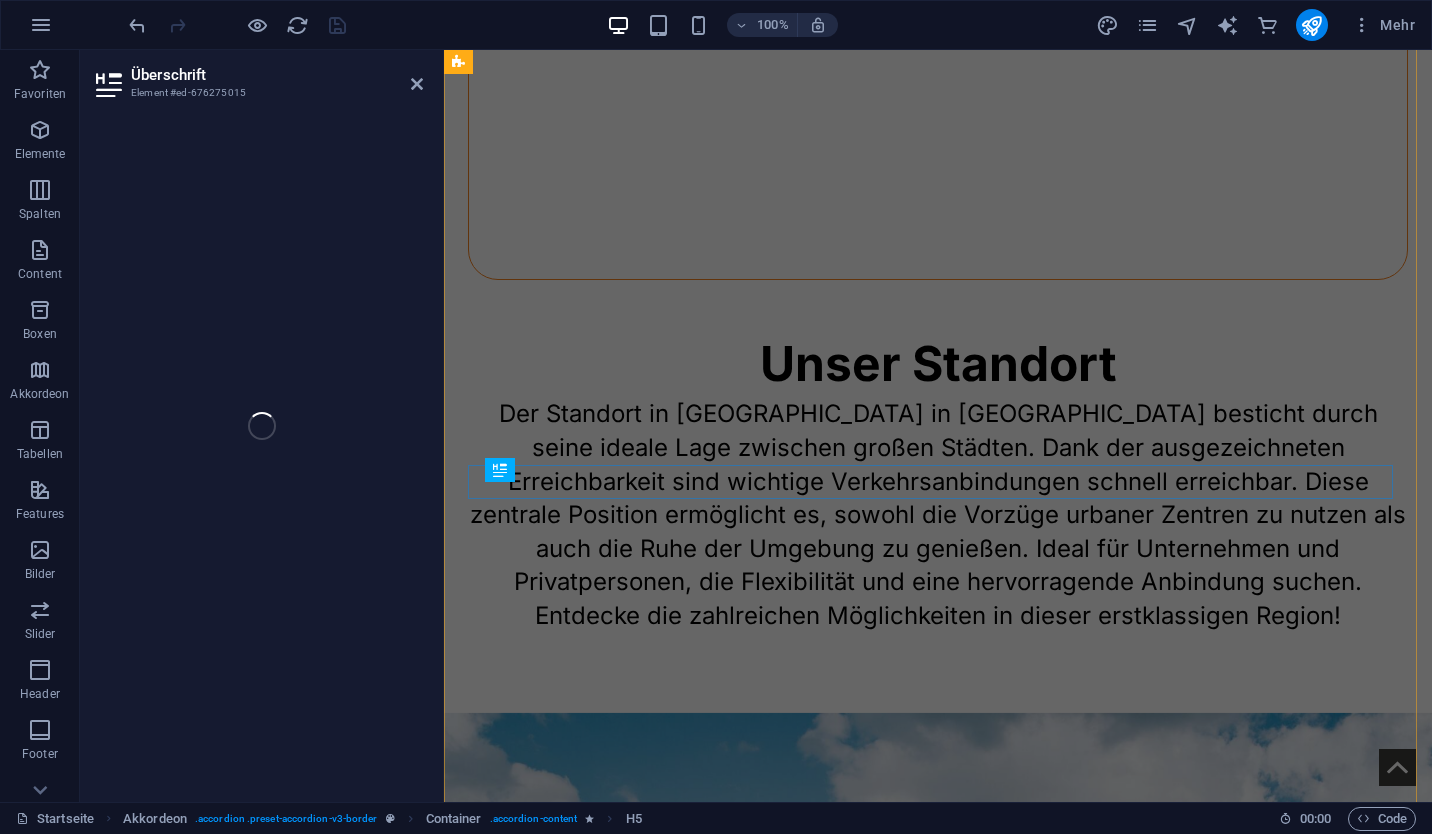 scroll, scrollTop: 8578, scrollLeft: 0, axis: vertical 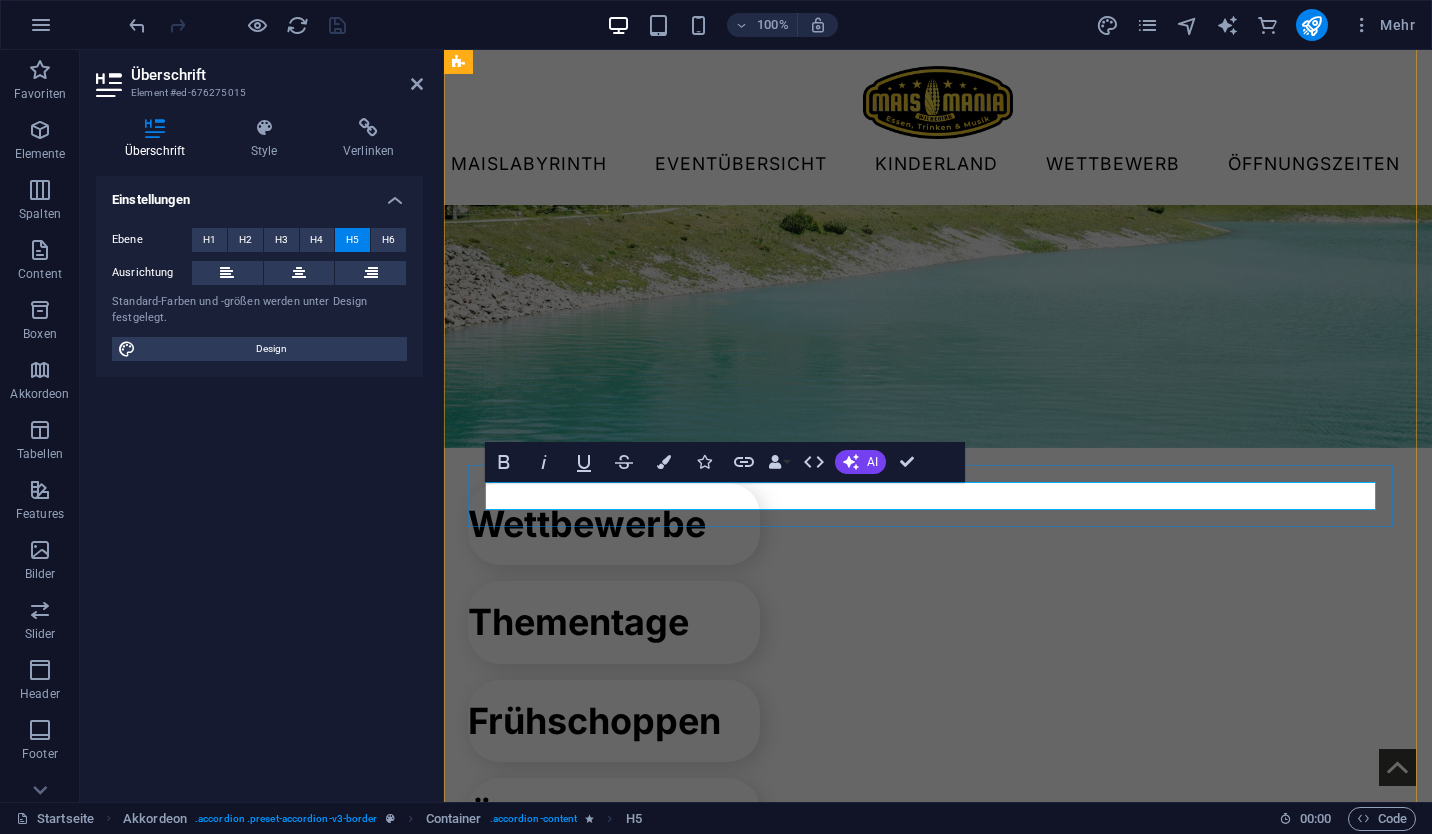 type 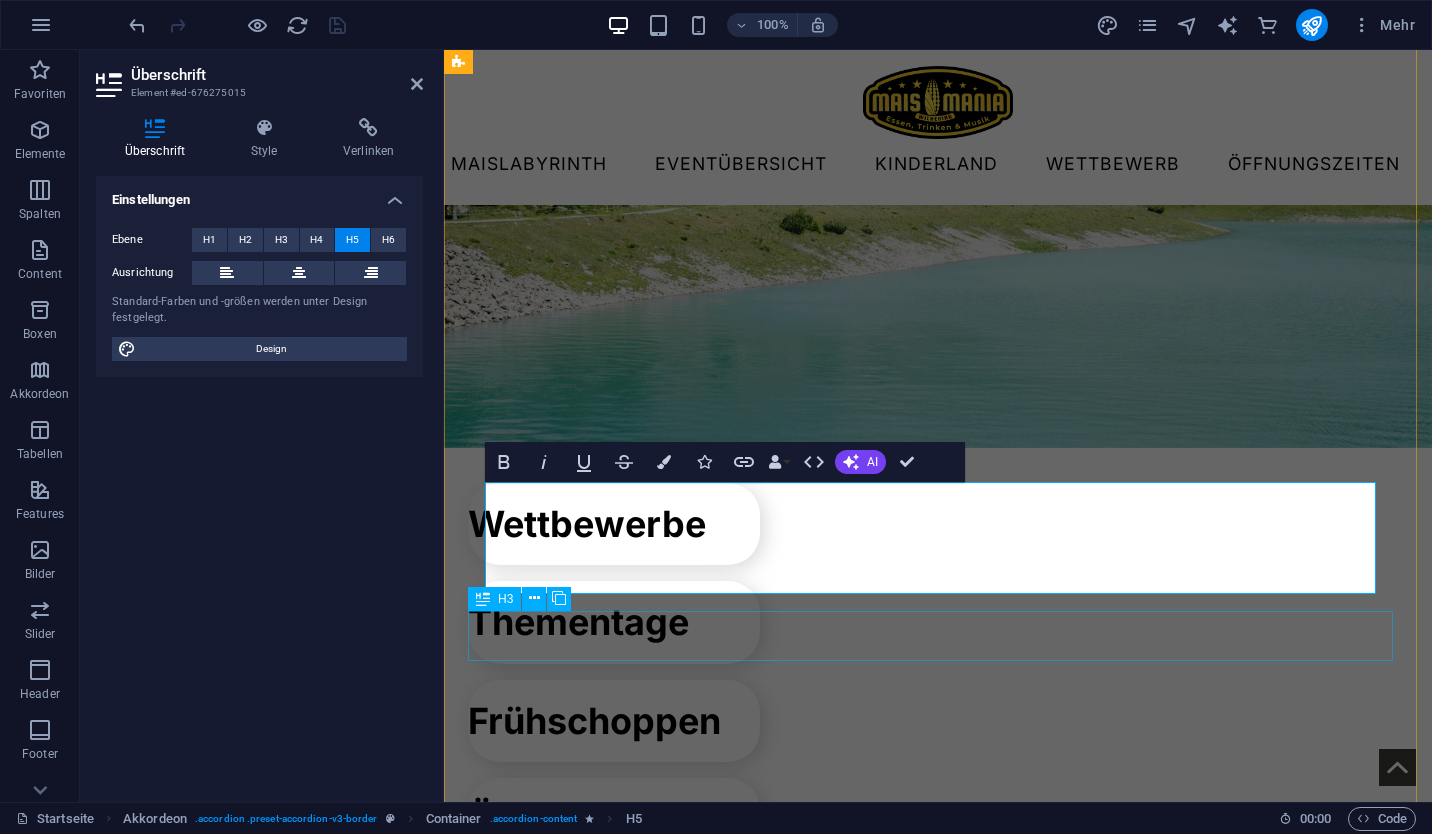 click on "Kann ich auch mit Bargeld bezahlen?" at bounding box center (938, 43050) 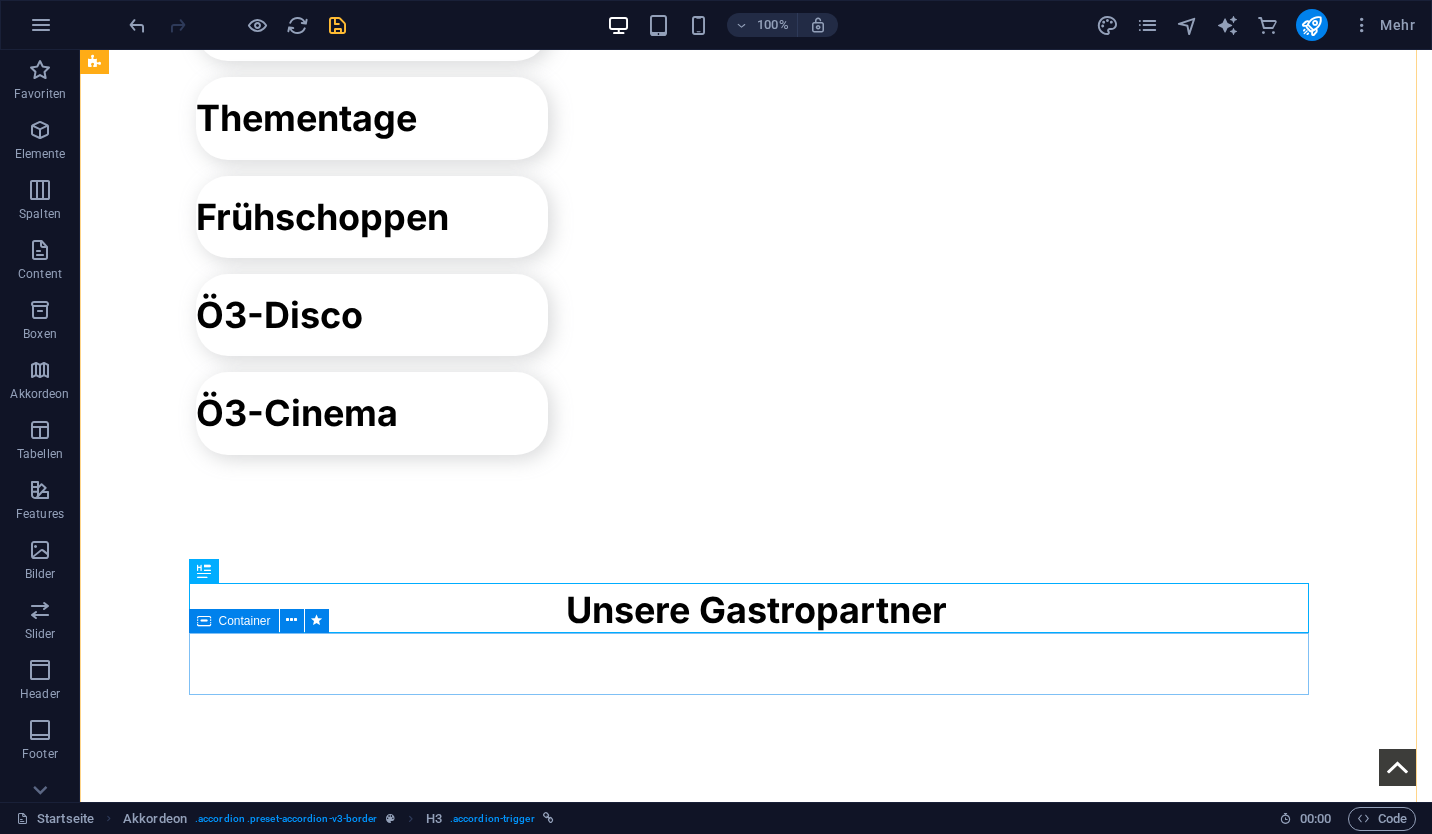scroll, scrollTop: 7562, scrollLeft: 0, axis: vertical 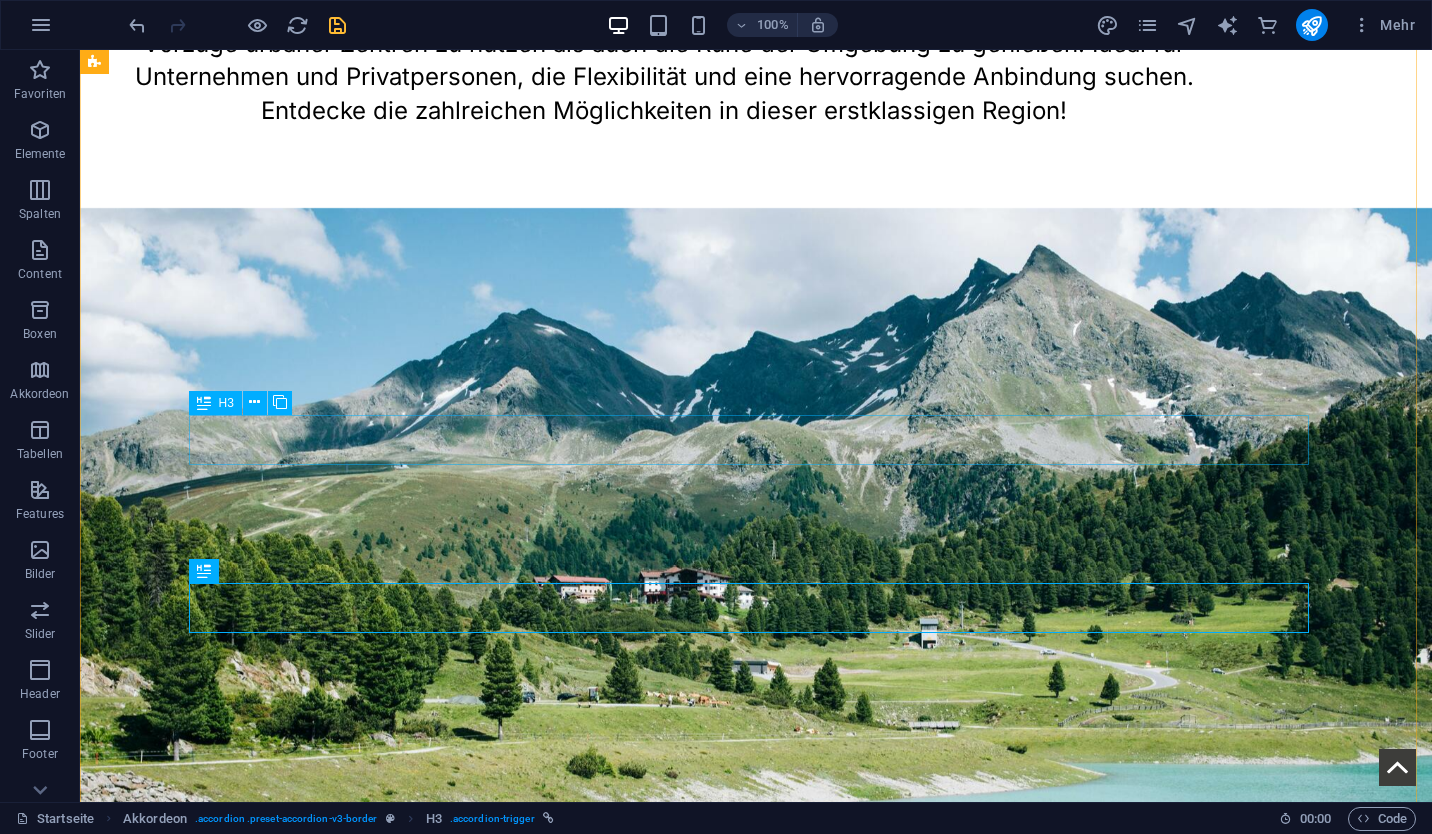click on "Wo bekomme ich Karten für die Ö3 Silent Cinema's?" at bounding box center [664, 47114] 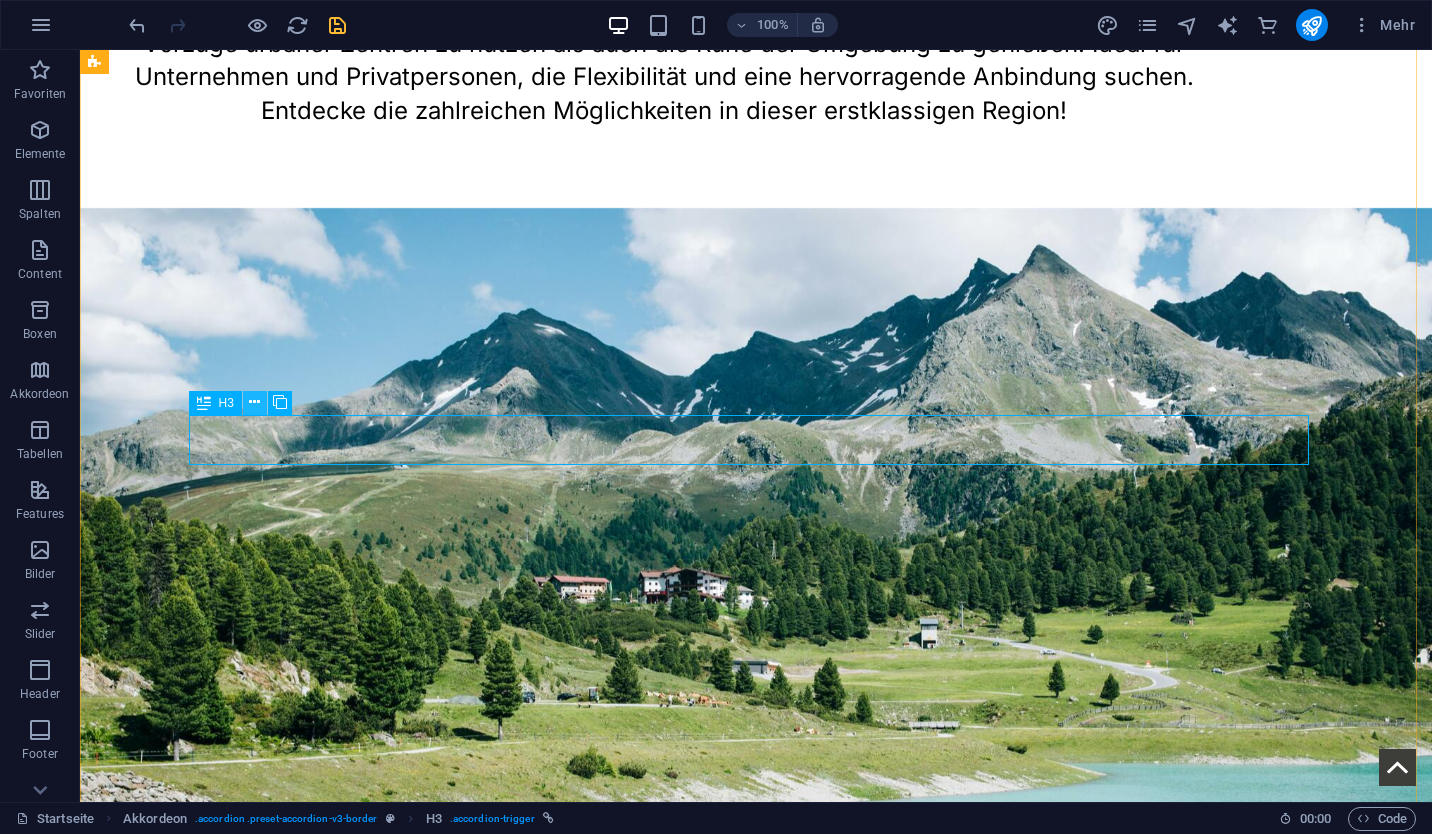 click at bounding box center [254, 402] 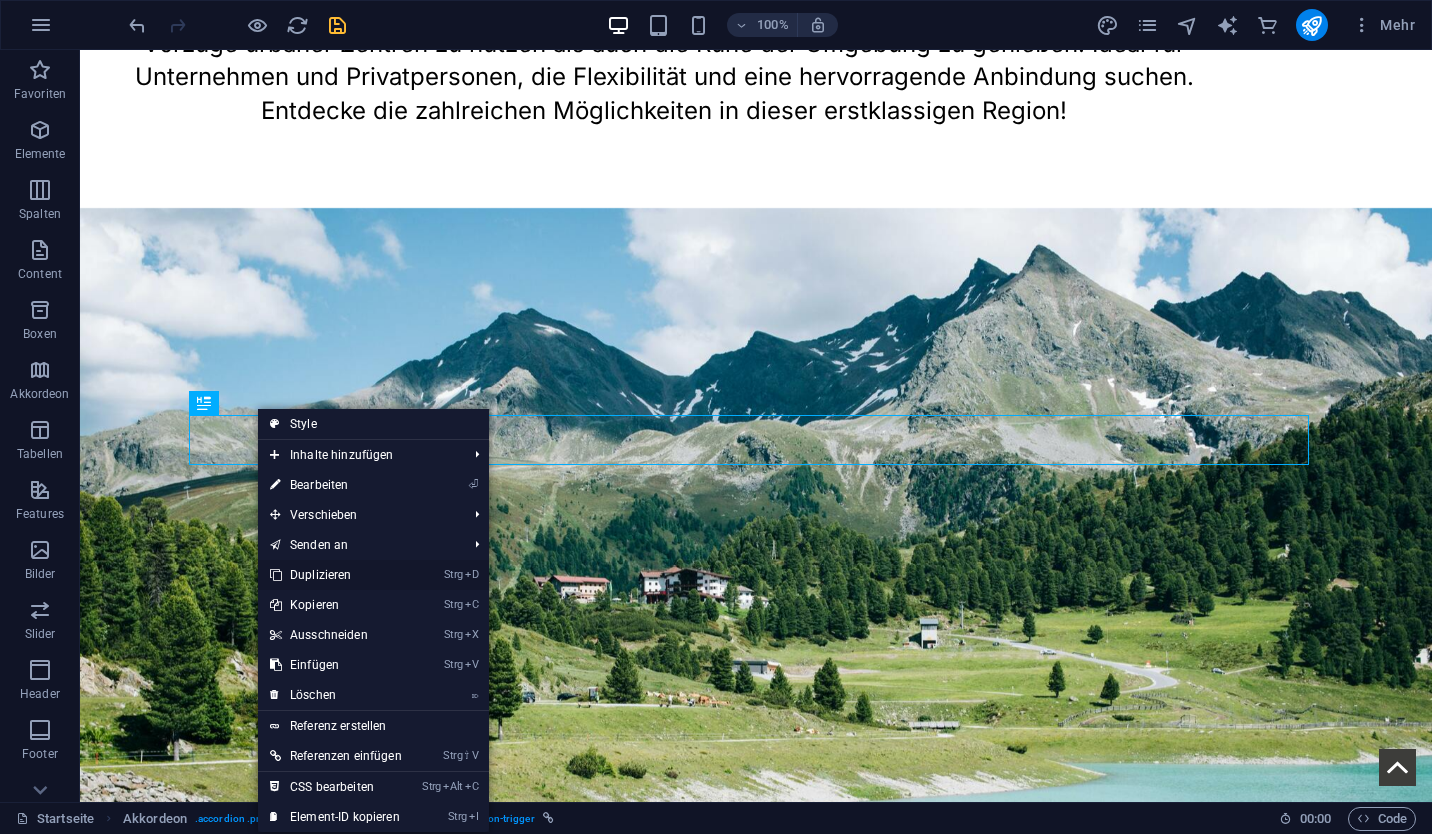 click on "Strg D  Duplizieren" at bounding box center (336, 575) 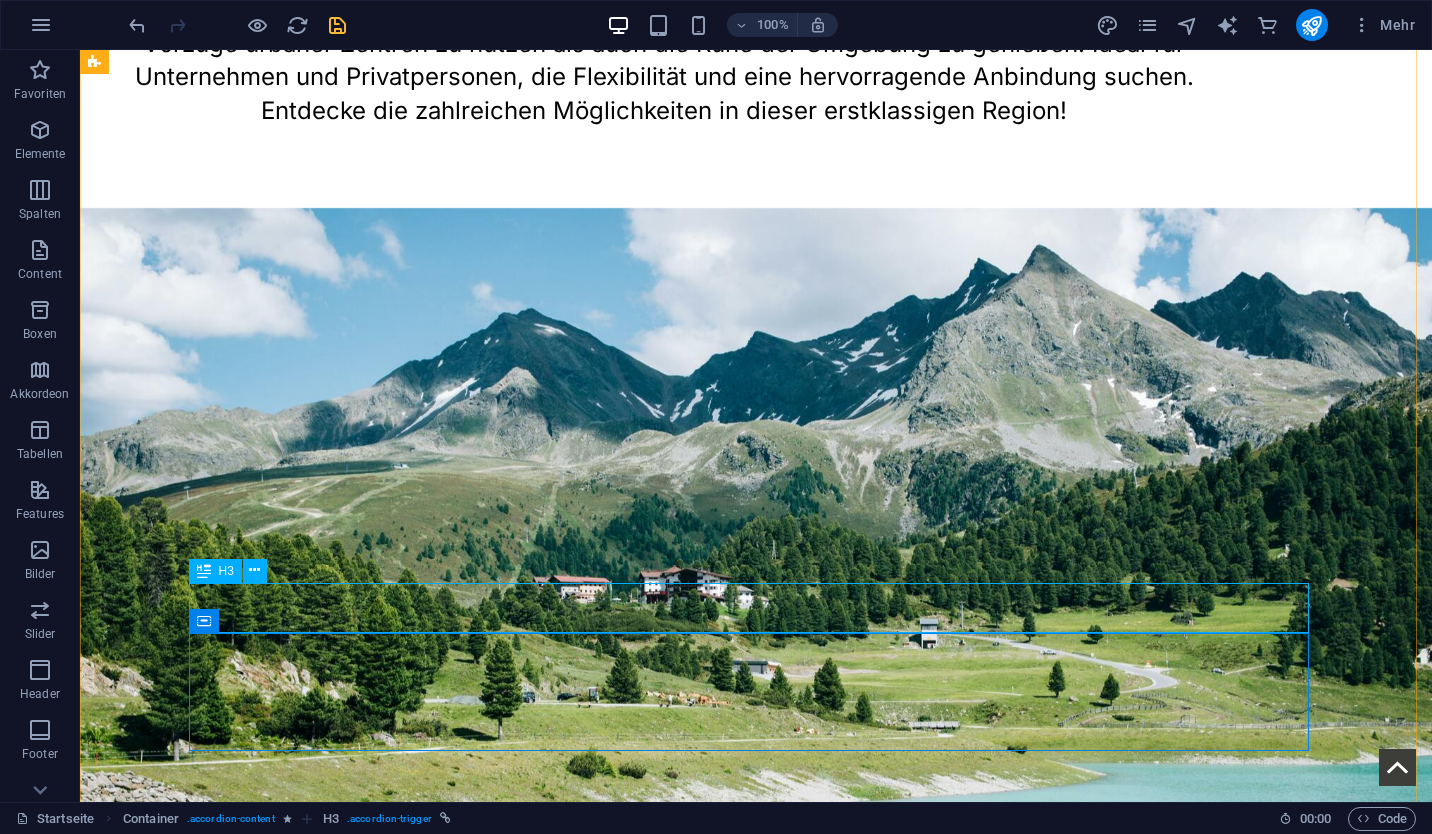 click on "Wo bekomme ich Karten für die Ö3 Silent Cinema's?" at bounding box center (664, 47282) 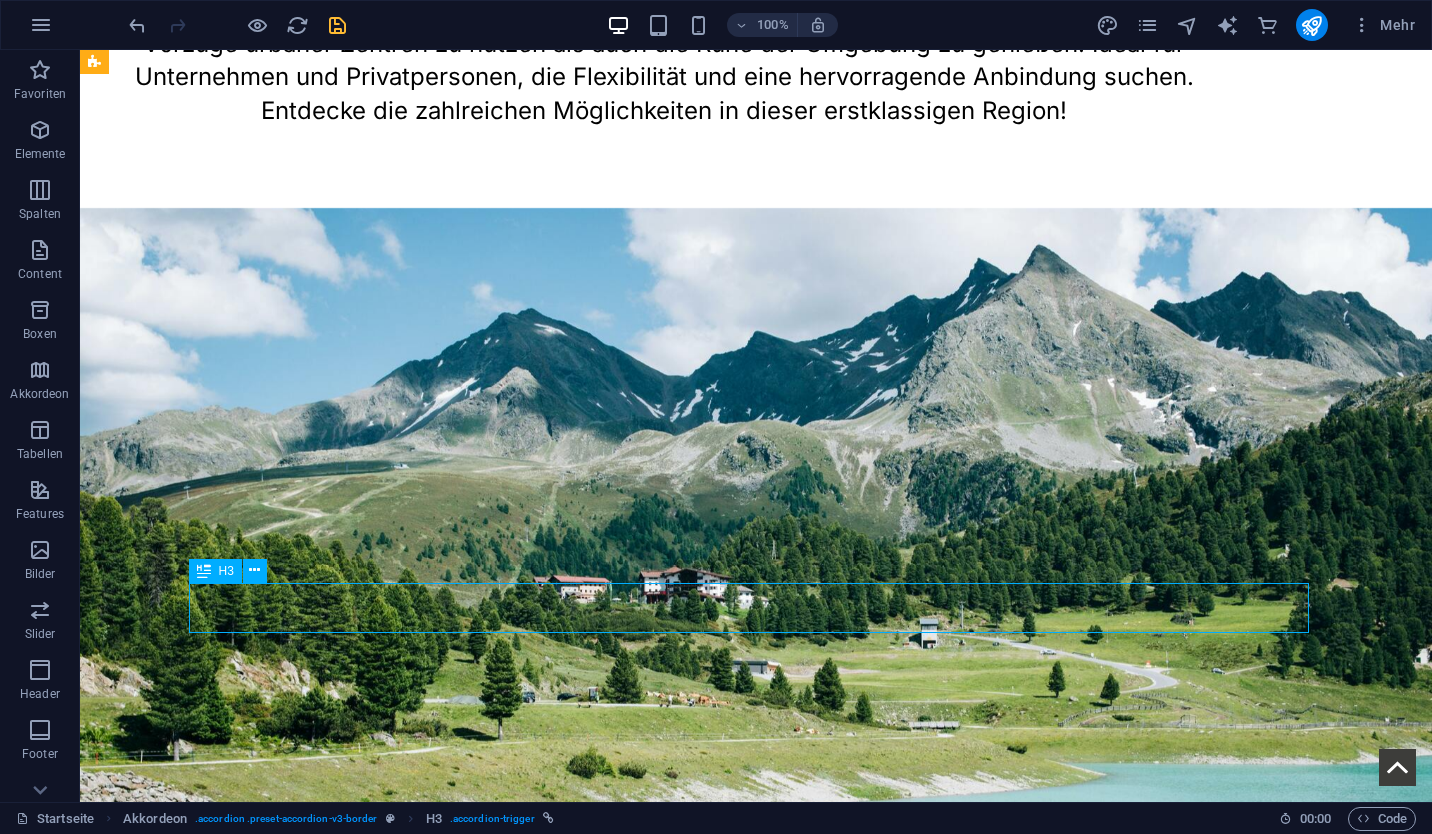 click on "Wo bekomme ich Karten für die Ö3 Silent Cinema's?" at bounding box center [664, 47282] 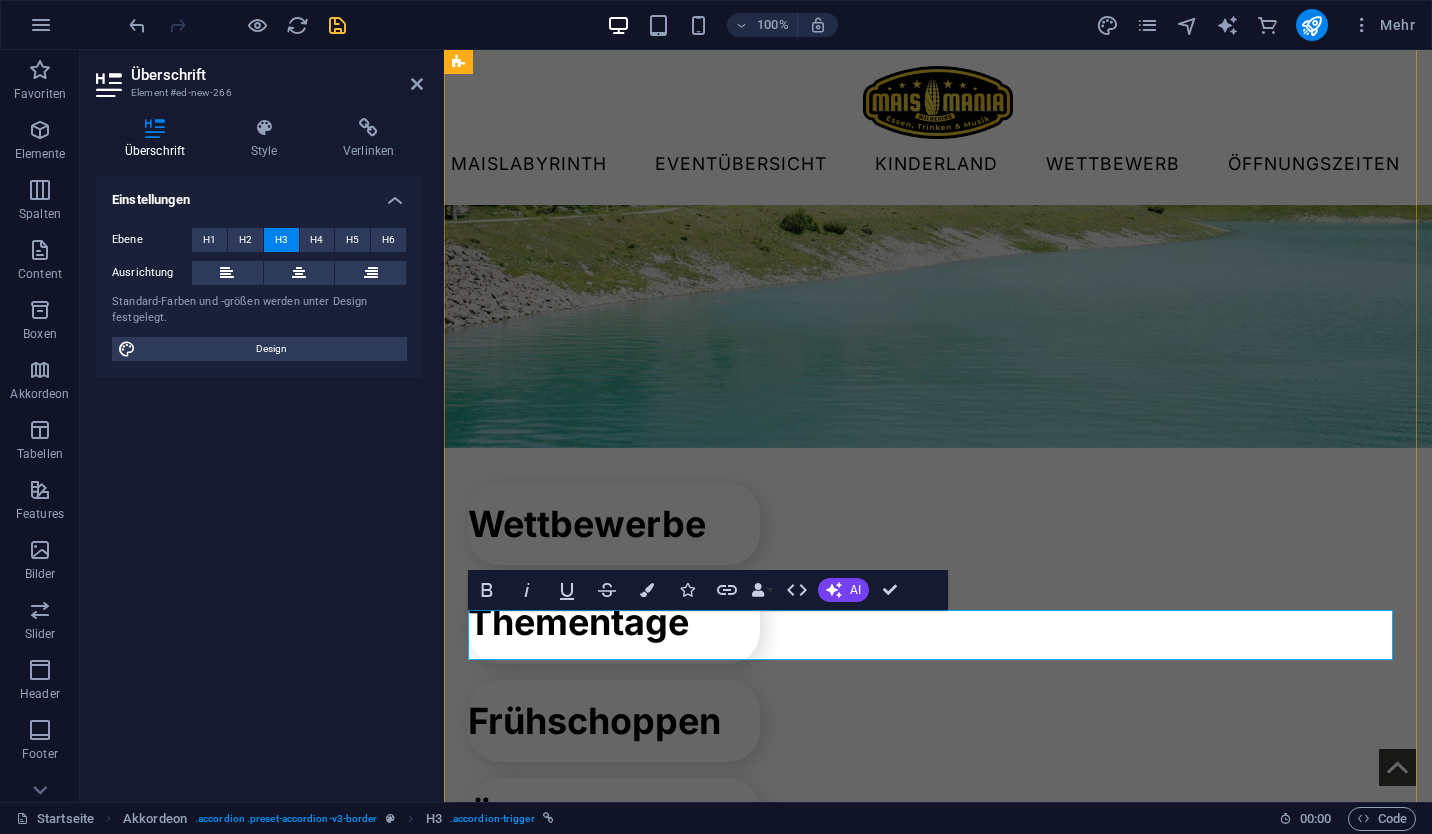 click on "Wo bekomme ich Karten für die Ö3 Silent Cinema's?" at bounding box center [938, 43050] 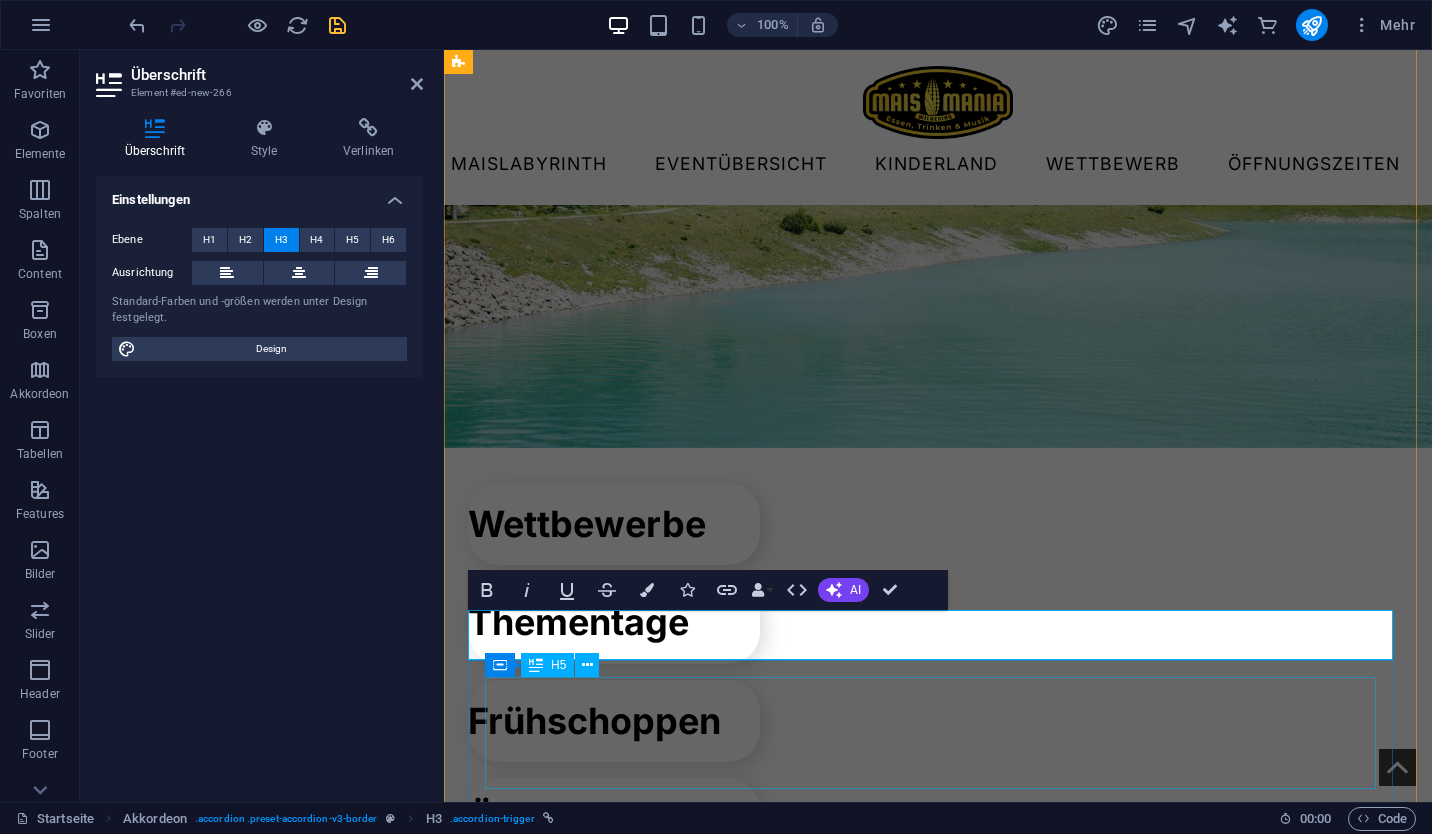 click on "Karten für das Ö3 Silent Cinema erhältst du direkt über das Kontaktformular hier auf der Website. Sollte es noch Karten geben, kannst du diese auch direkt an der Abendkasse kaufen. Aber Achtung: Die Zuseher Anzahl ist auf 300 begrenzt und wir können nicht garantieren, ob es an der Abendkasse noch Karten gibt." at bounding box center [938, 43148] 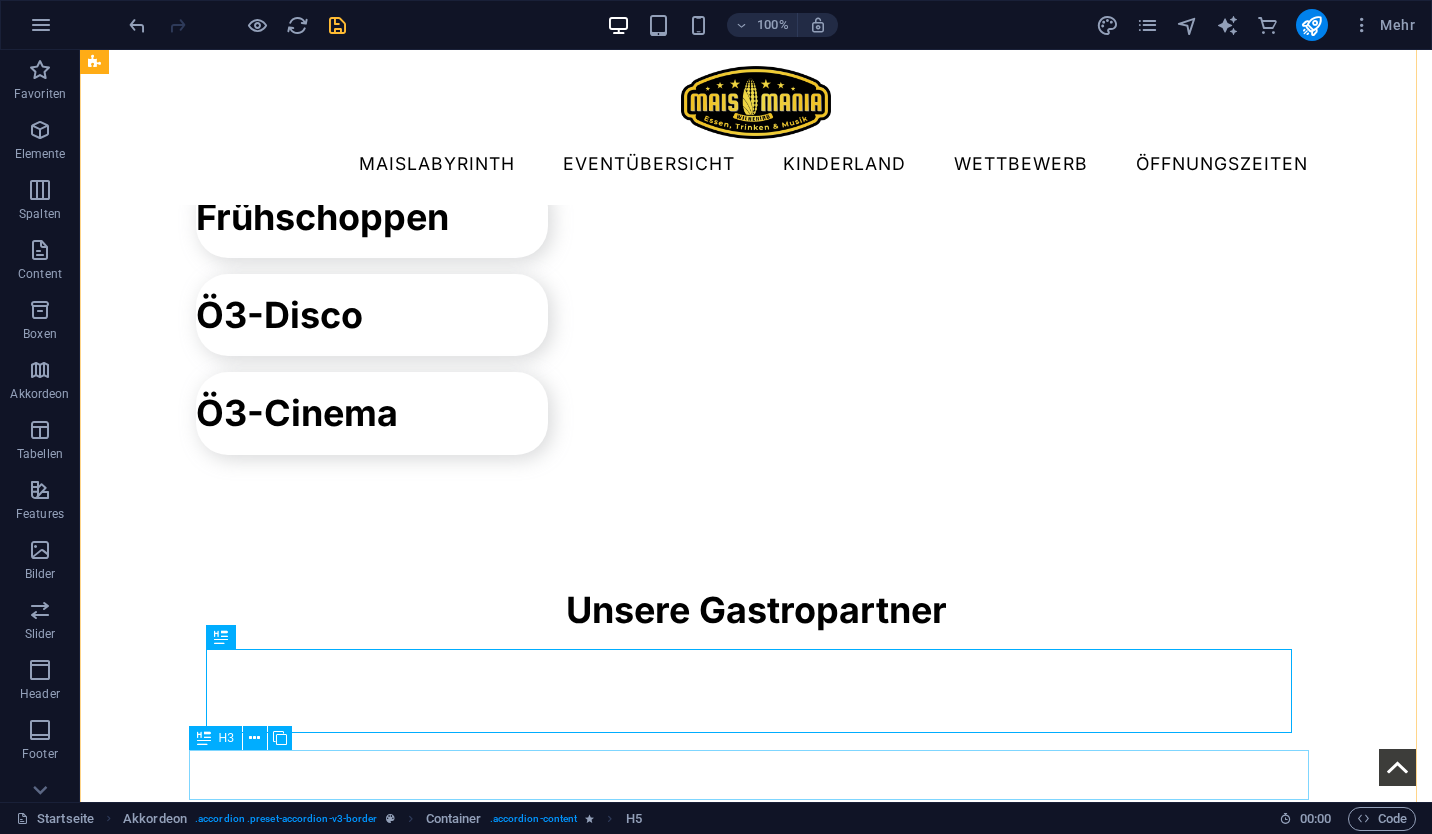 scroll, scrollTop: 7562, scrollLeft: 0, axis: vertical 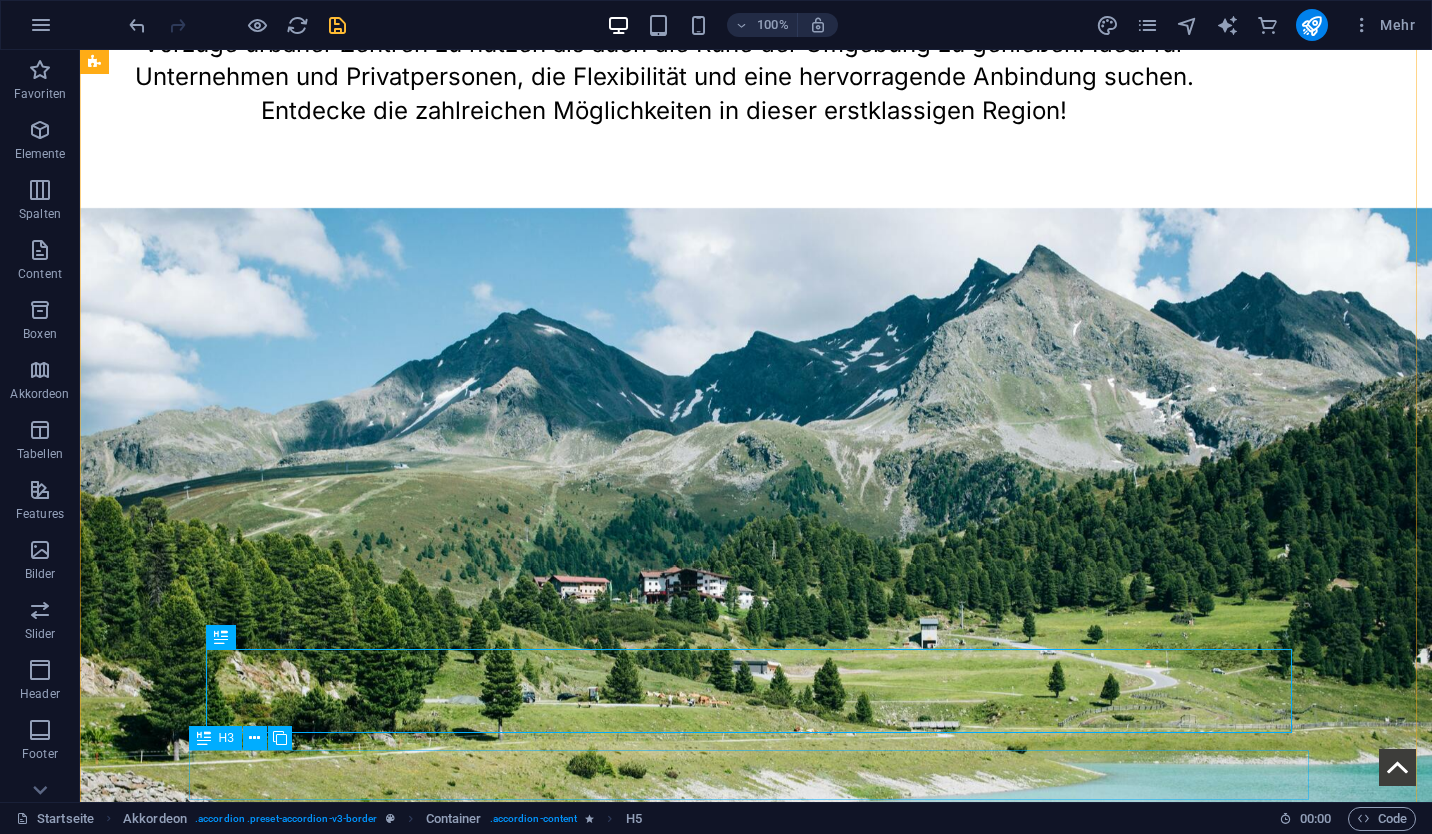 click on "Kann ich auch mit Bargeld bezahlen?" at bounding box center [664, 47450] 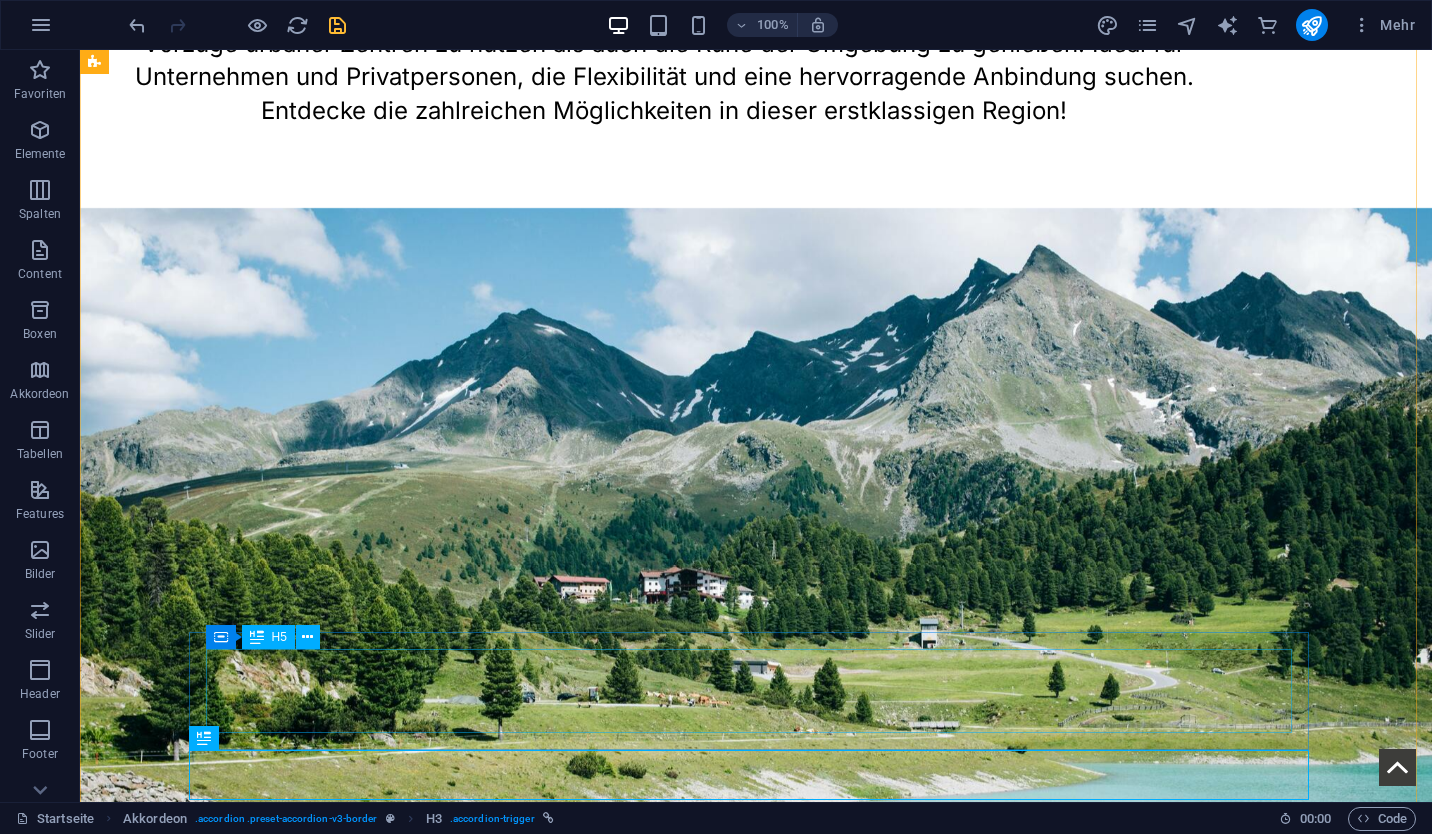 click on "Karten für das Ö3 Silent Cinema erhältst du direkt über das Kontaktformular hier auf der Website. Sollte es noch Karten geben, kannst du diese auch direkt an der Abendkasse kaufen. Aber Achtung: Die Zuseher Anzahl ist auf 300 begrenzt und wir können nicht garantieren, ob es an der Abendkasse noch Karten gibt." at bounding box center (664, 47366) 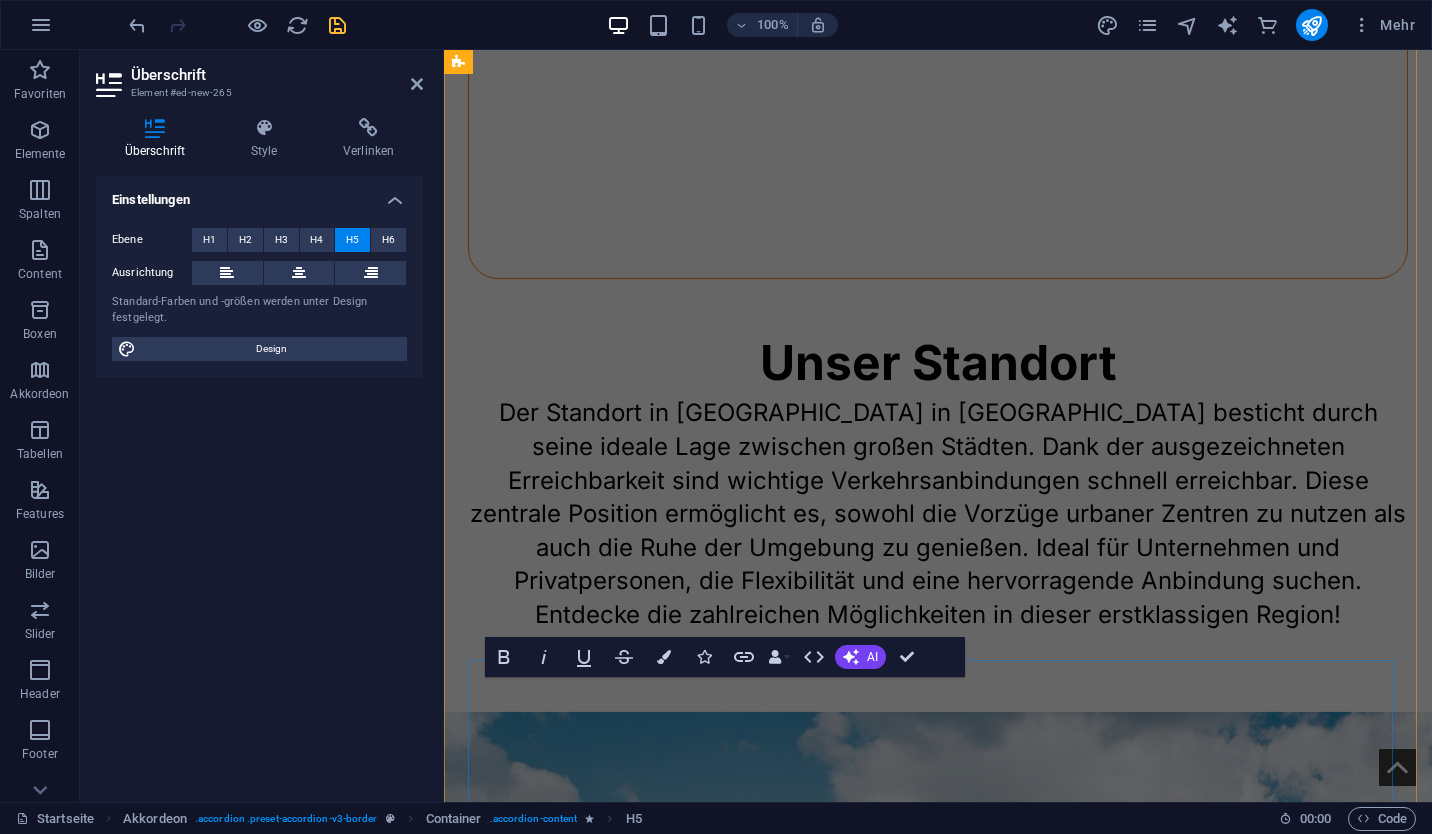 scroll, scrollTop: 8579, scrollLeft: 0, axis: vertical 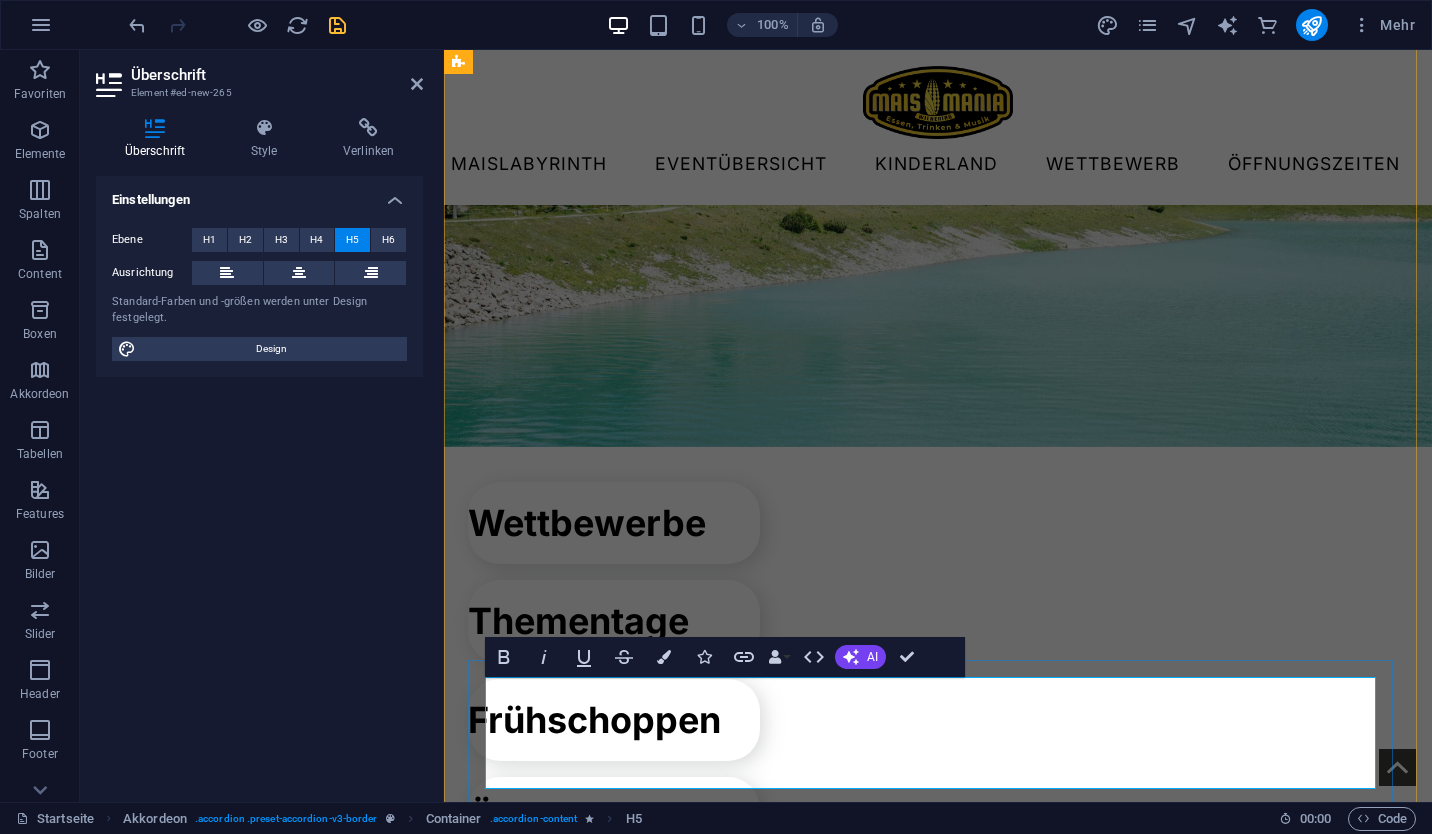 click on "Karten für das Ö3 Silent Cinema erhältst du direkt über das Kontaktformular hier auf der Website. Sollte es noch Karten geben, kannst du diese auch direkt an der Abendkasse kaufen. Aber Achtung: Die Zuseher Anzahl ist auf 300 begrenzt und wir können nicht garantieren, ob es an der Abendkasse noch Karten gibt." at bounding box center (938, 43147) 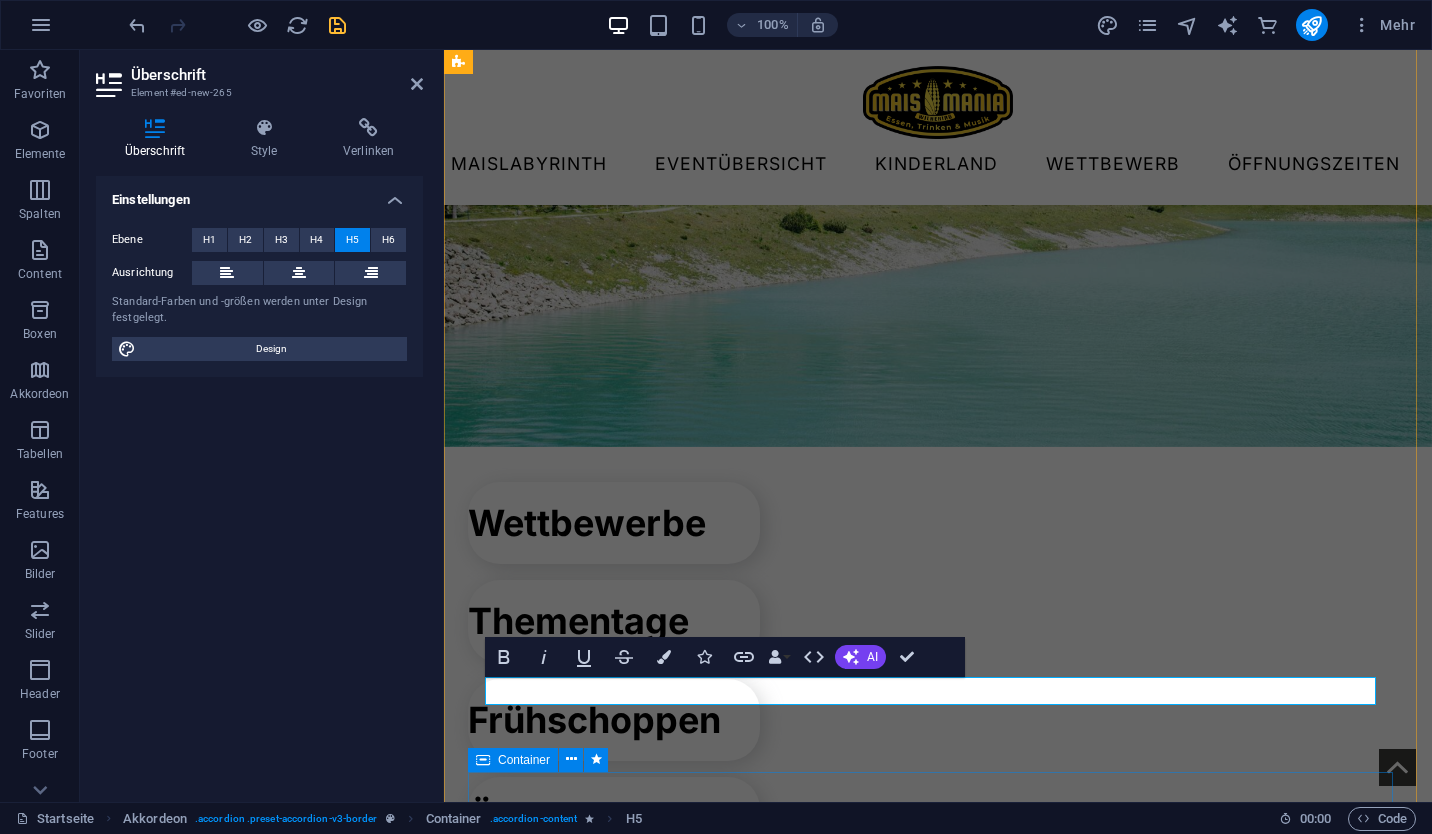 type 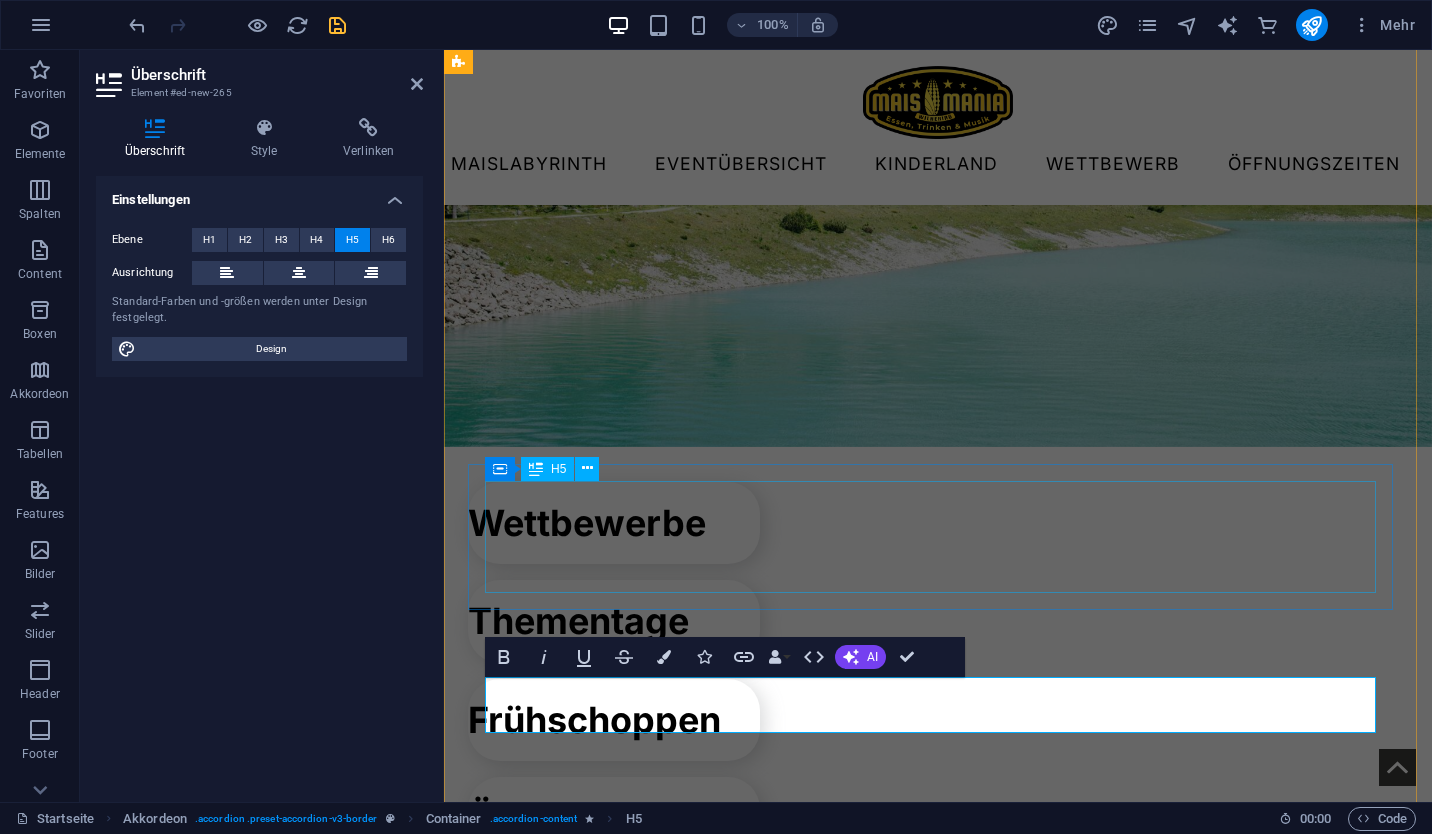 click on "Karten für das Ö3 Silent Cinema erhältst du direkt über das Kontaktformular hier auf der Website. Sollte es noch Karten geben, kannst du diese auch direkt an der Abendkasse kaufen. Aber Achtung: Die Zuseher Anzahl ist auf 300 begrenzt und wir können nicht garantieren, ob es an der Abendkasse noch Karten gibt." at bounding box center [938, 42951] 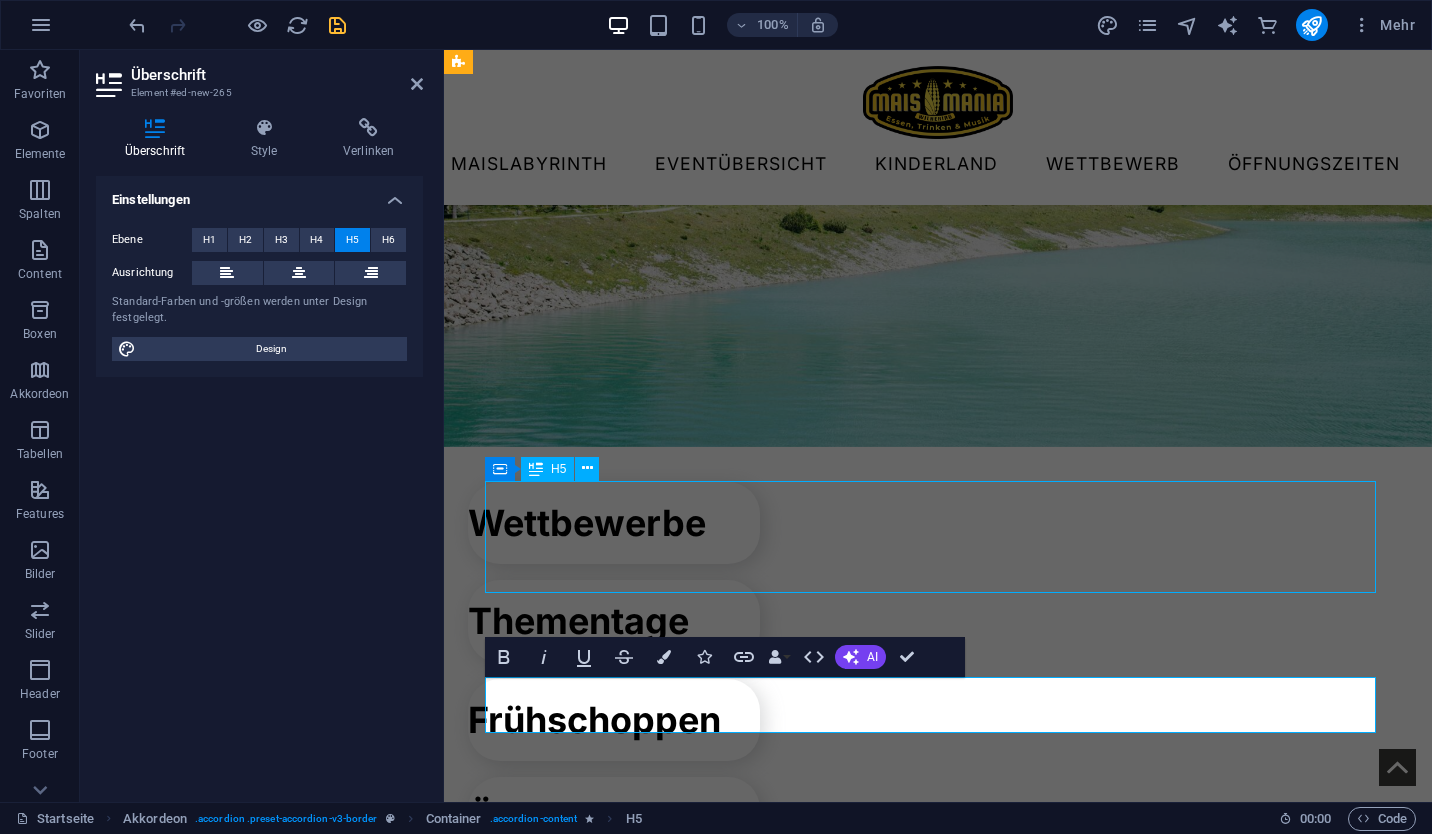 scroll, scrollTop: 7563, scrollLeft: 0, axis: vertical 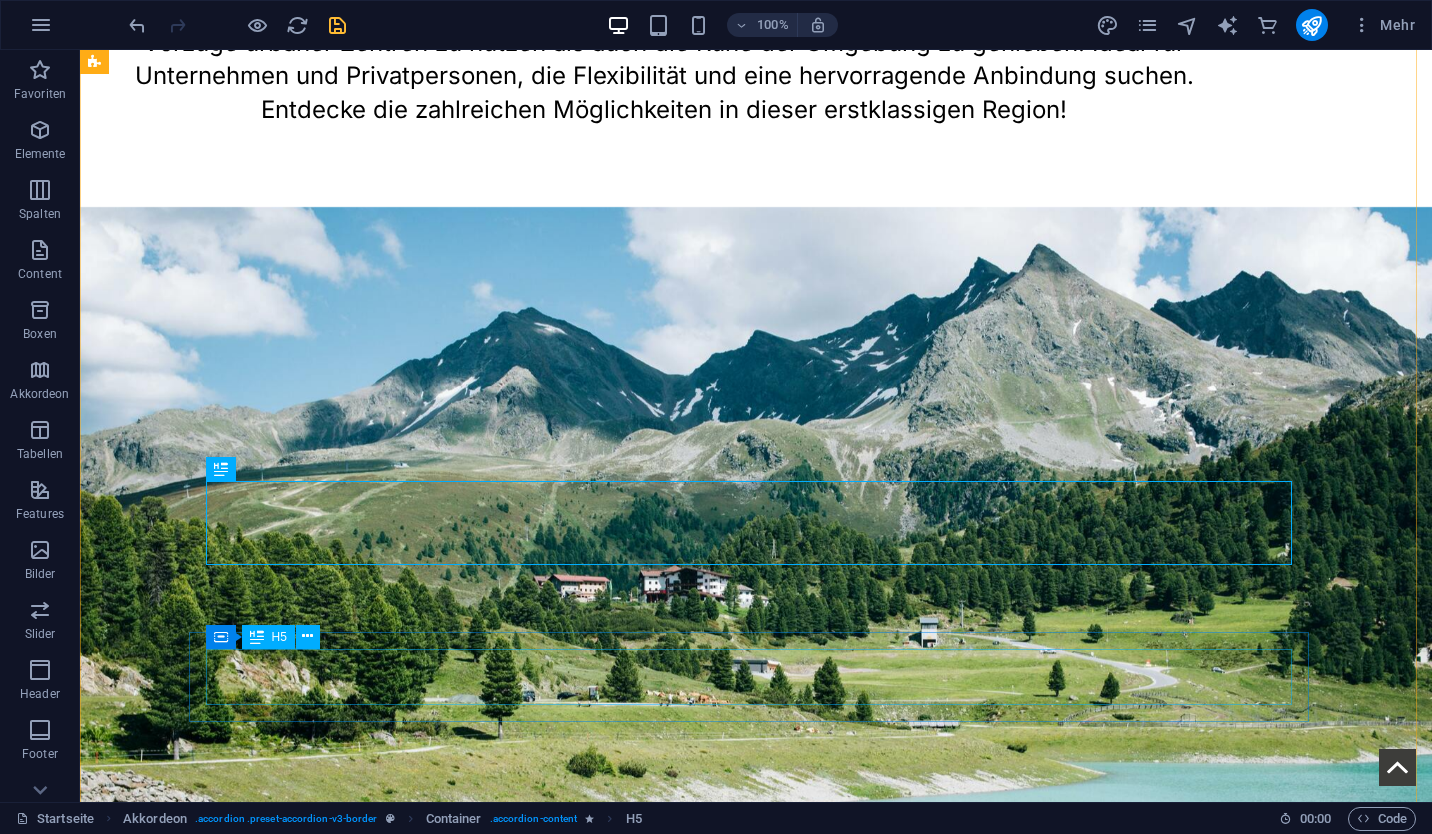 click on "Der Film, welcher am 25.07.25 gezeigt wird ist Mufasa. Super Film sowohl für Erwachsene, als auch für Kinder. Hier der offizielle Trailer: MUFASA | OFFIZIELLER TRAILER" at bounding box center [664, 47351] 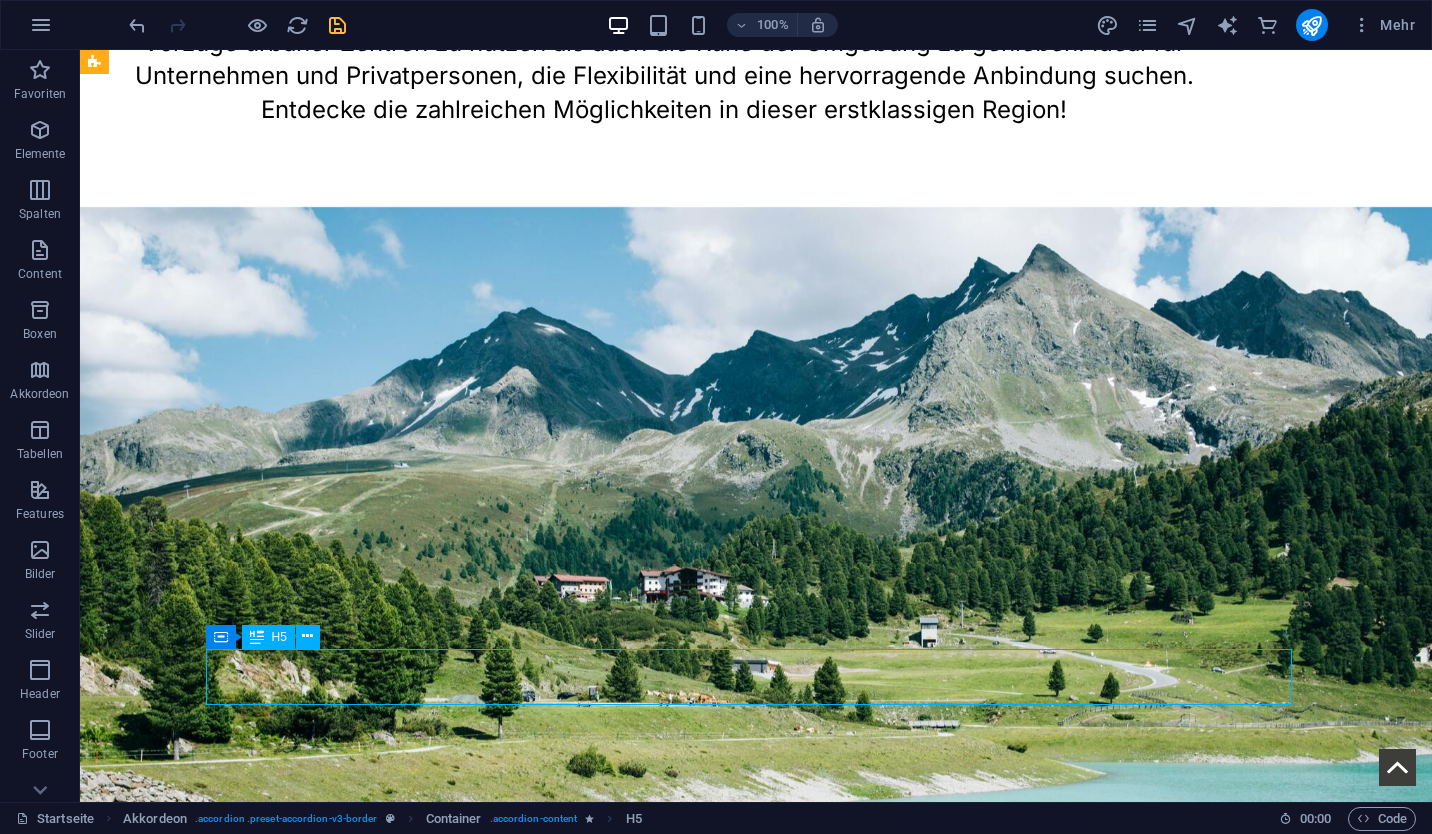 click on "Der Film, welcher am 25.07.25 gezeigt wird ist Mufasa. Super Film sowohl für Erwachsene, als auch für Kinder. Hier der offizielle Trailer: MUFASA | OFFIZIELLER TRAILER" at bounding box center (664, 47351) 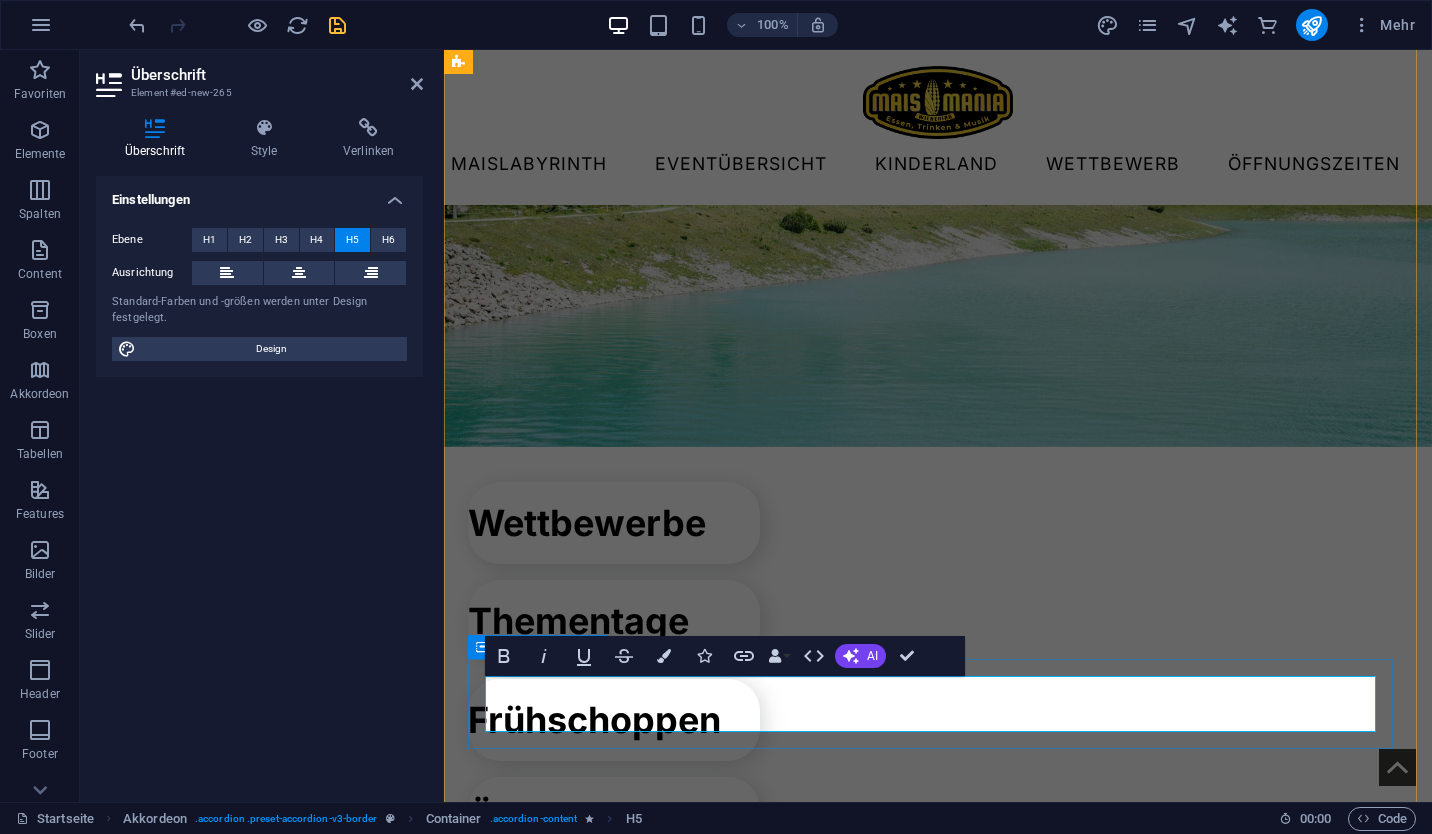 drag, startPoint x: 1280, startPoint y: 719, endPoint x: 972, endPoint y: 737, distance: 308.5255 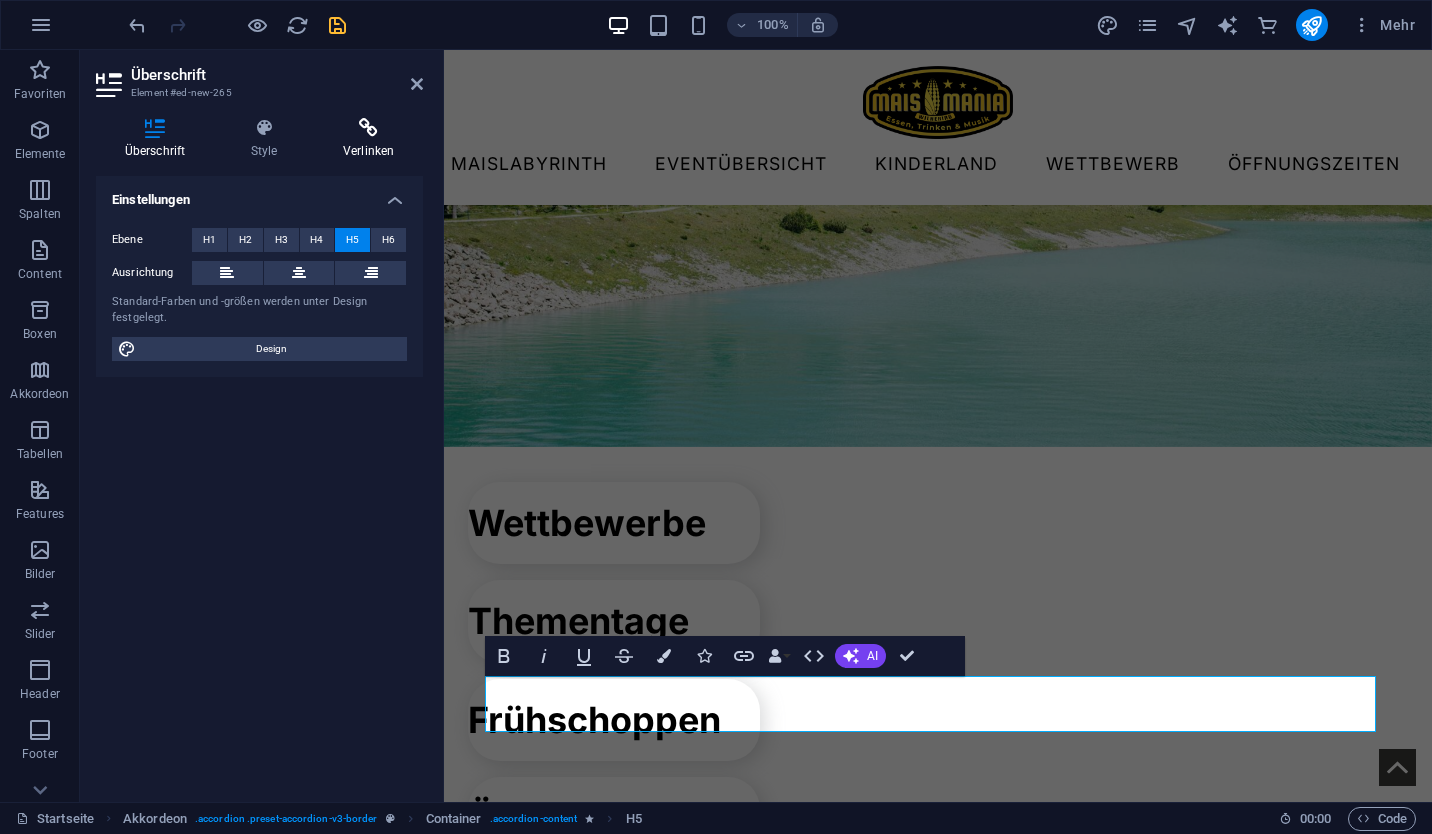 click on "Verlinken" at bounding box center (368, 139) 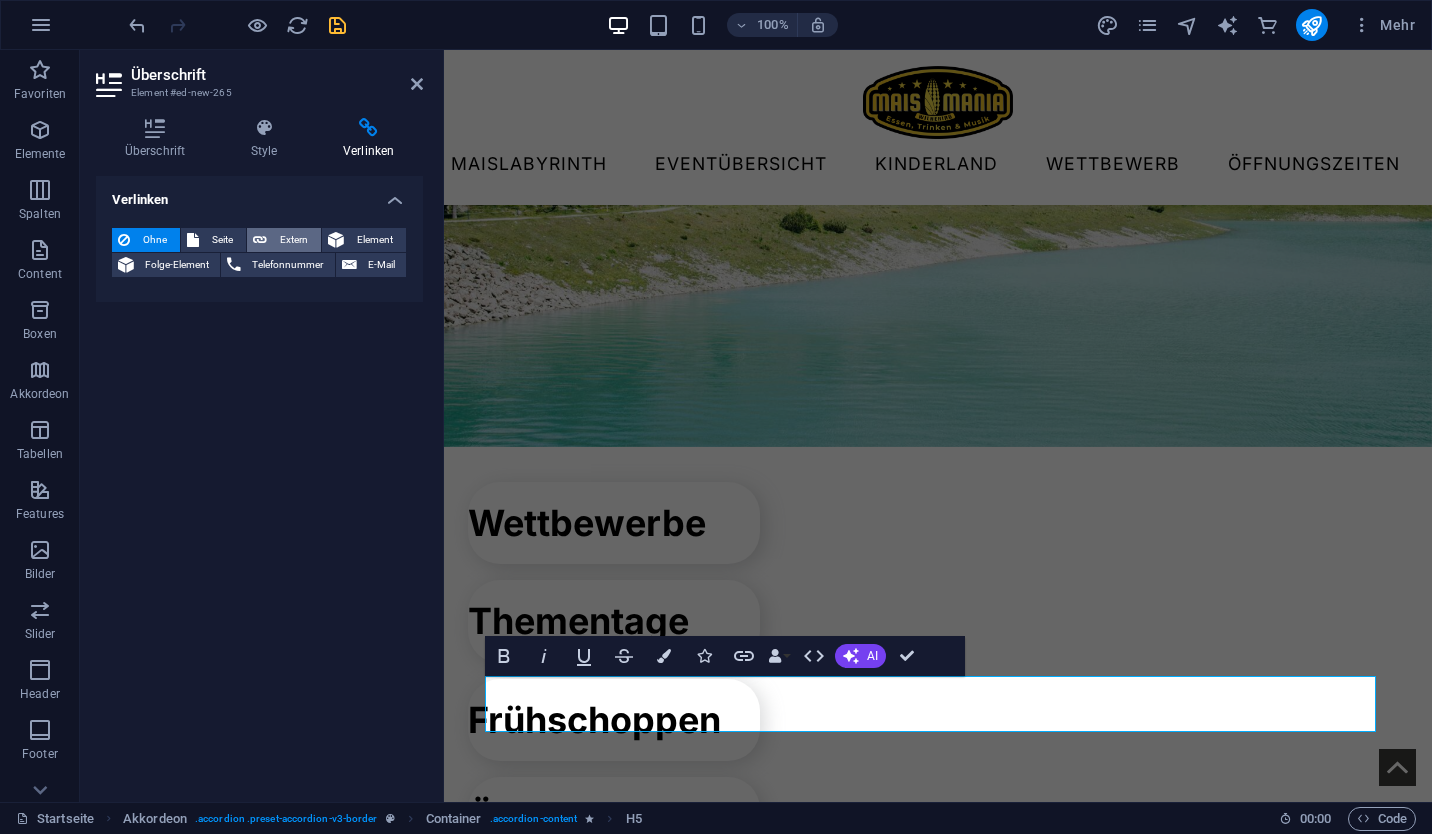 click on "Extern" at bounding box center [294, 240] 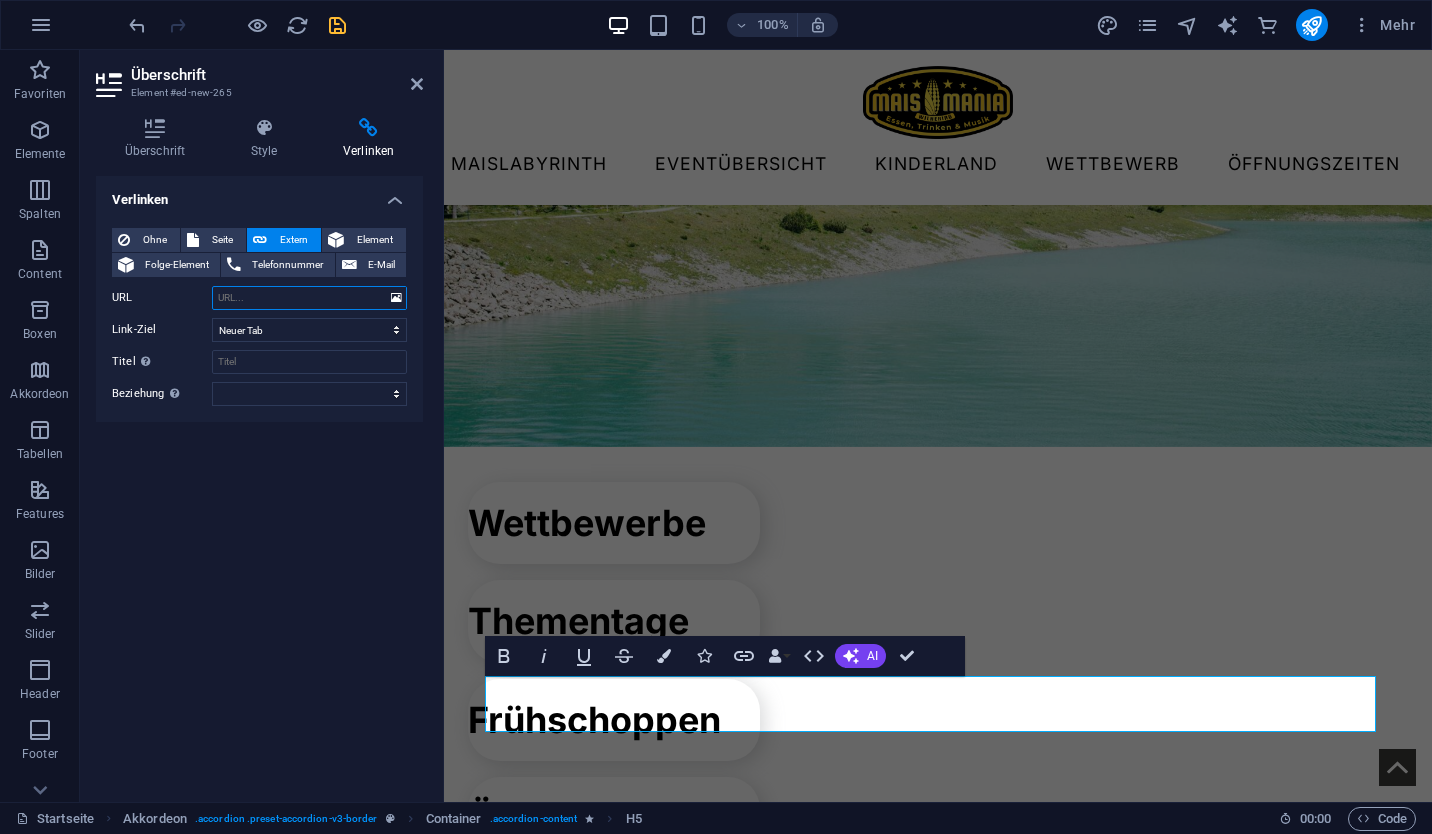 paste on "https://www.youtube.com/watch?v=MMiO4deRB9A" 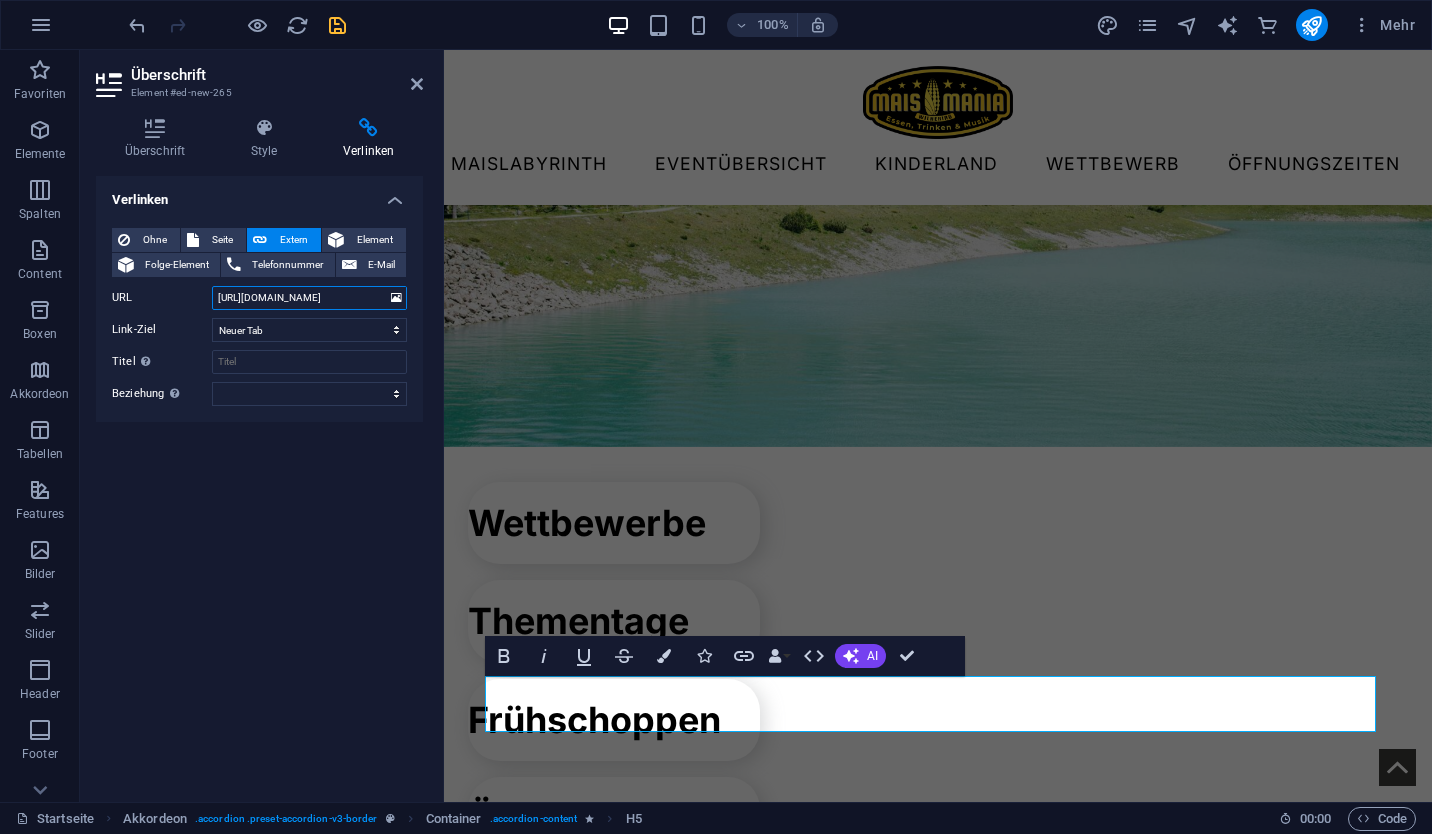 scroll, scrollTop: 0, scrollLeft: 65, axis: horizontal 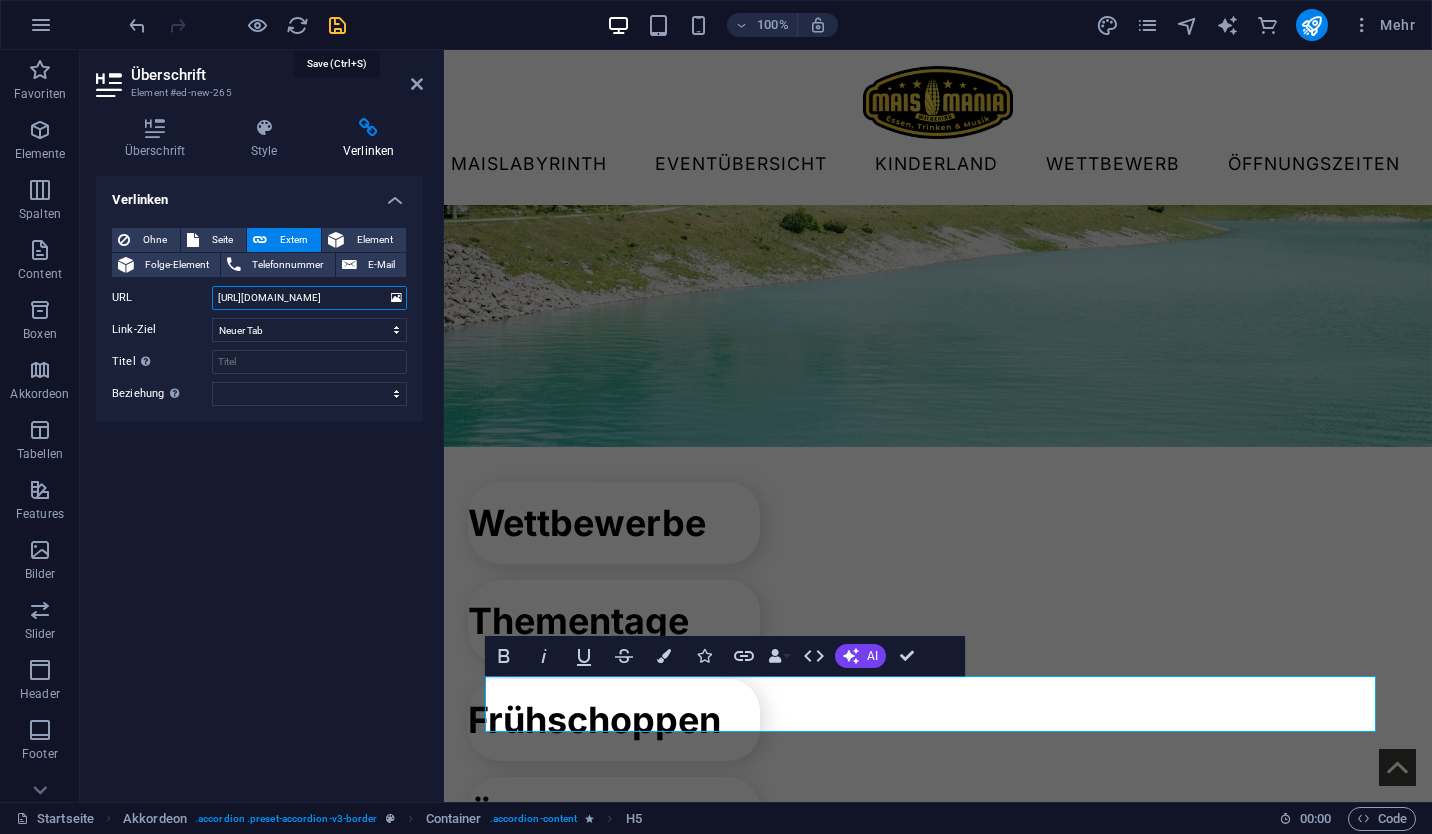 type on "https://www.youtube.com/watch?v=MMiO4deRB9A" 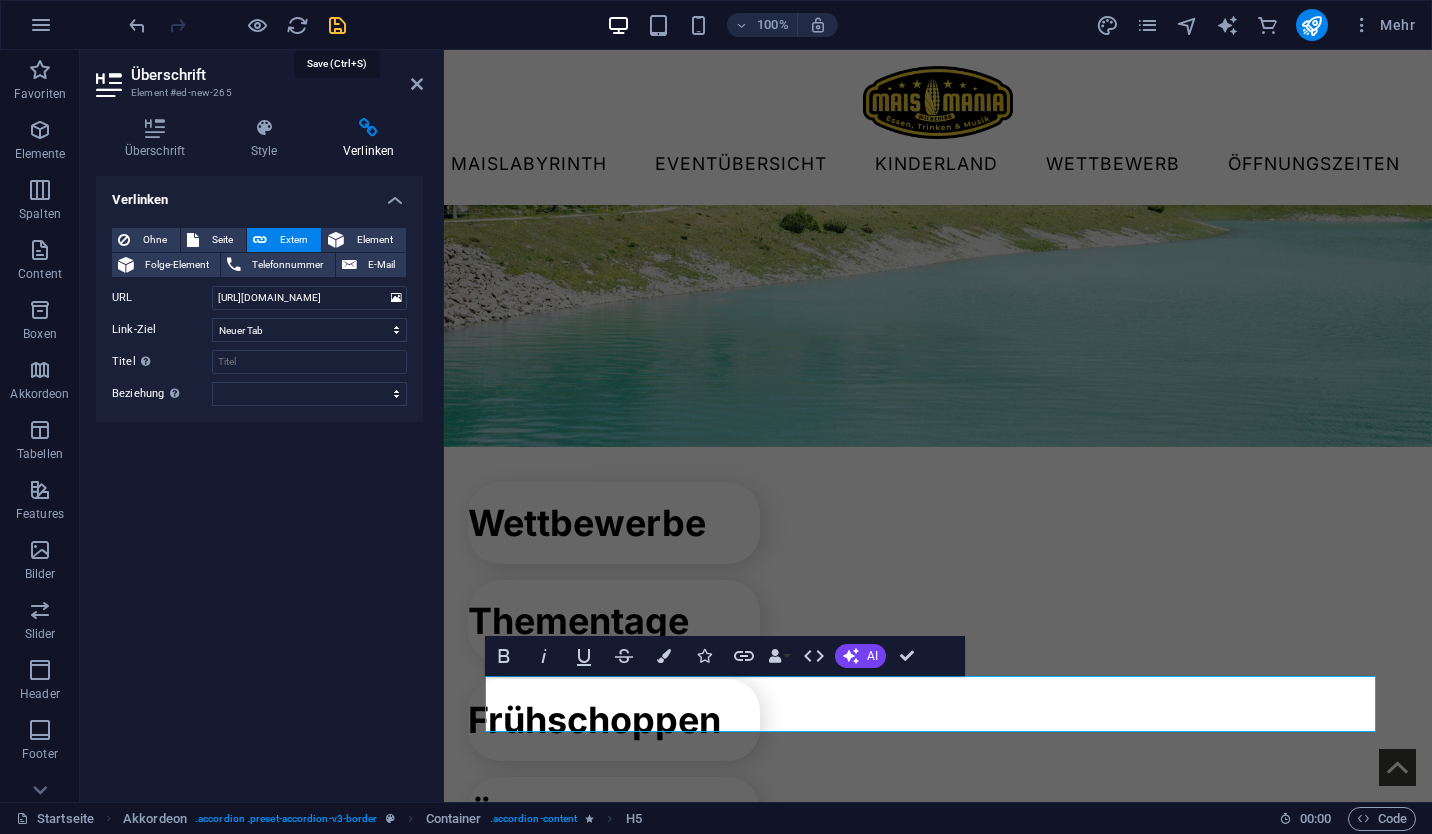 click at bounding box center [337, 25] 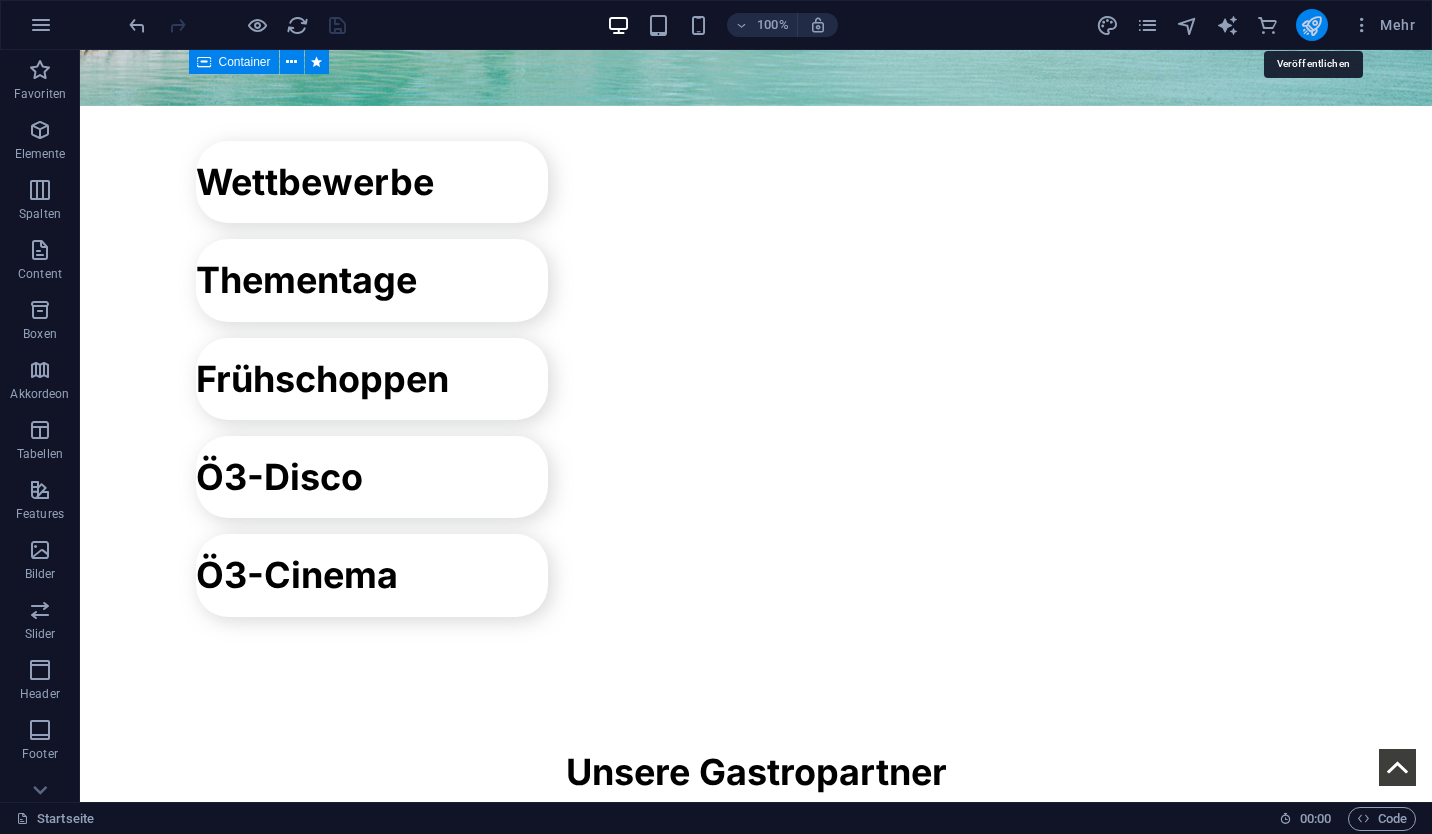 scroll, scrollTop: 8419, scrollLeft: 0, axis: vertical 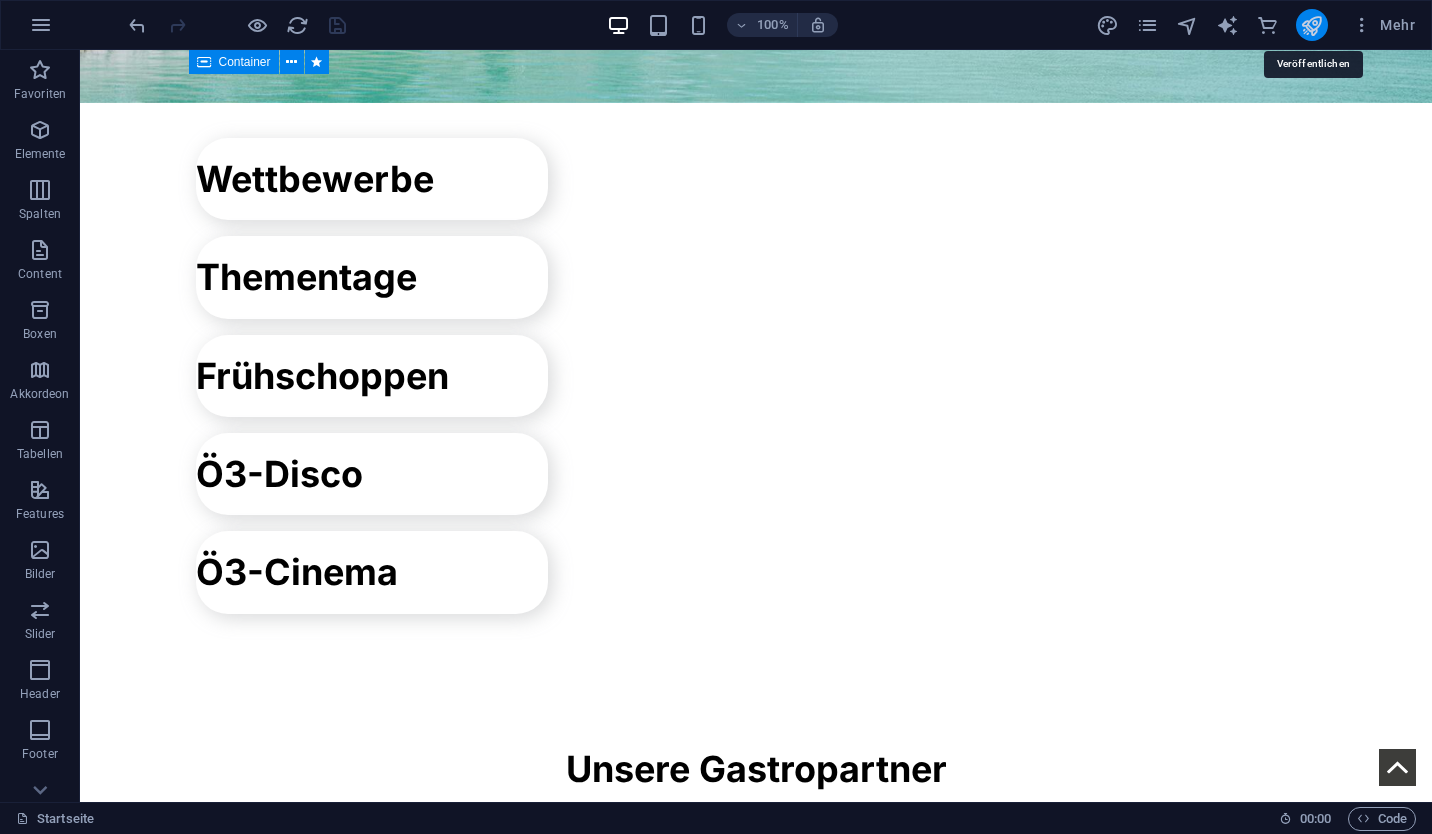 click at bounding box center (1311, 25) 